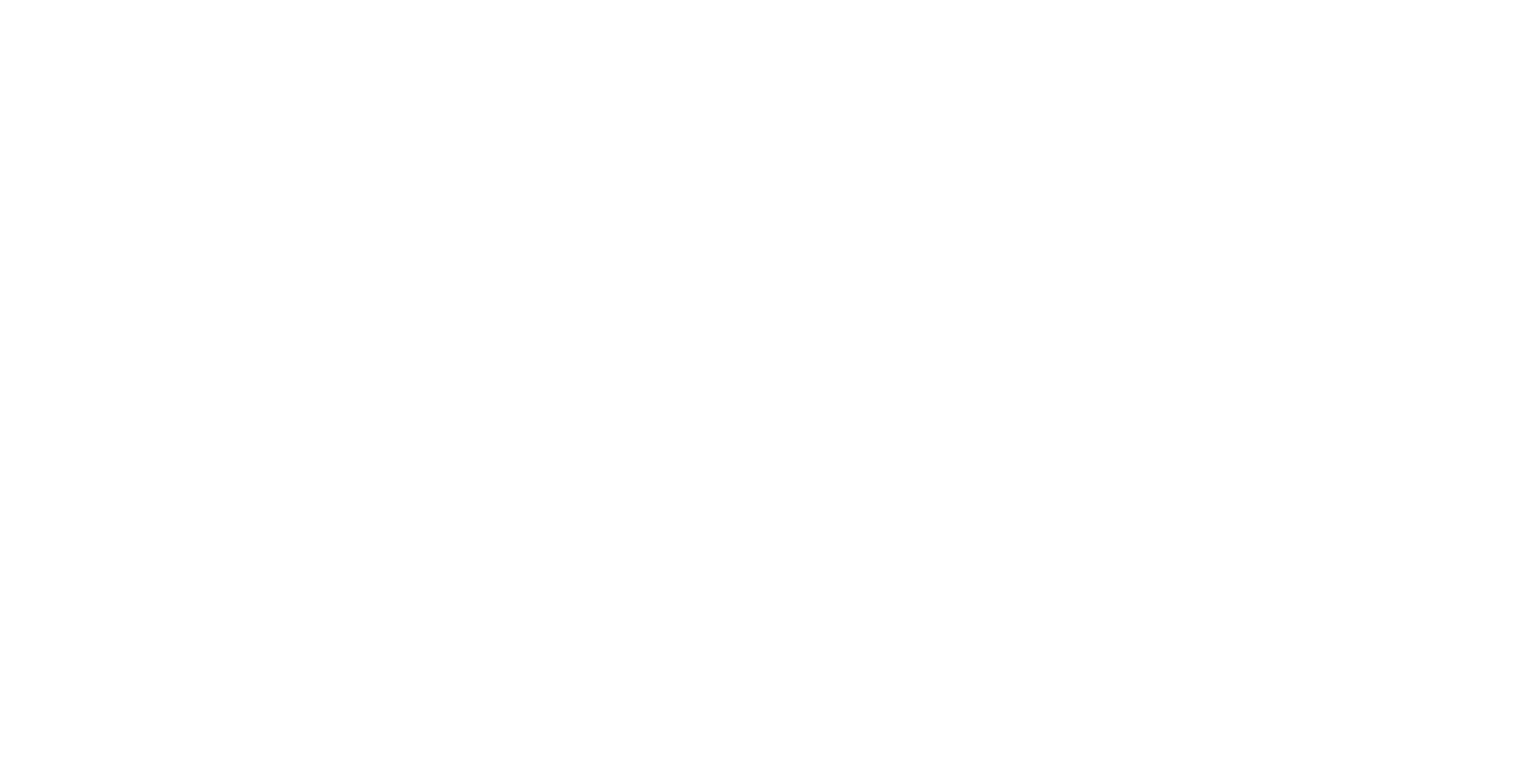 scroll, scrollTop: 0, scrollLeft: 0, axis: both 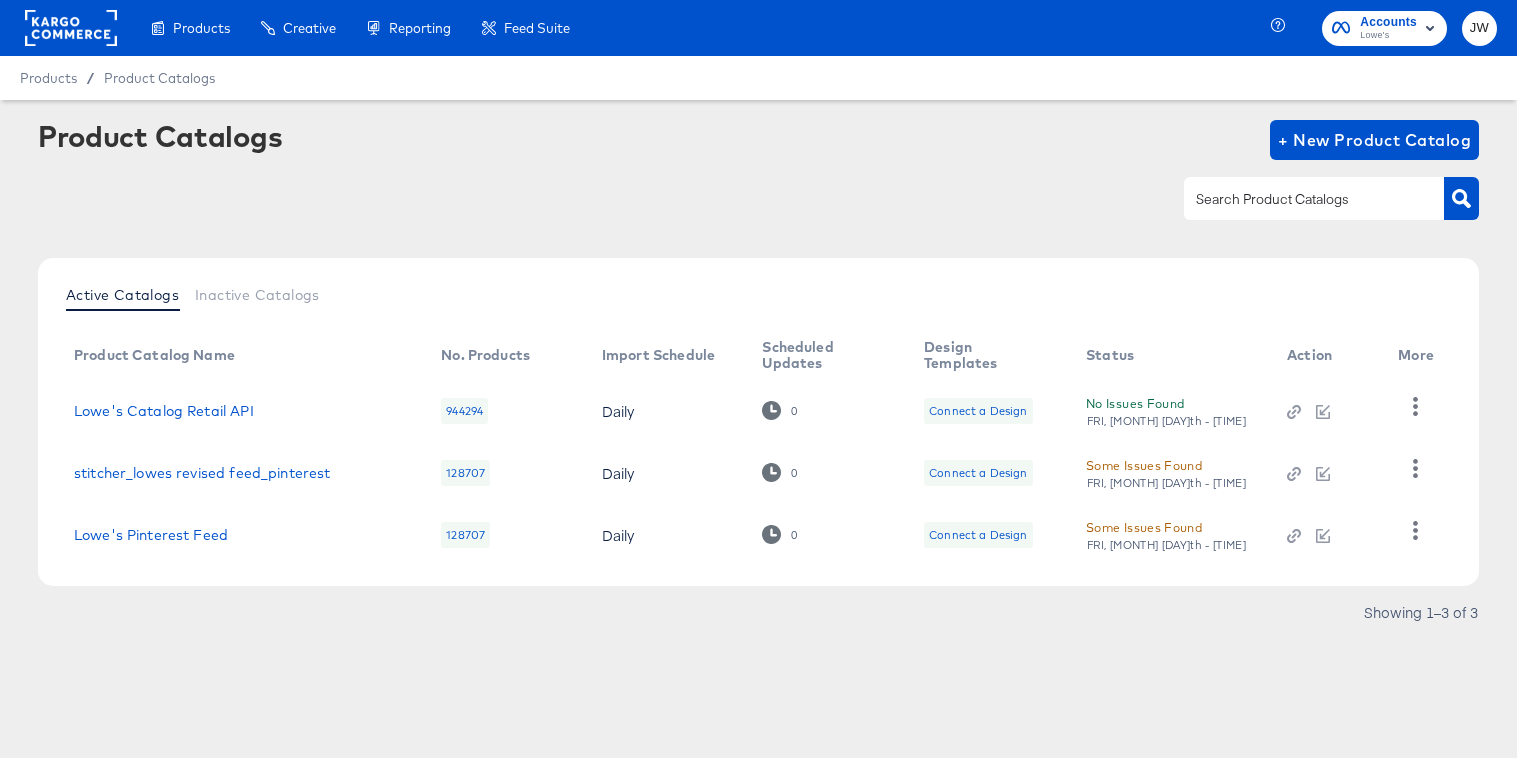 click 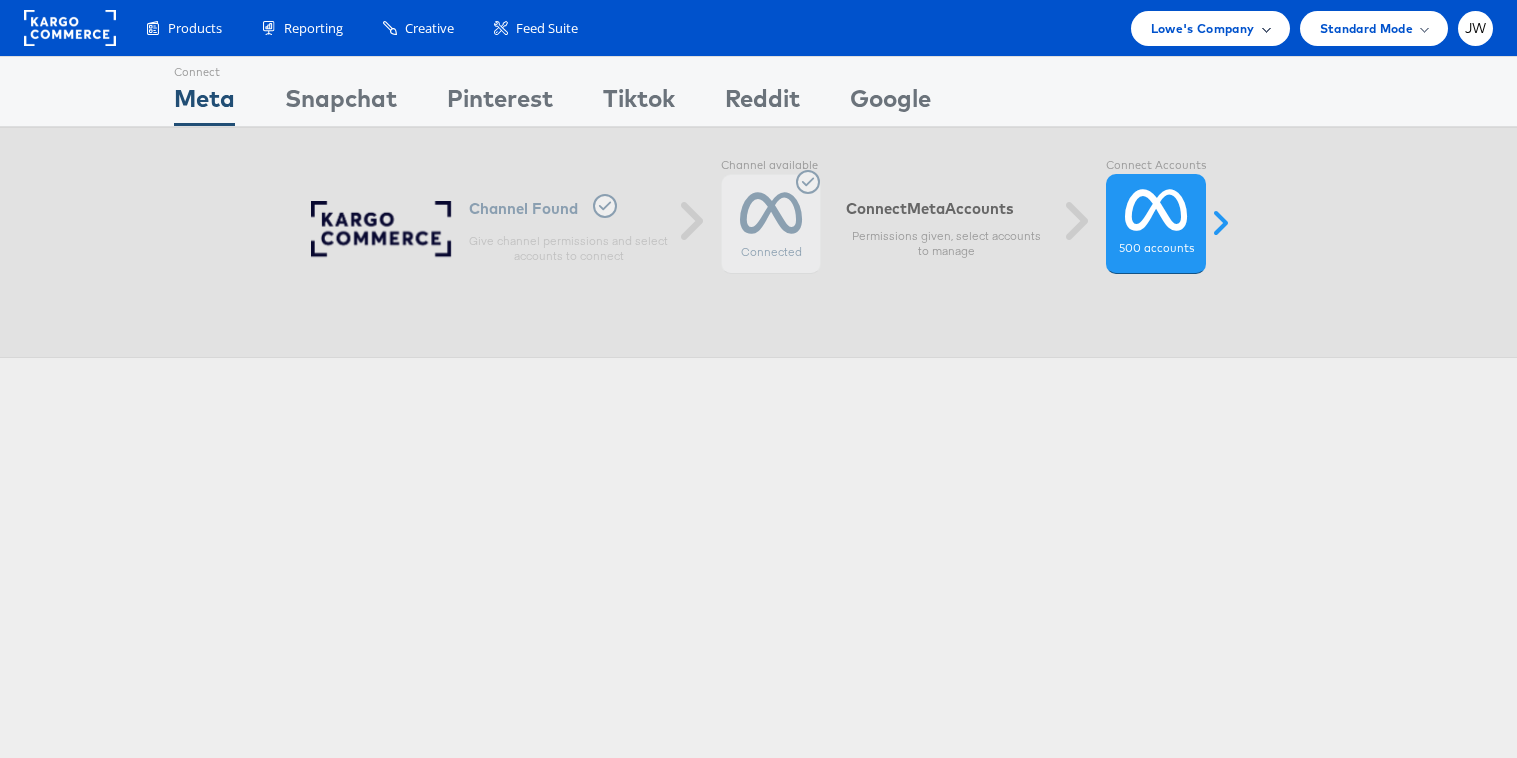 scroll, scrollTop: 0, scrollLeft: 0, axis: both 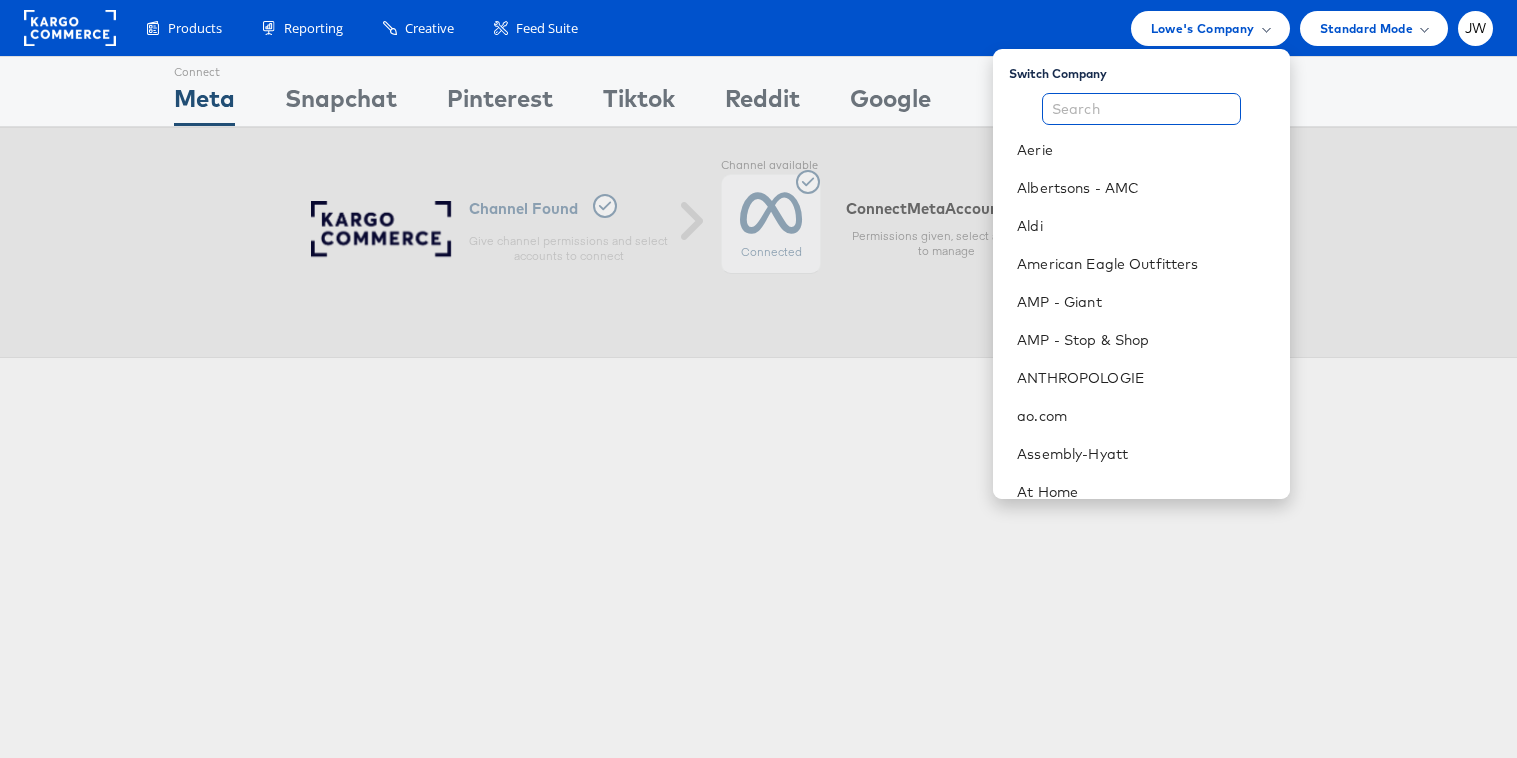 click at bounding box center [1141, 109] 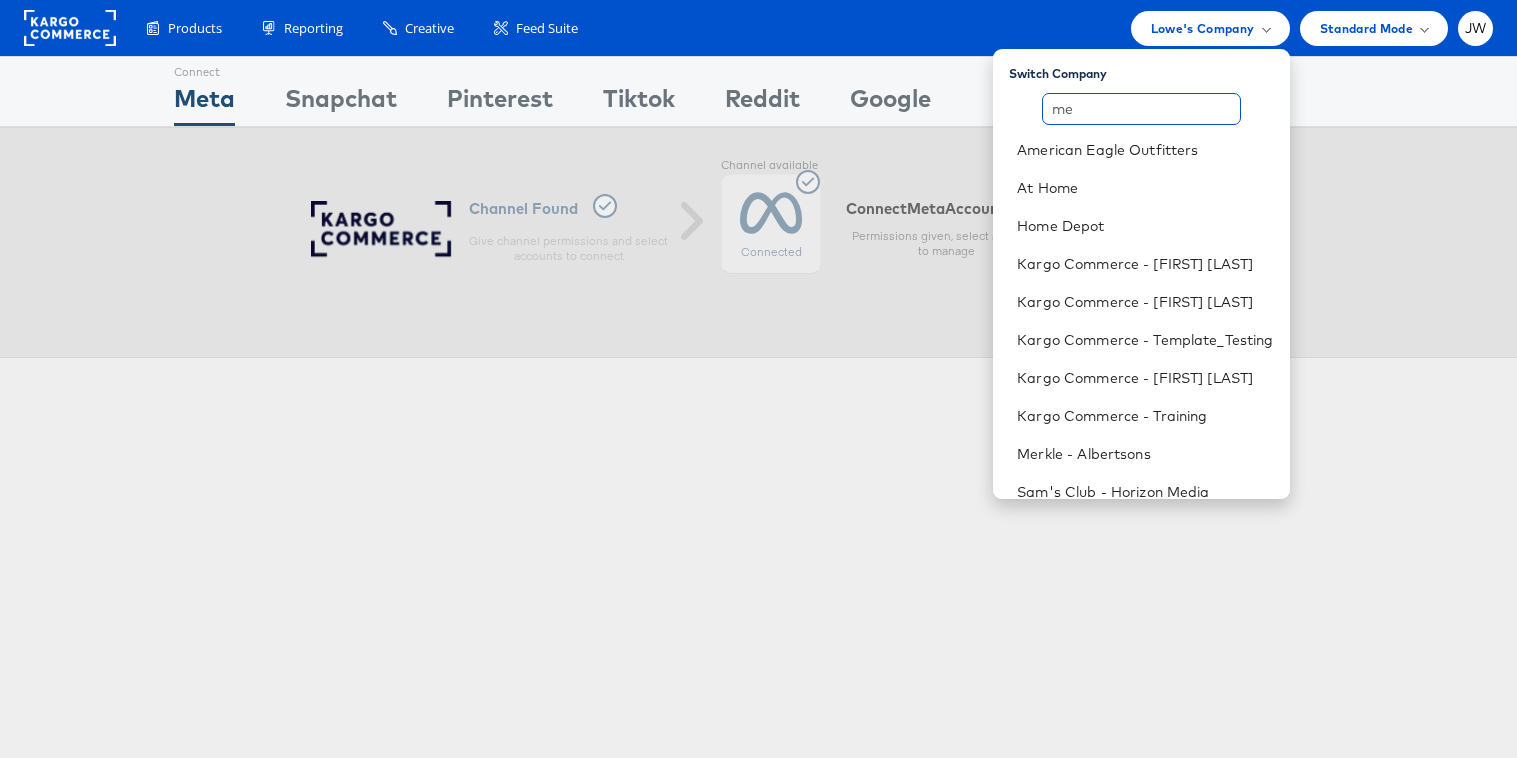 type on "m" 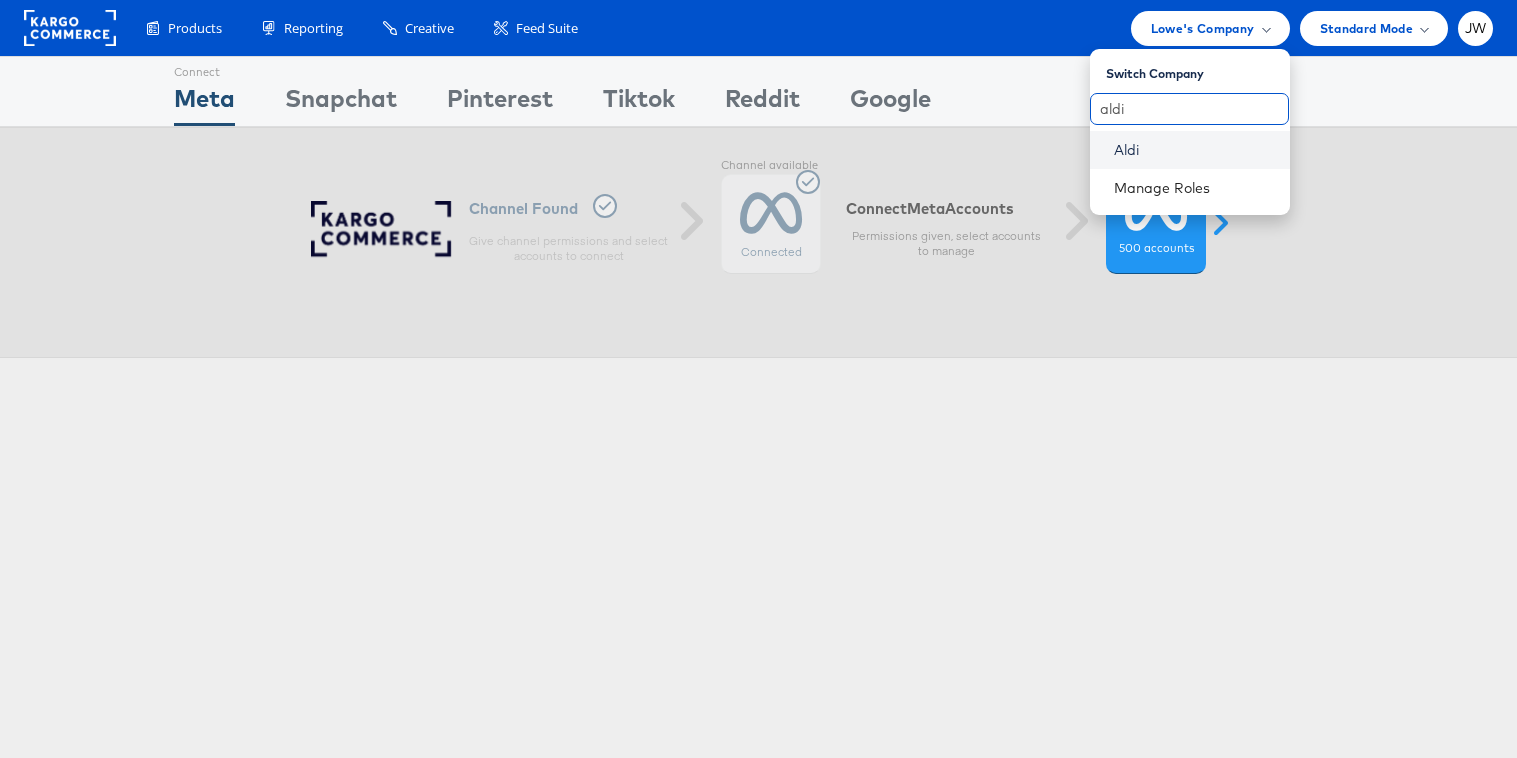 type on "aldi" 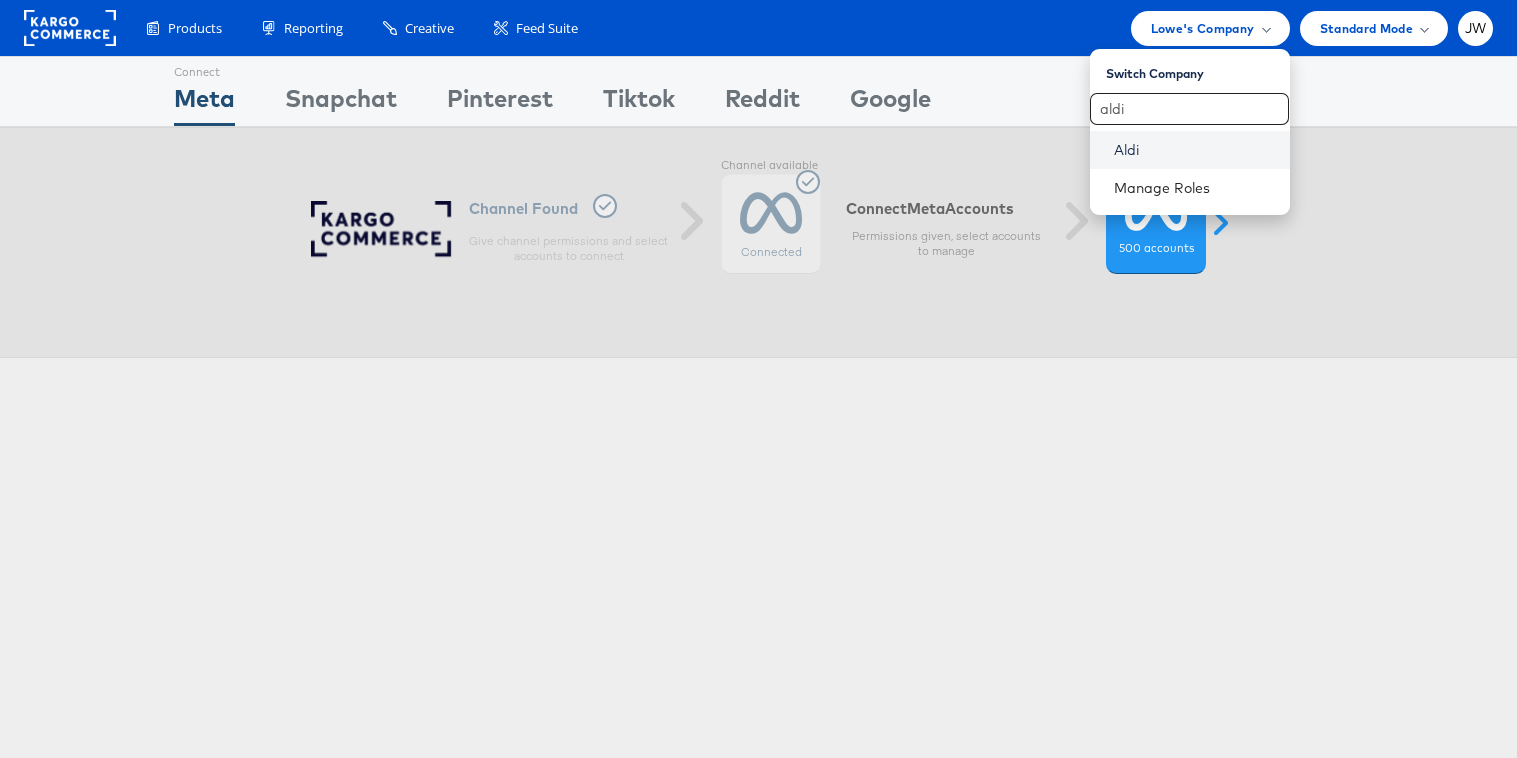 click on "Aldi" at bounding box center [1194, 150] 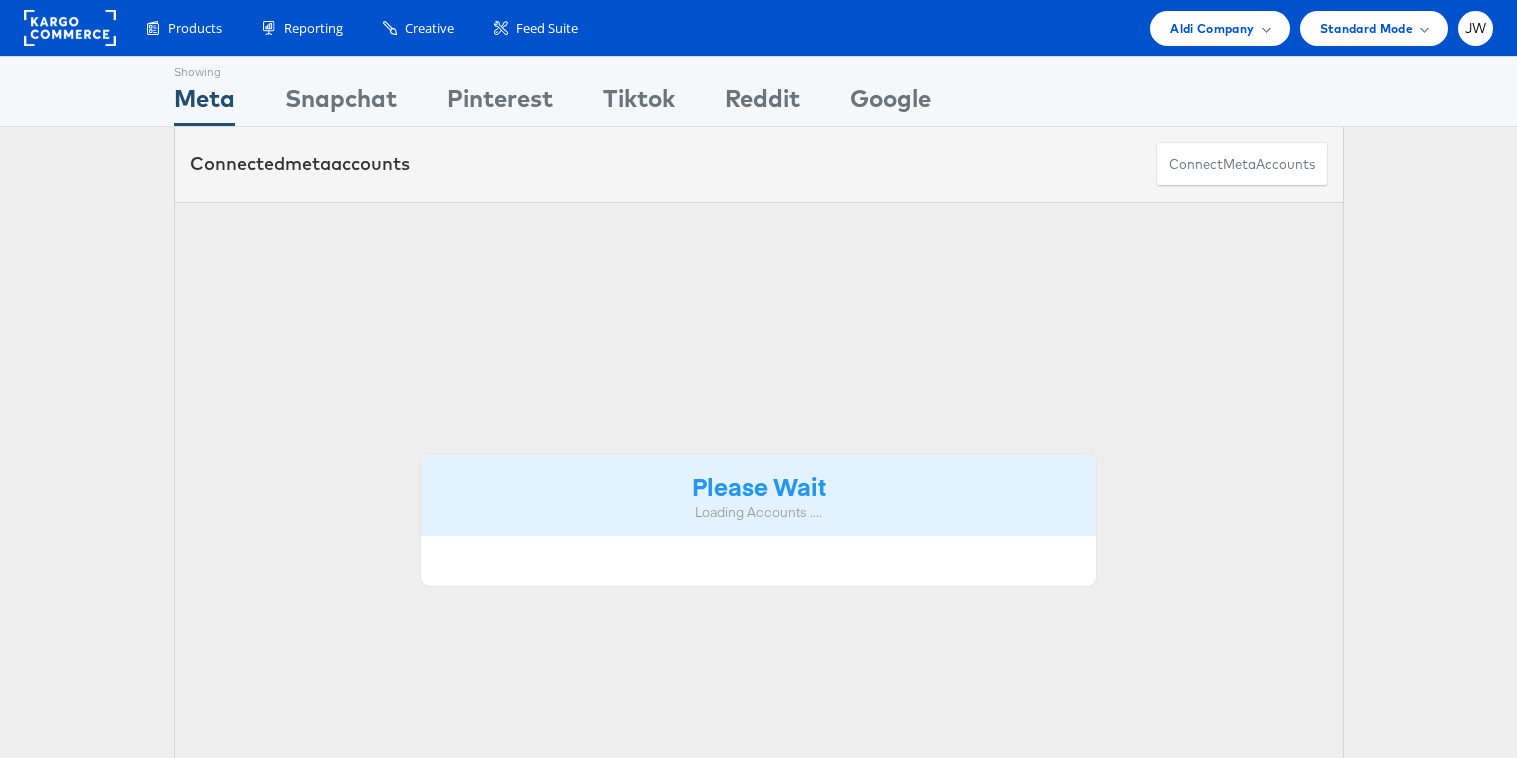 scroll, scrollTop: 0, scrollLeft: 0, axis: both 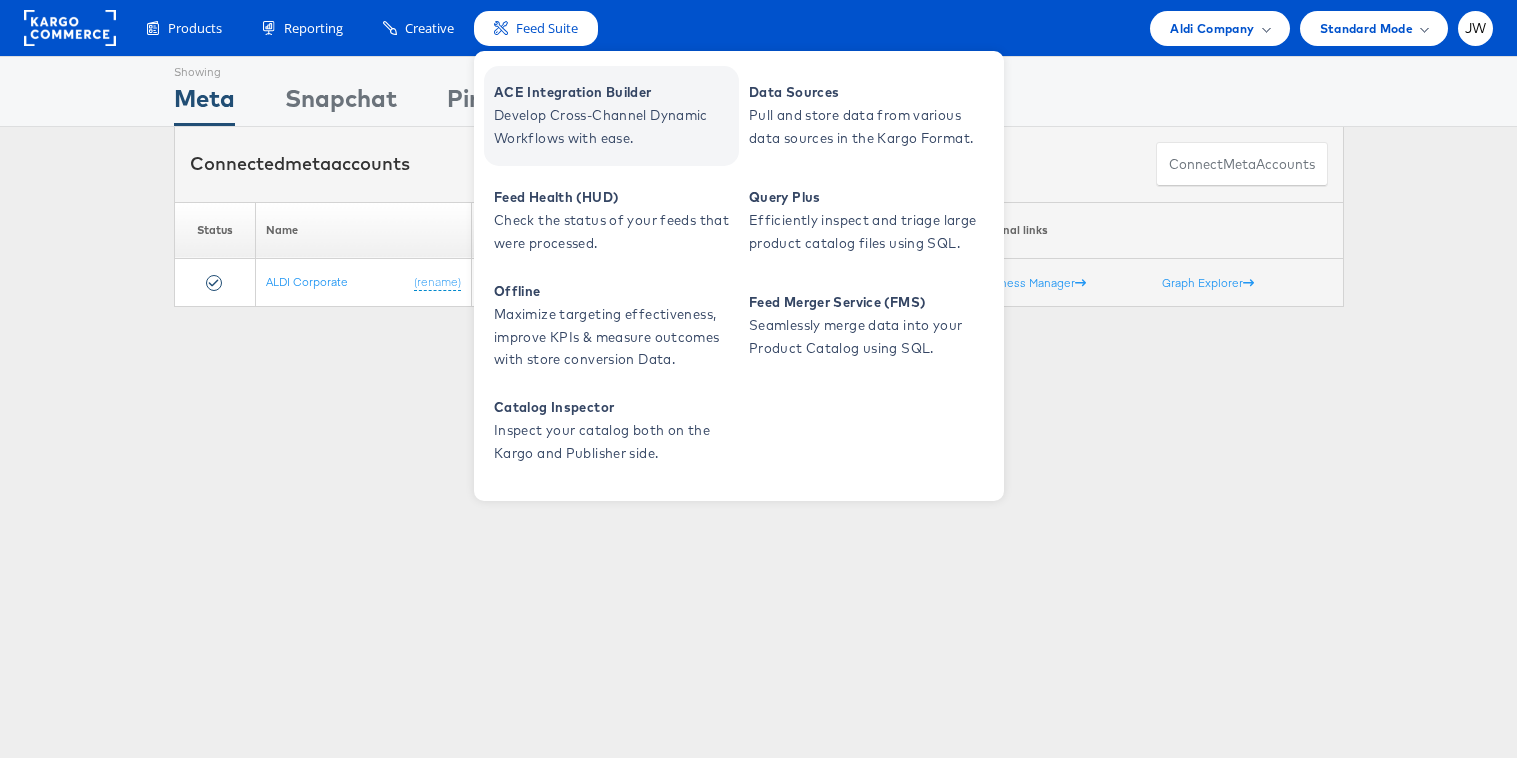 click on "Develop Cross-Channel Dynamic Workflows with ease." at bounding box center (614, 127) 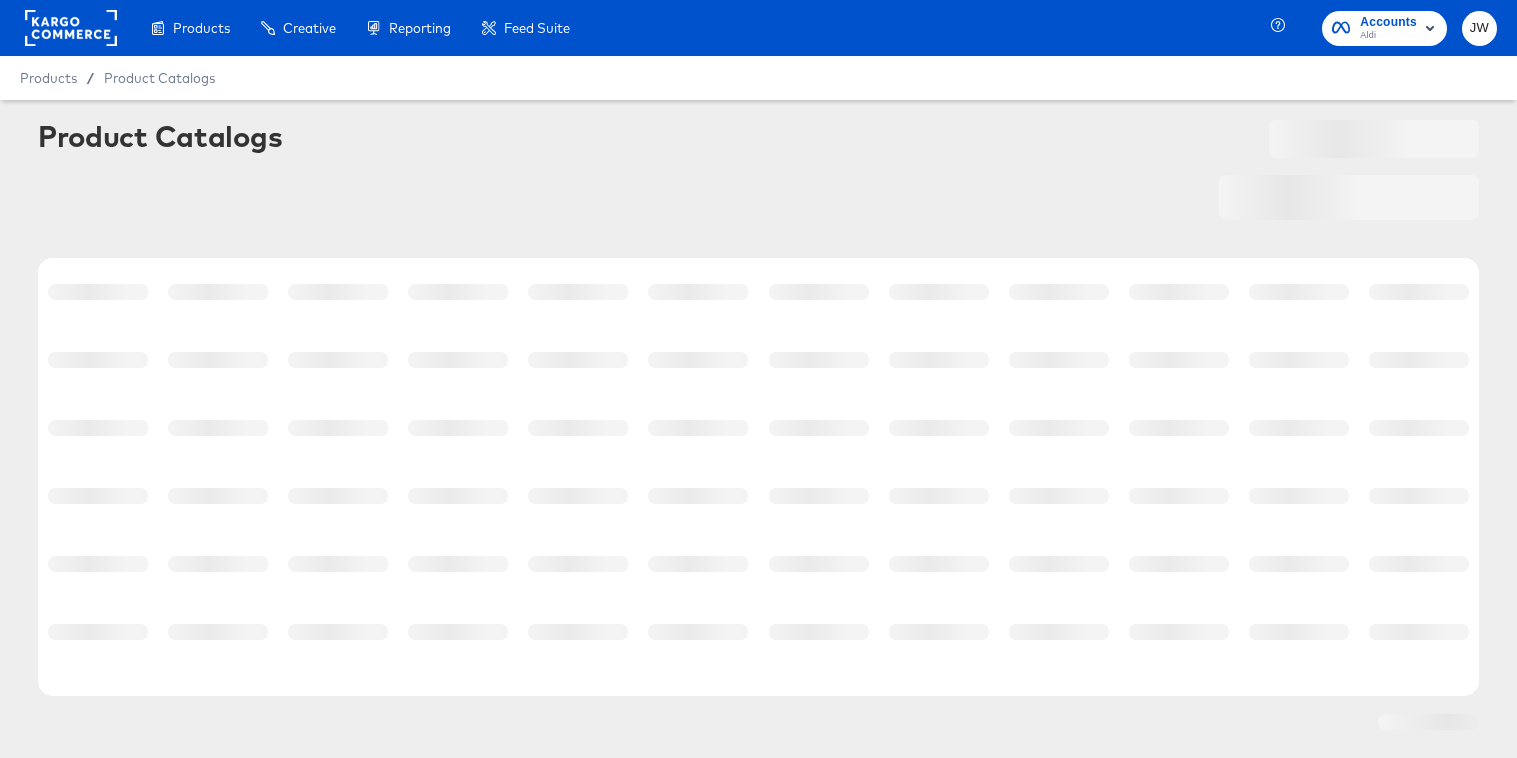 scroll, scrollTop: 0, scrollLeft: 0, axis: both 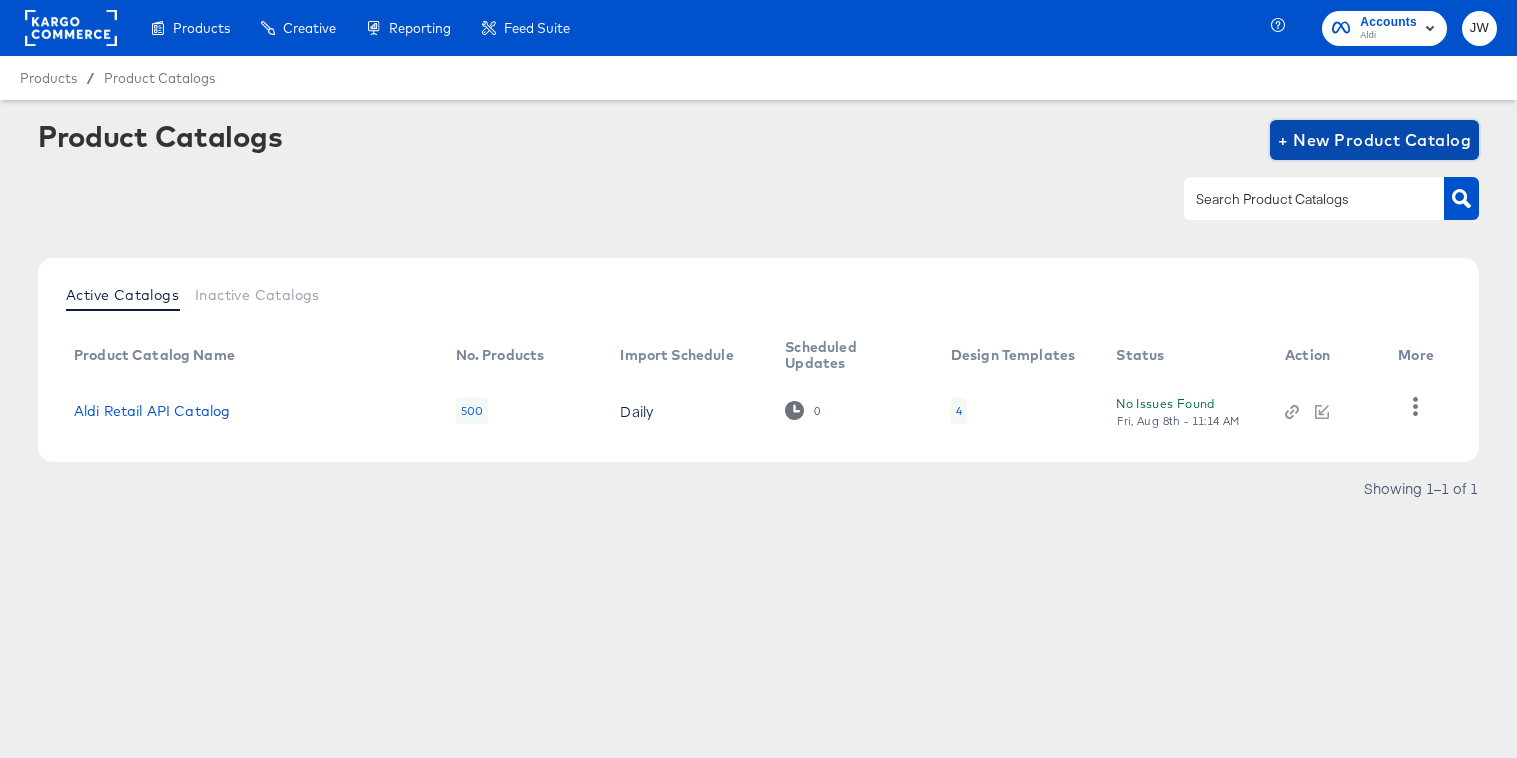 click on "+ New Product Catalog" at bounding box center [1374, 140] 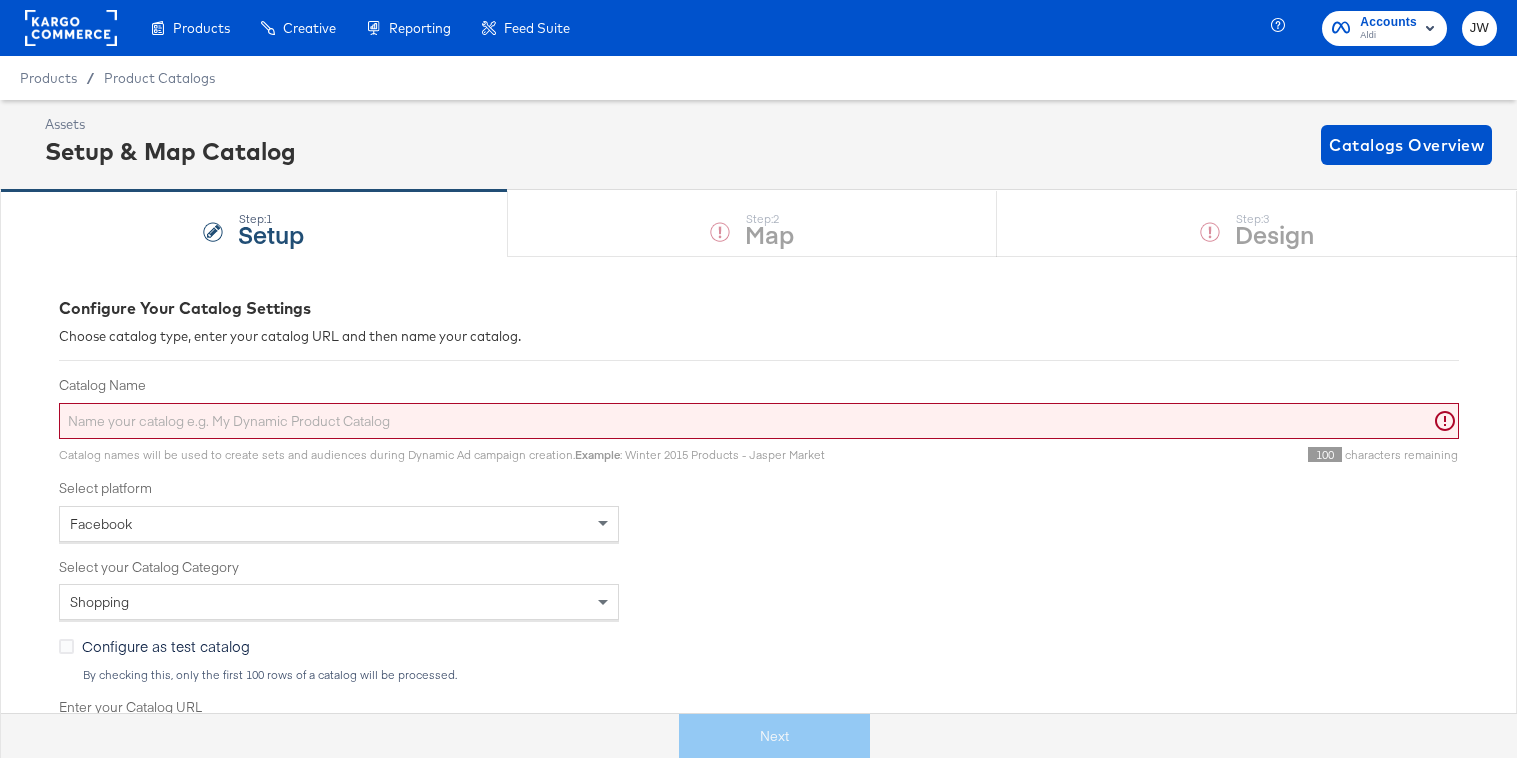 click on "Catalog Name" at bounding box center (759, 421) 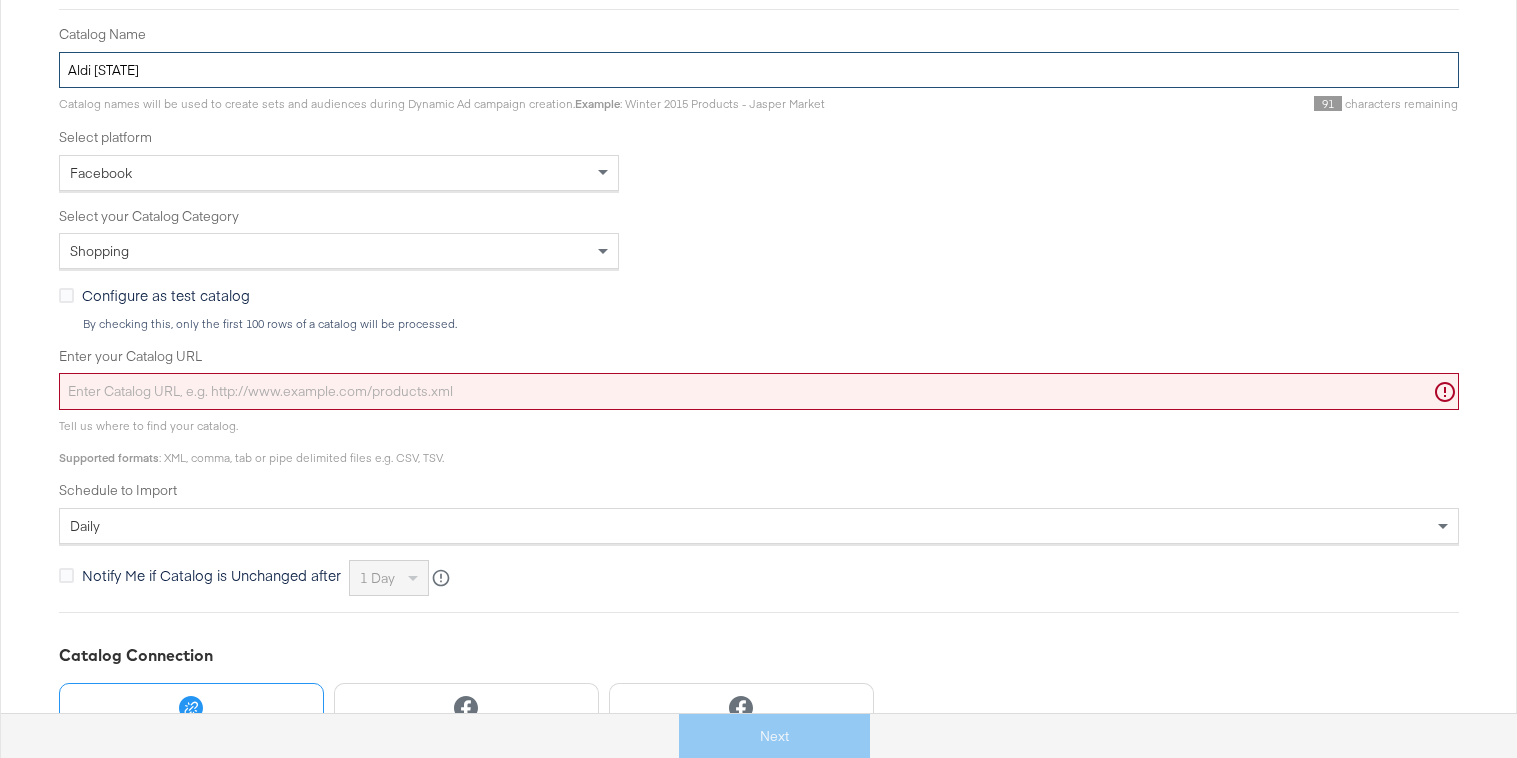 scroll, scrollTop: 407, scrollLeft: 0, axis: vertical 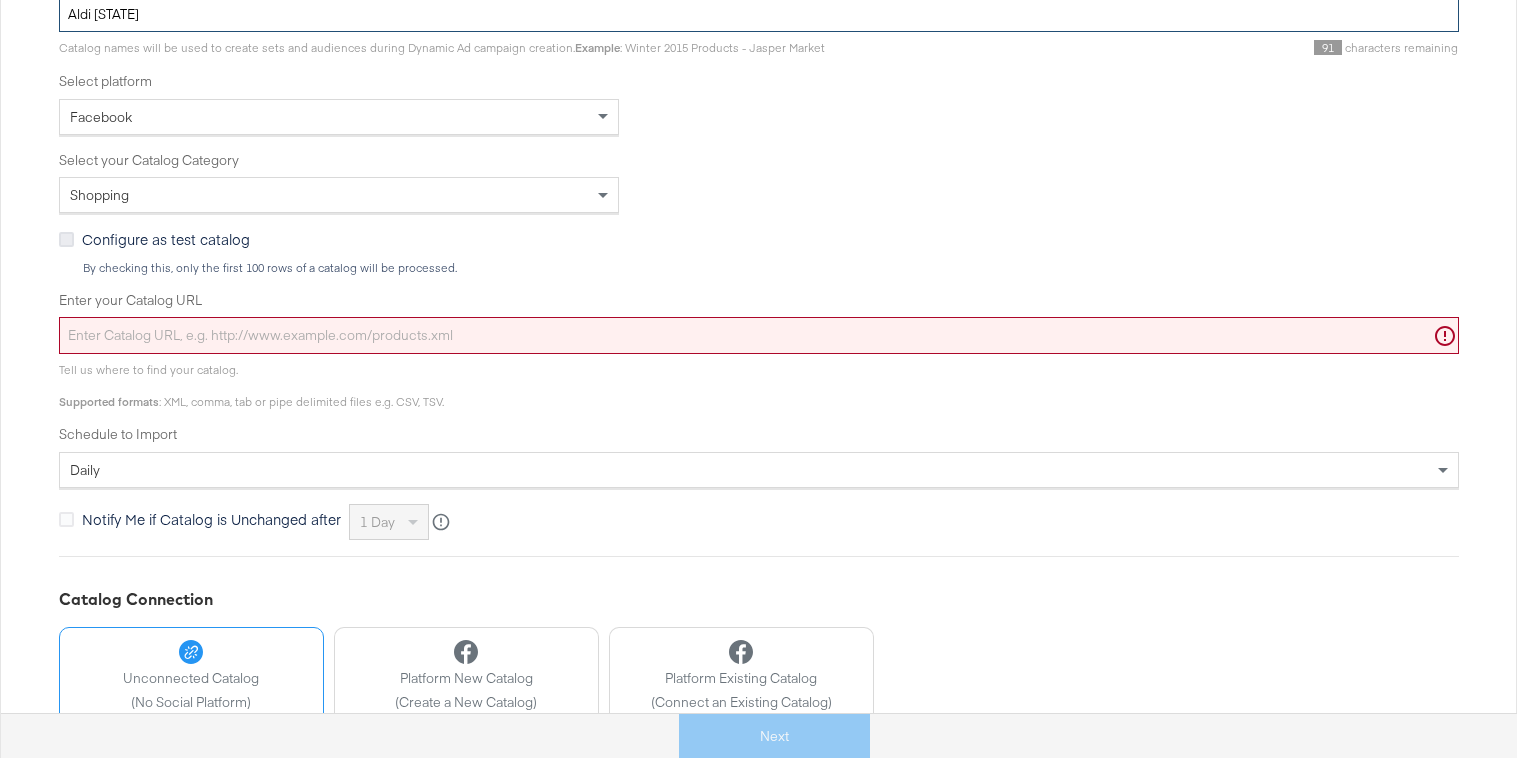 type on "Aldi Meta" 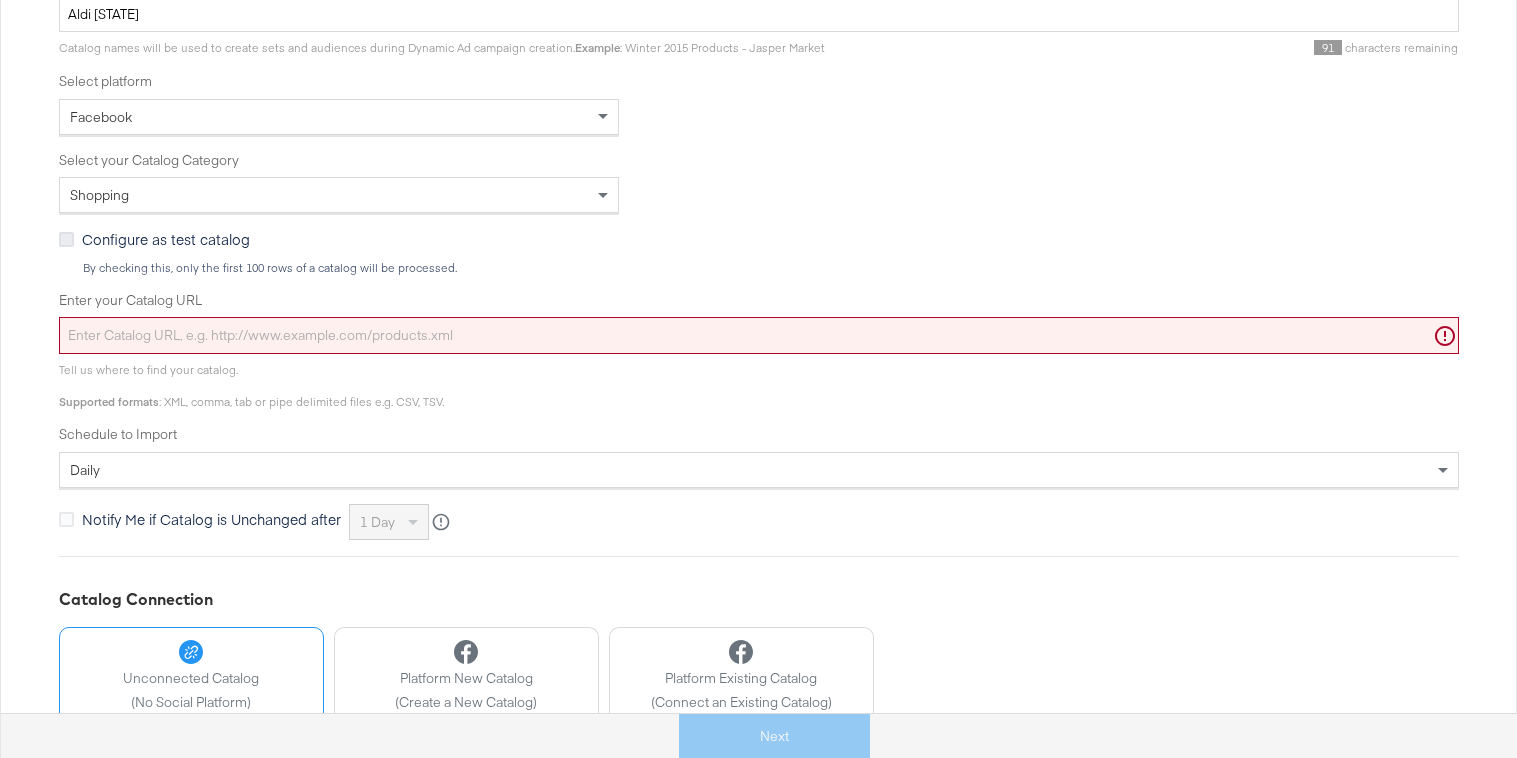 click at bounding box center (66, 239) 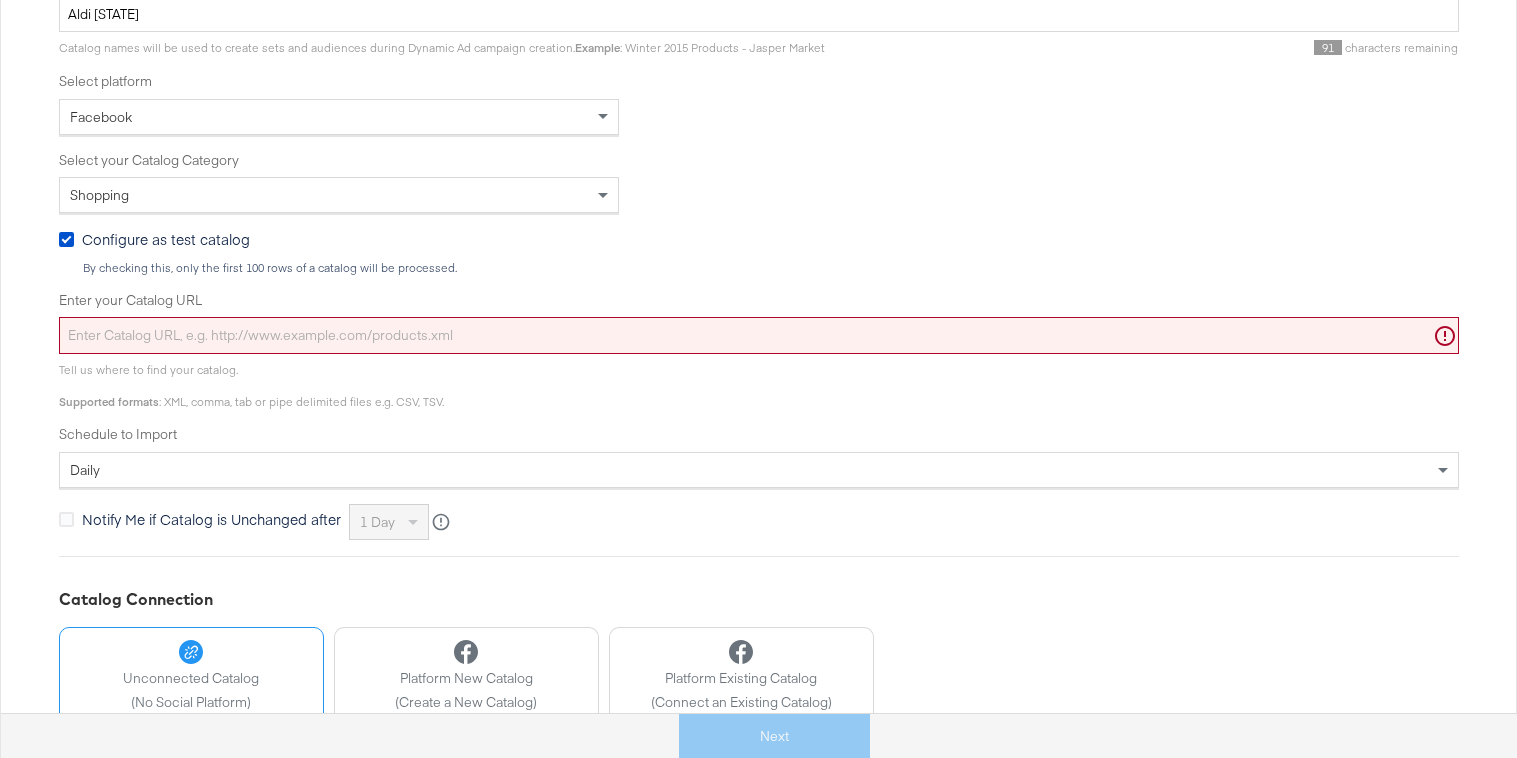 click on "Enter your Catalog URL" at bounding box center (759, 300) 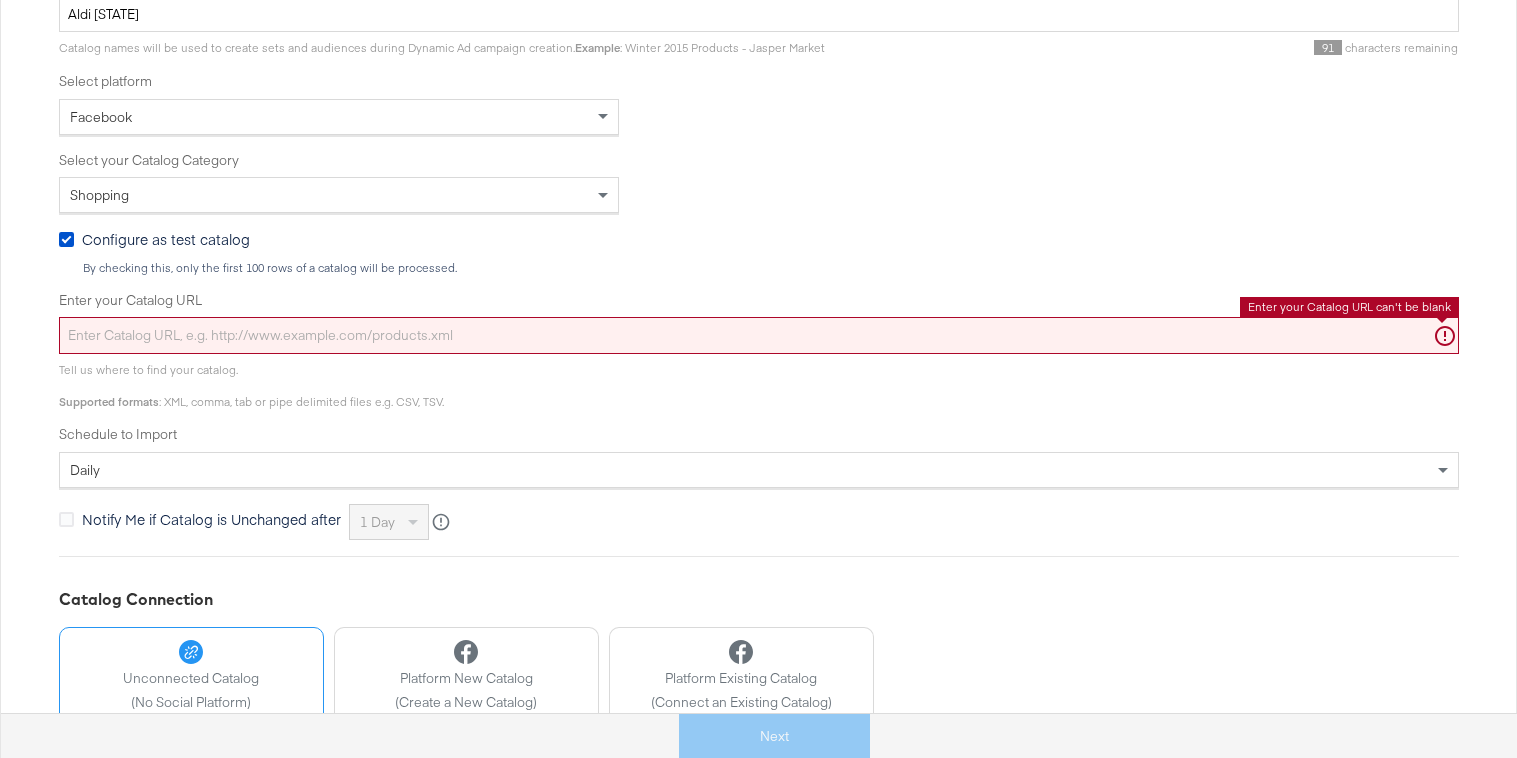 click on "Enter your Catalog URL" at bounding box center (759, 335) 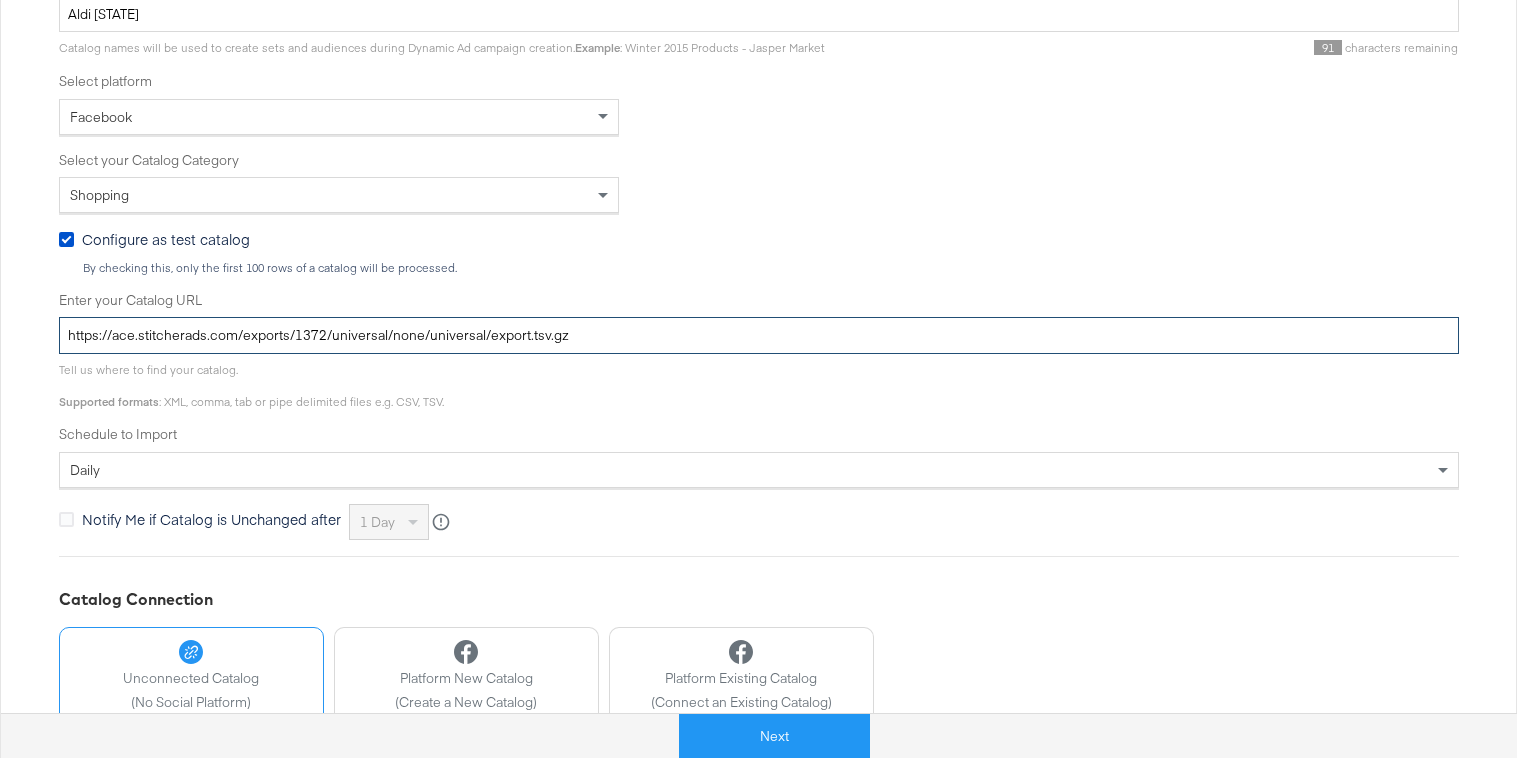 scroll, scrollTop: 515, scrollLeft: 0, axis: vertical 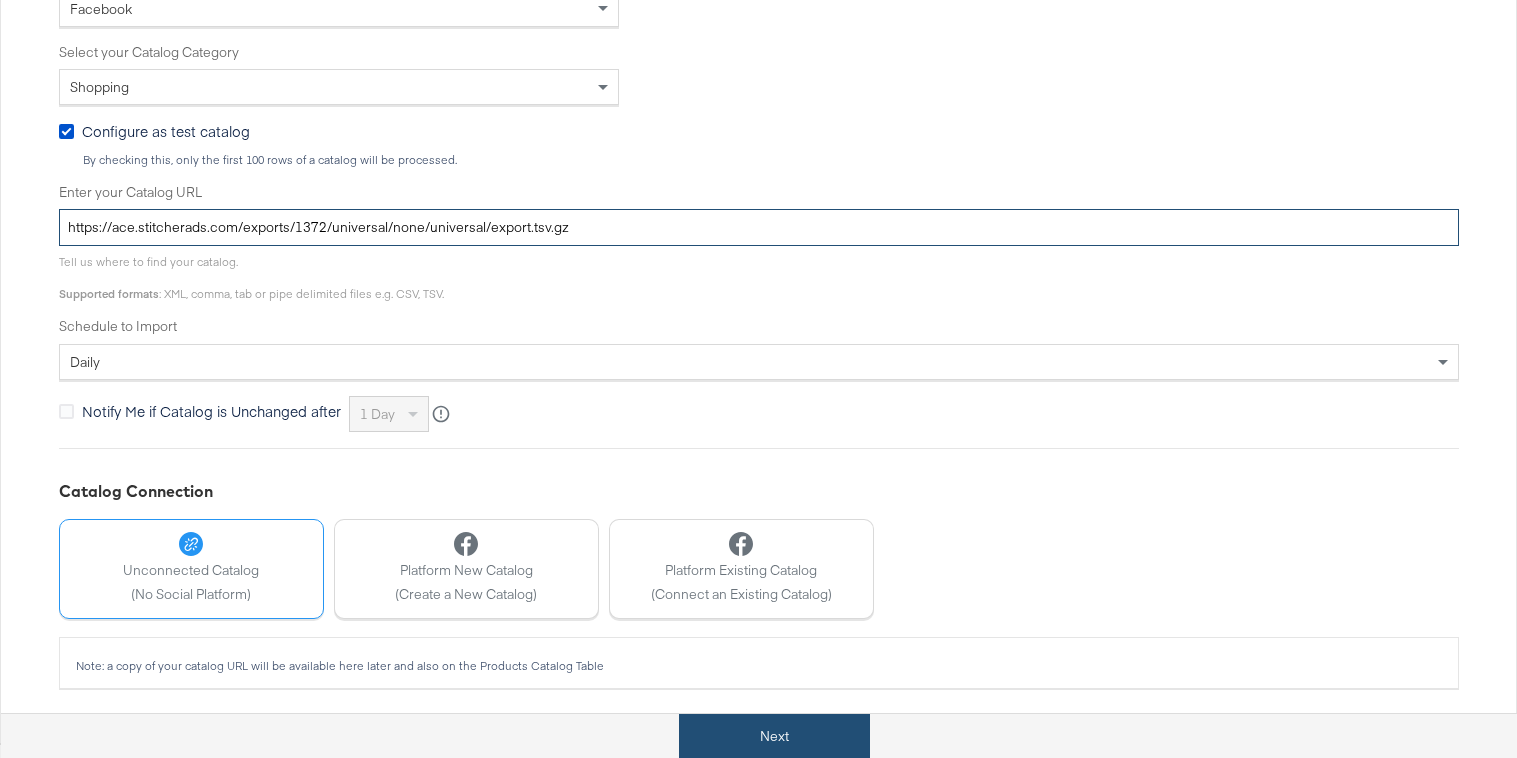 type on "https://ace.stitcherads.com/exports/1372/universal/none/universal/export.tsv.gz" 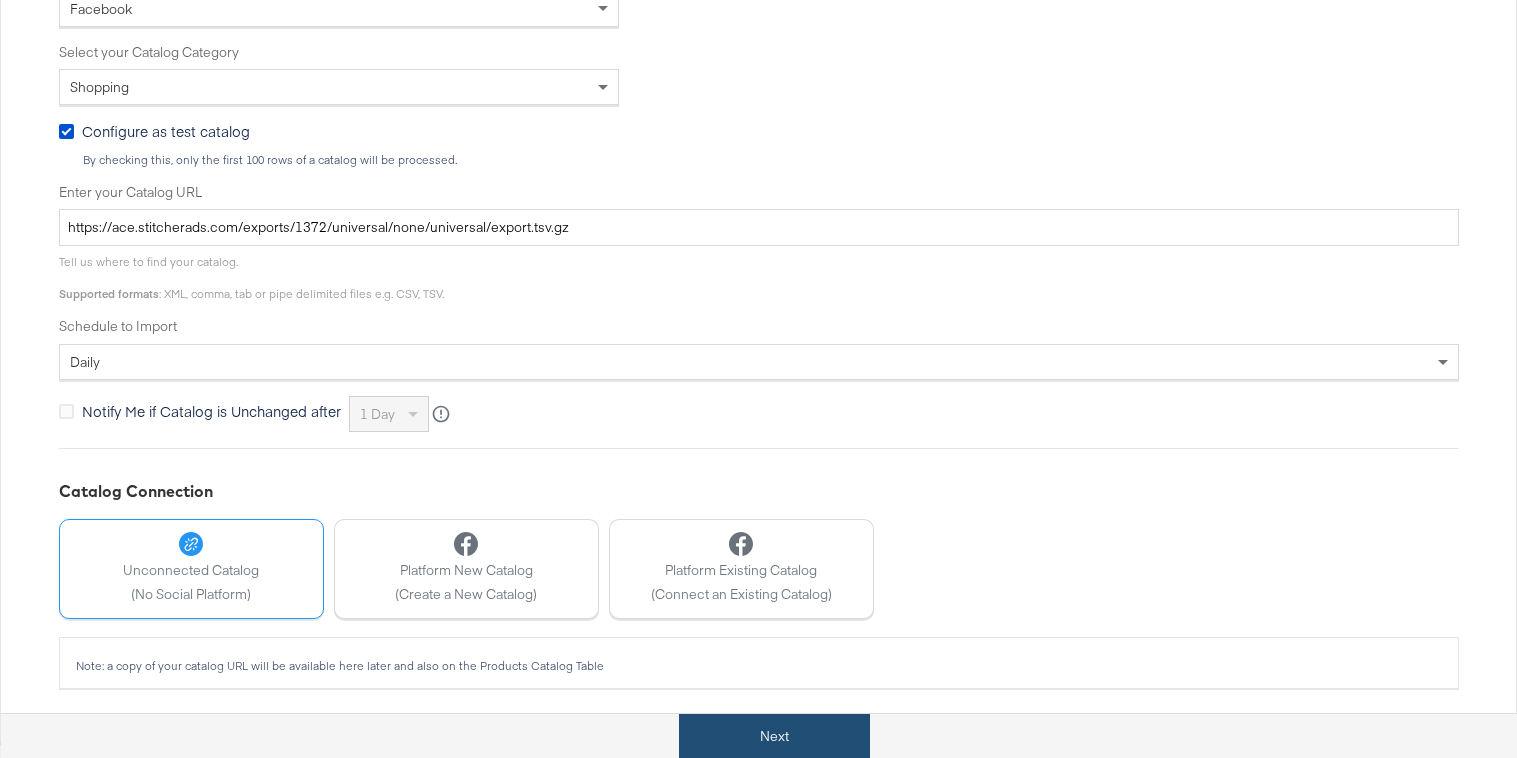 click on "Next" at bounding box center [774, 736] 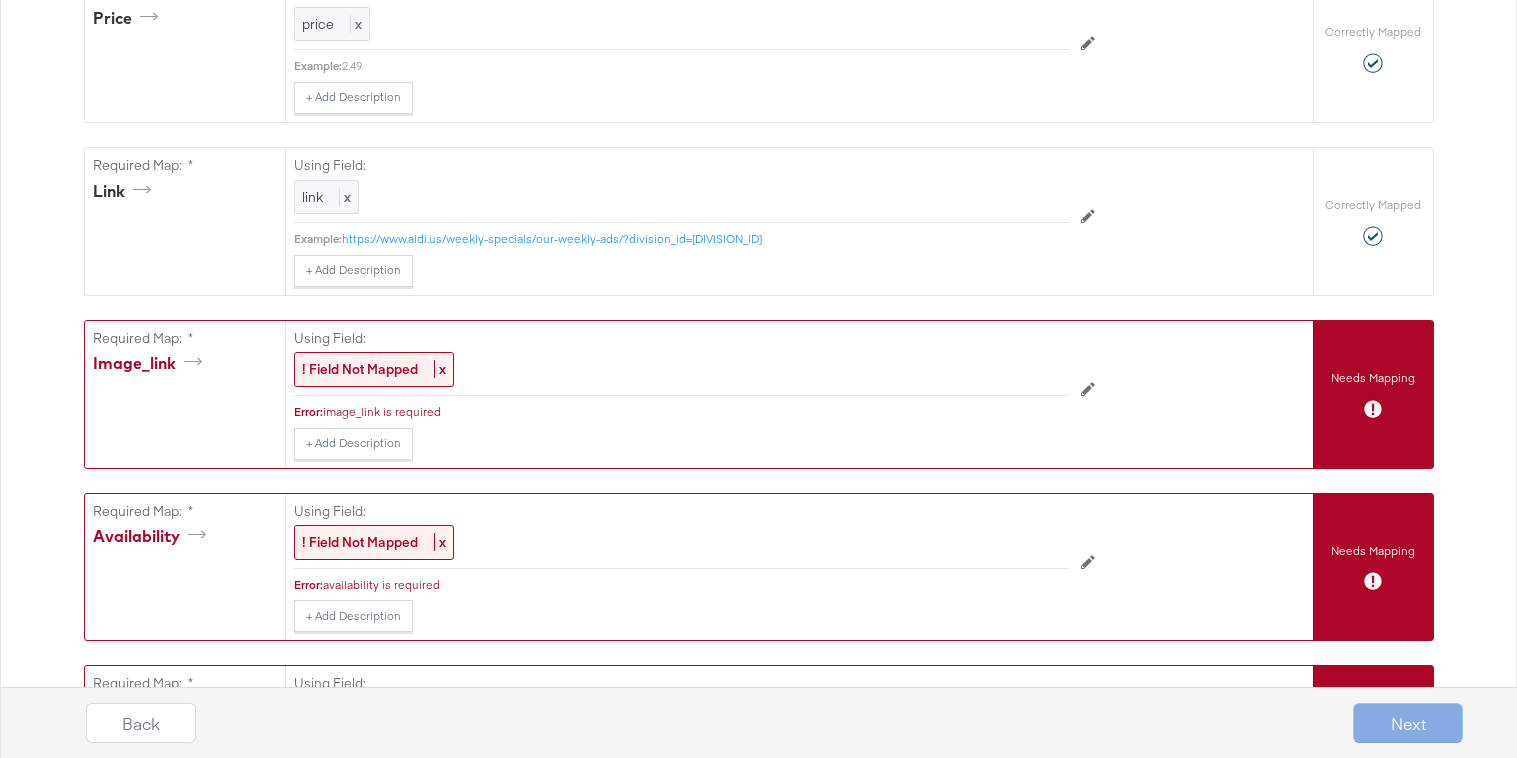 scroll, scrollTop: 1064, scrollLeft: 0, axis: vertical 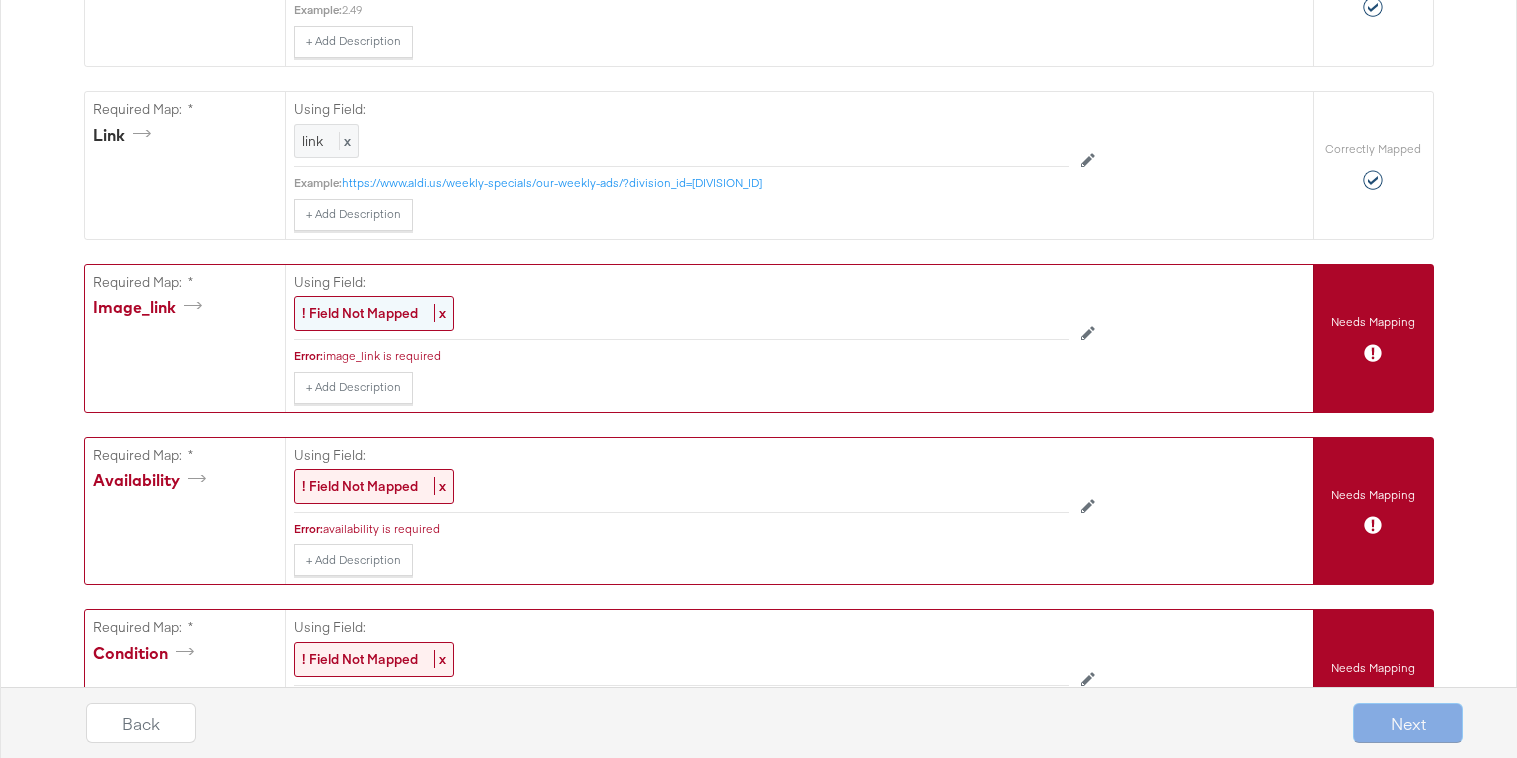 click on "! Field Not Mapped" at bounding box center [360, 313] 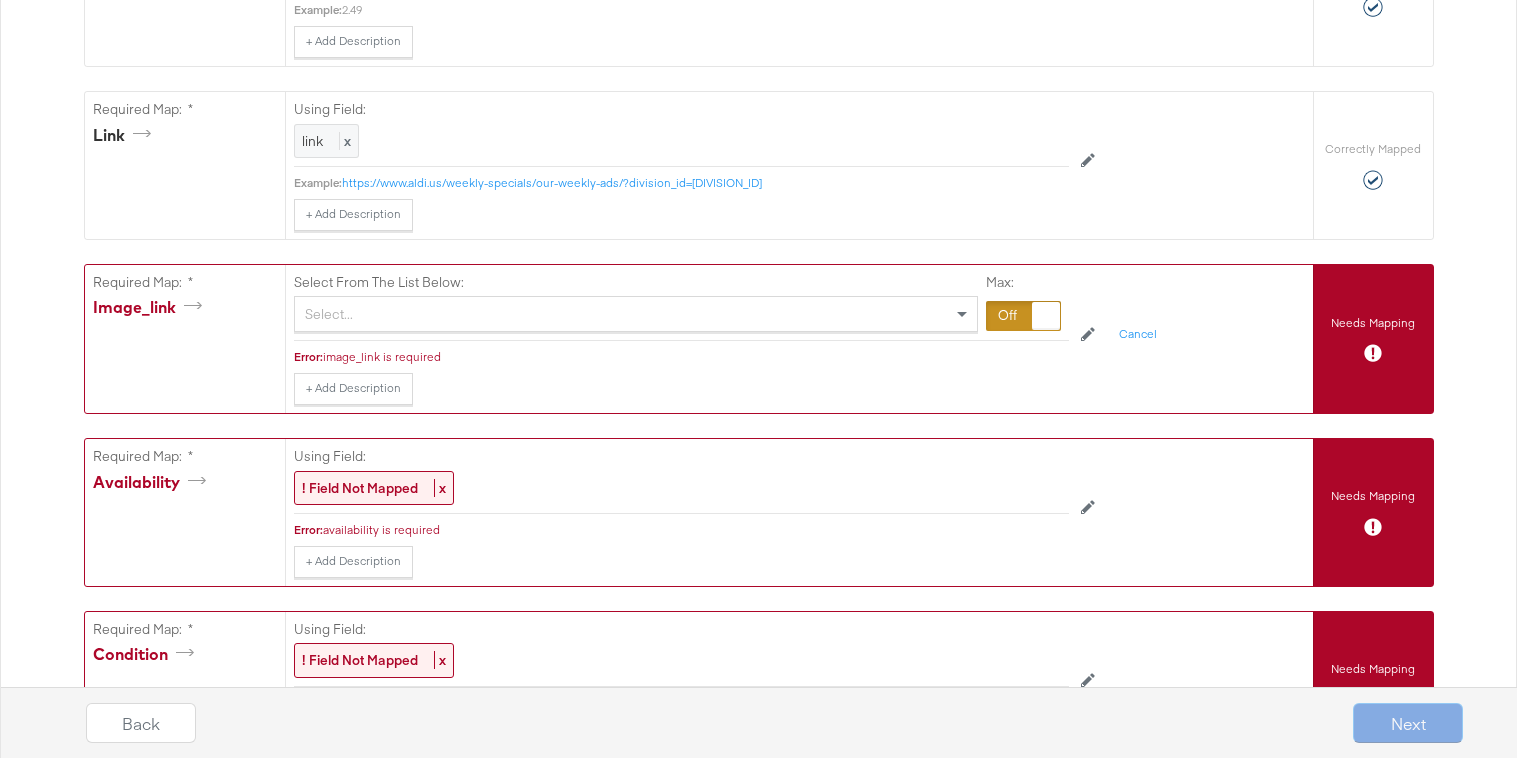 click on "Select..." at bounding box center (636, 314) 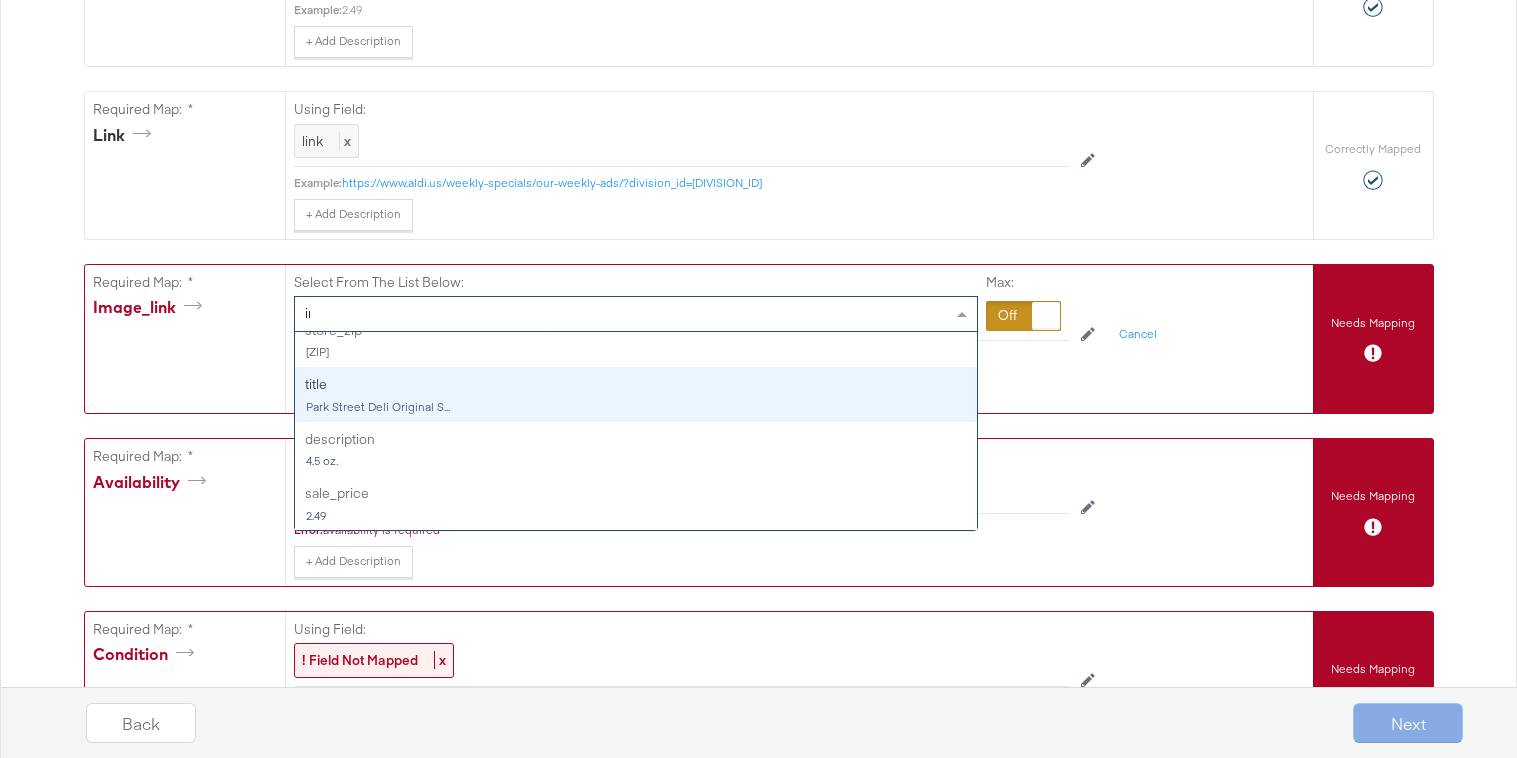 scroll, scrollTop: 0, scrollLeft: 0, axis: both 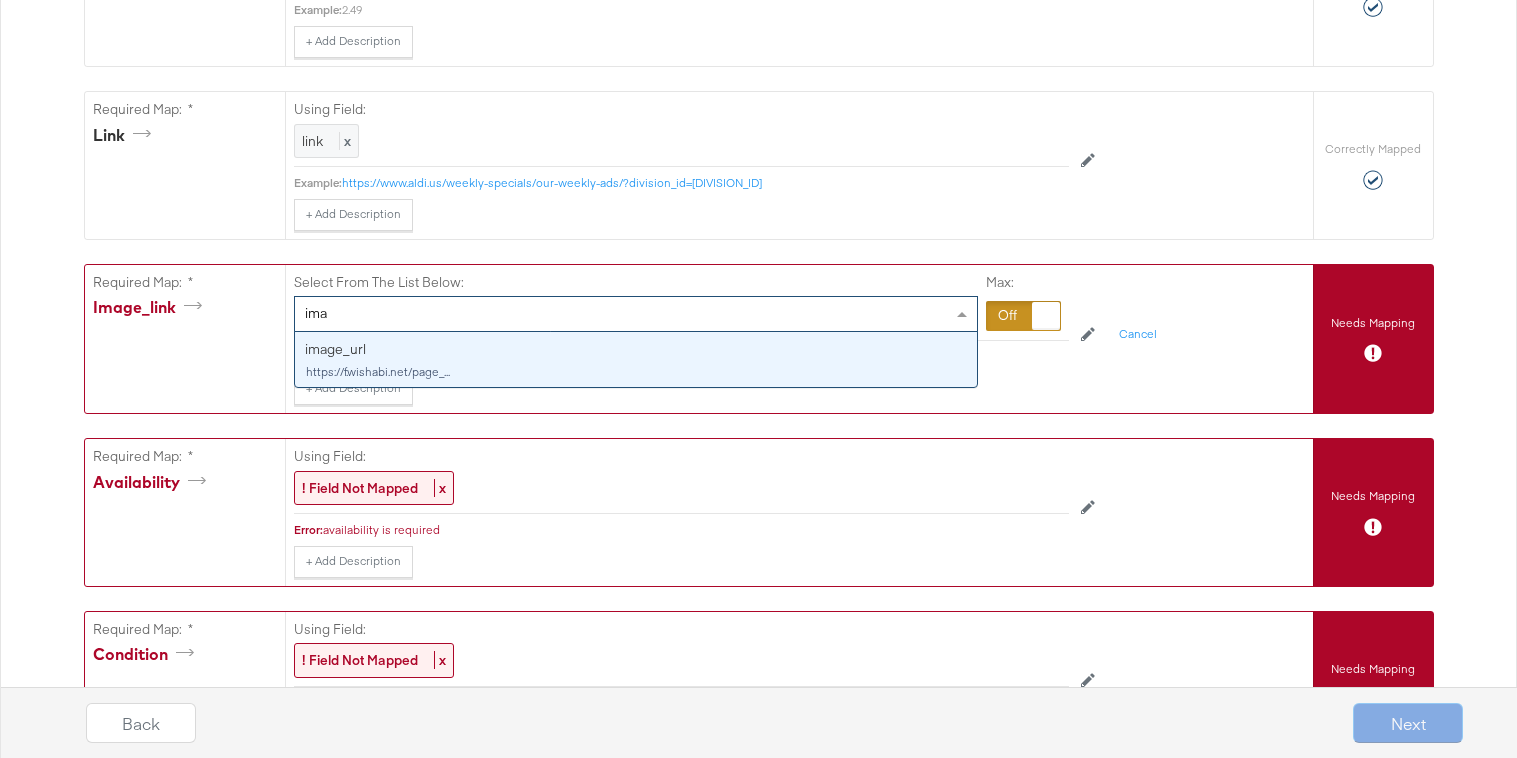 type on "imag" 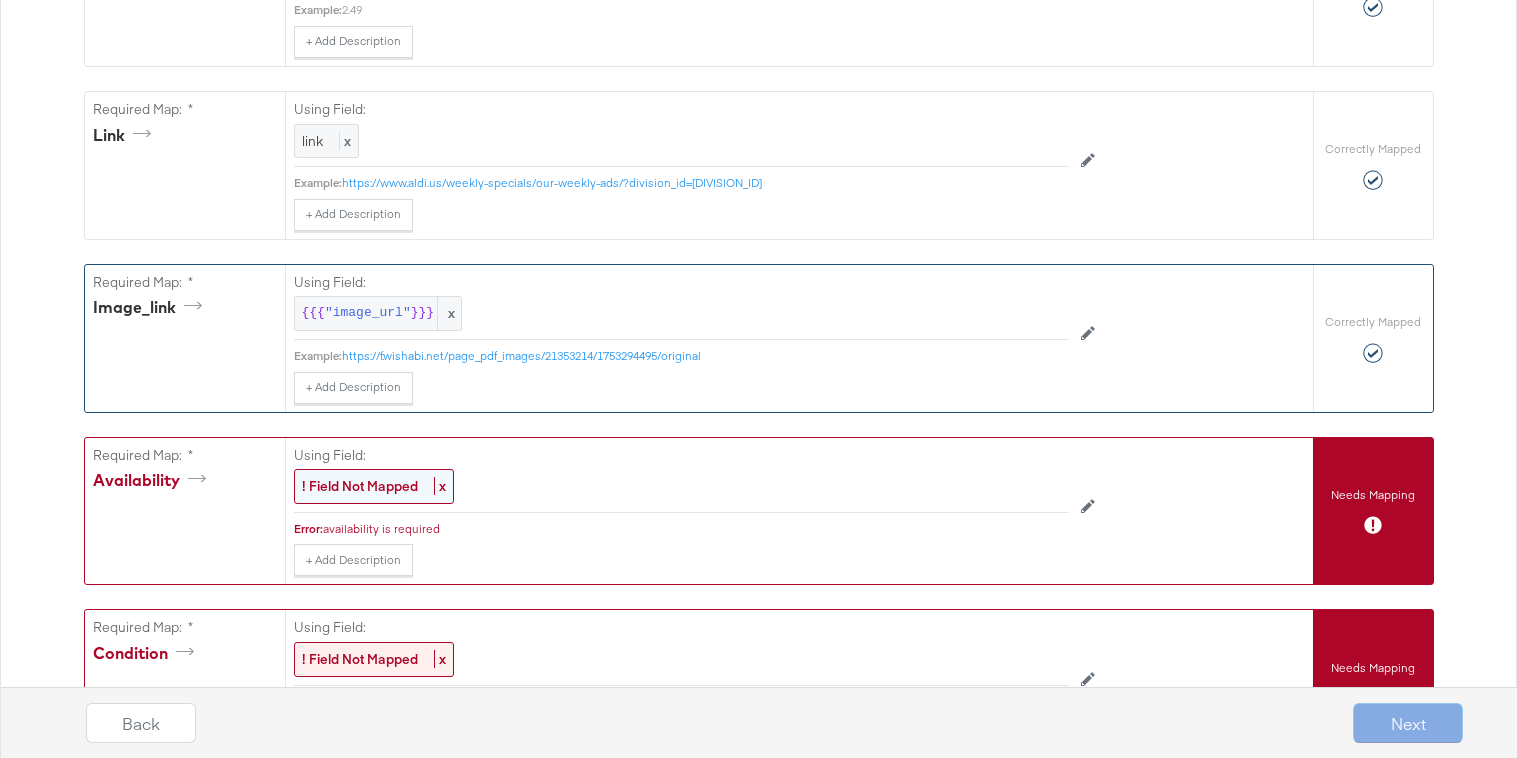 click on "! Field Not Mapped" at bounding box center [360, 486] 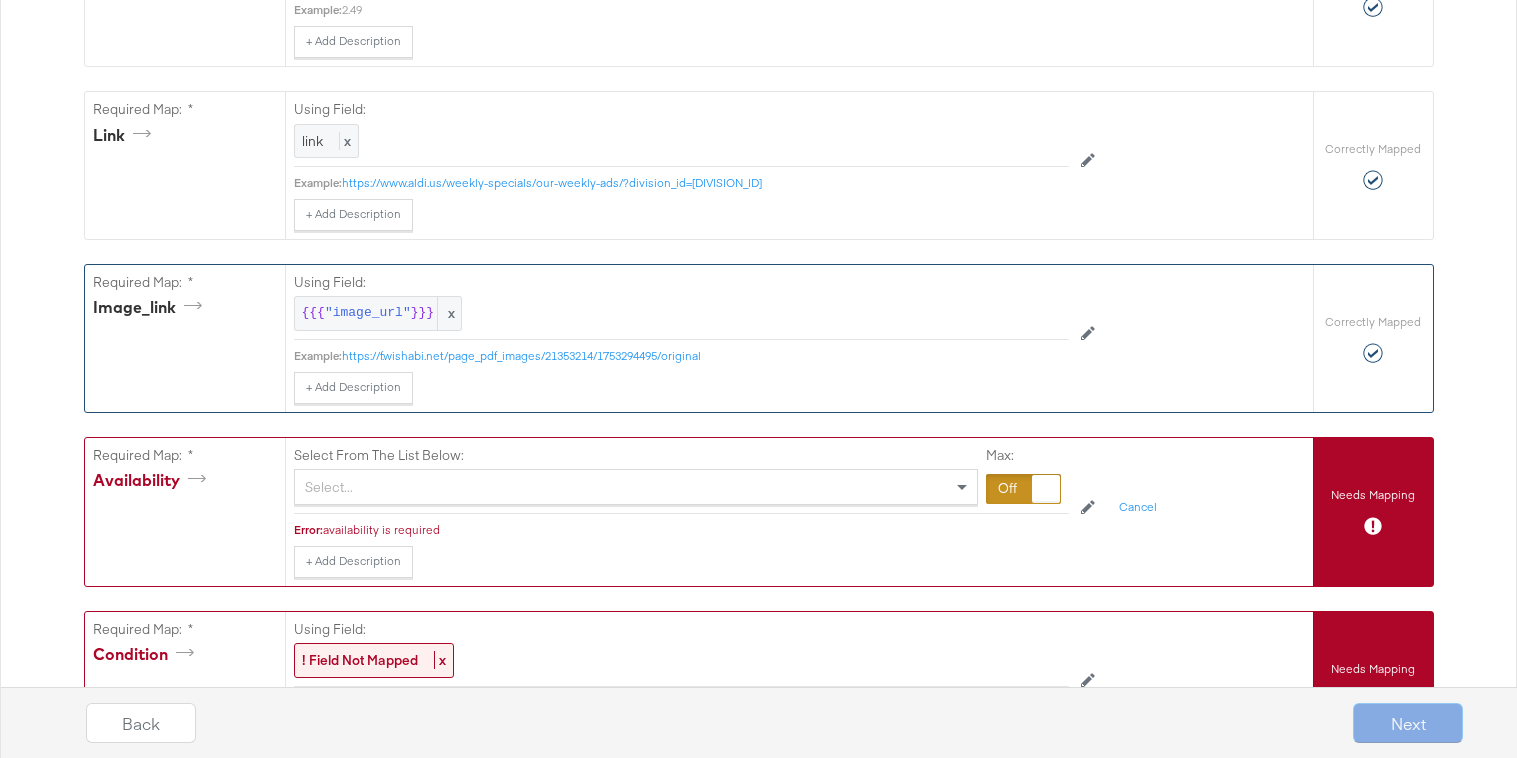 click on "Select..." at bounding box center (636, 487) 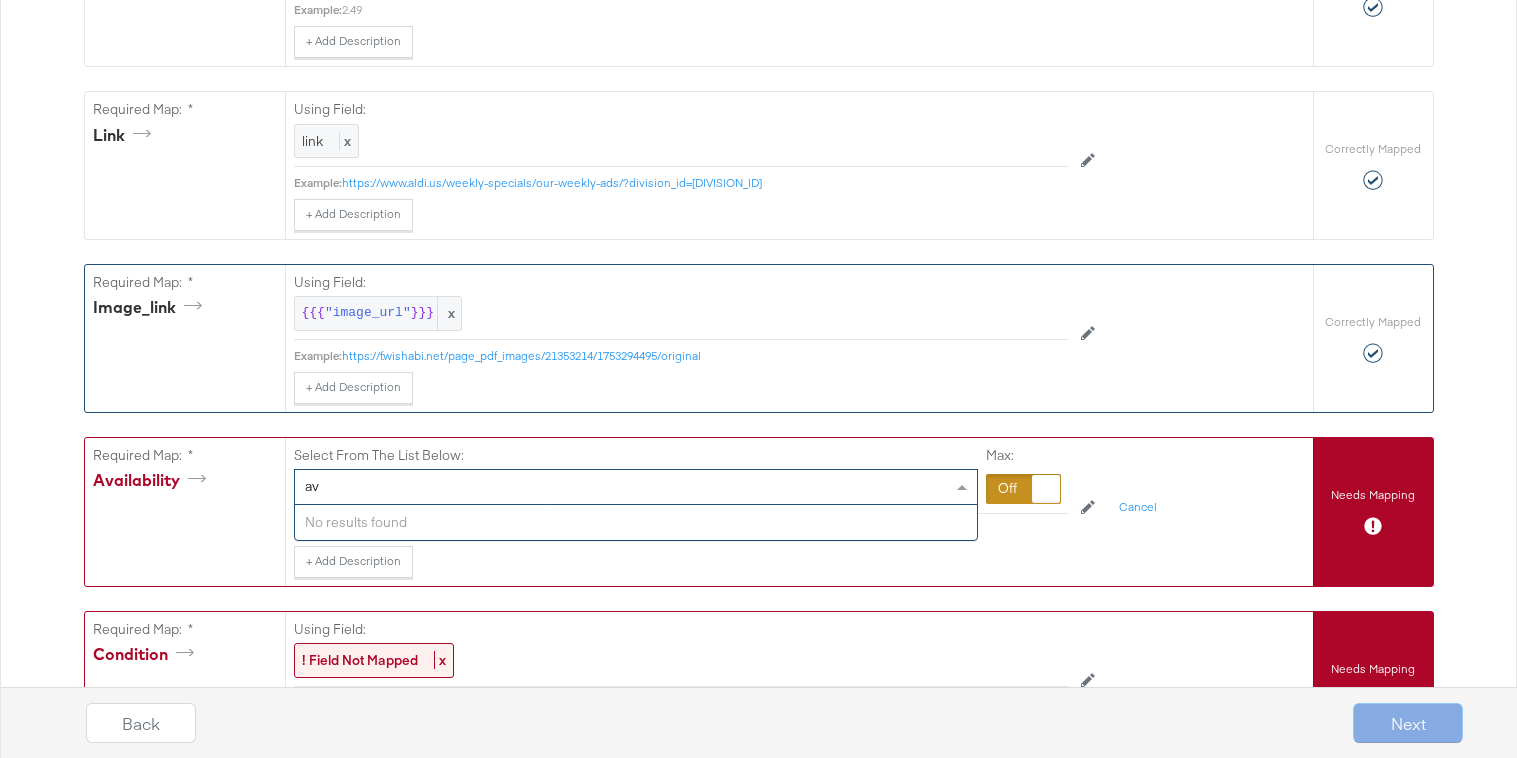 type on "a" 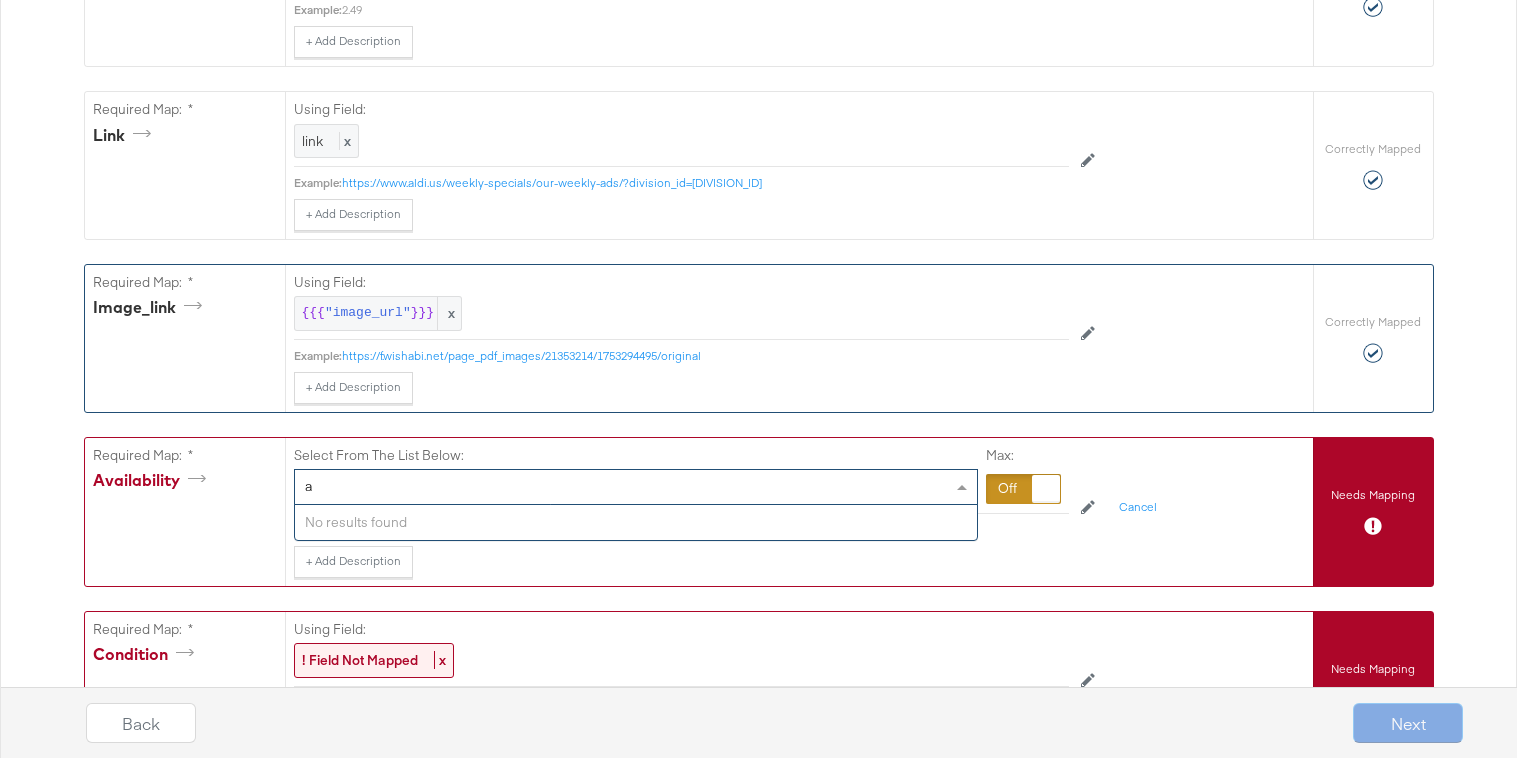 type 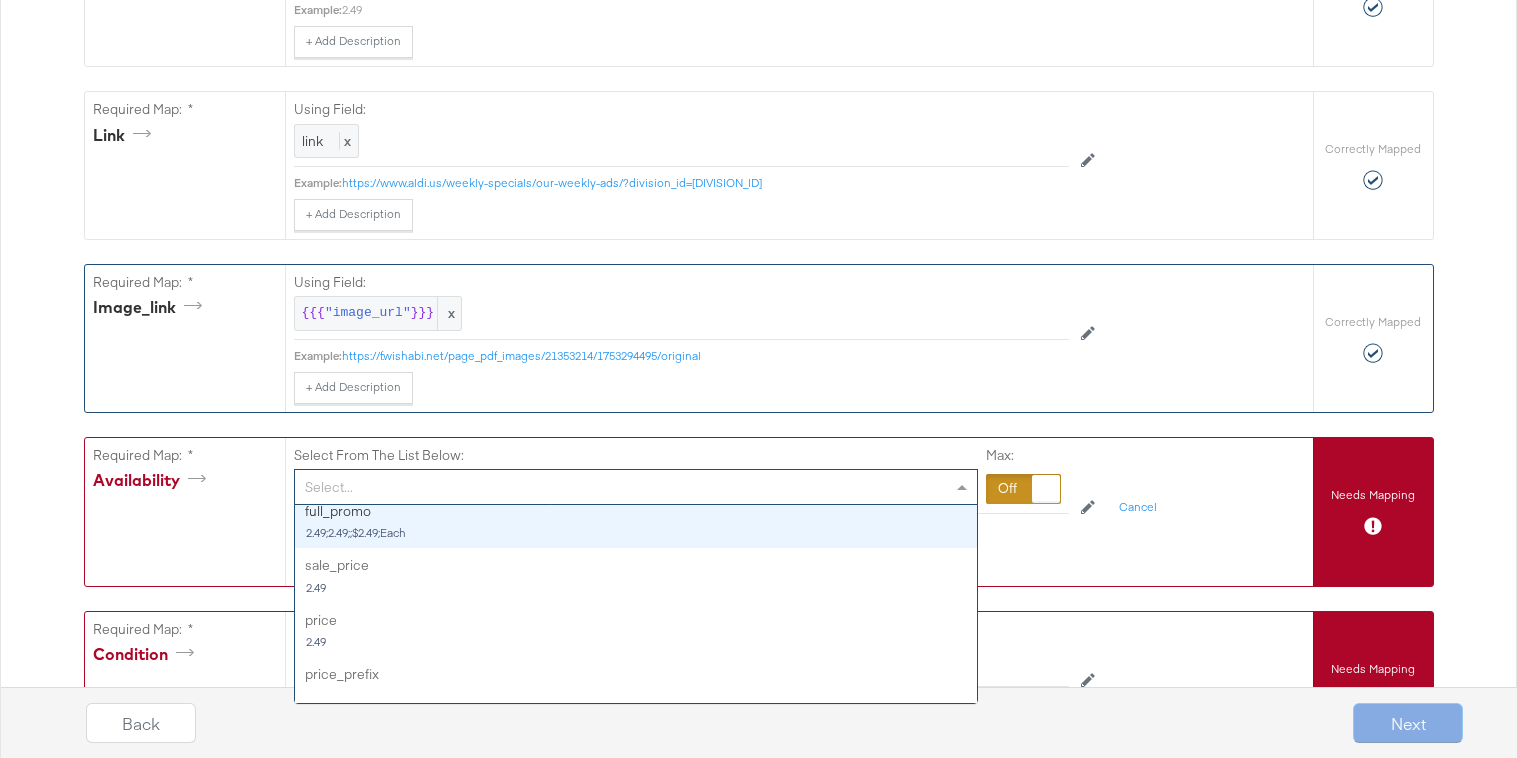 scroll, scrollTop: 397, scrollLeft: 0, axis: vertical 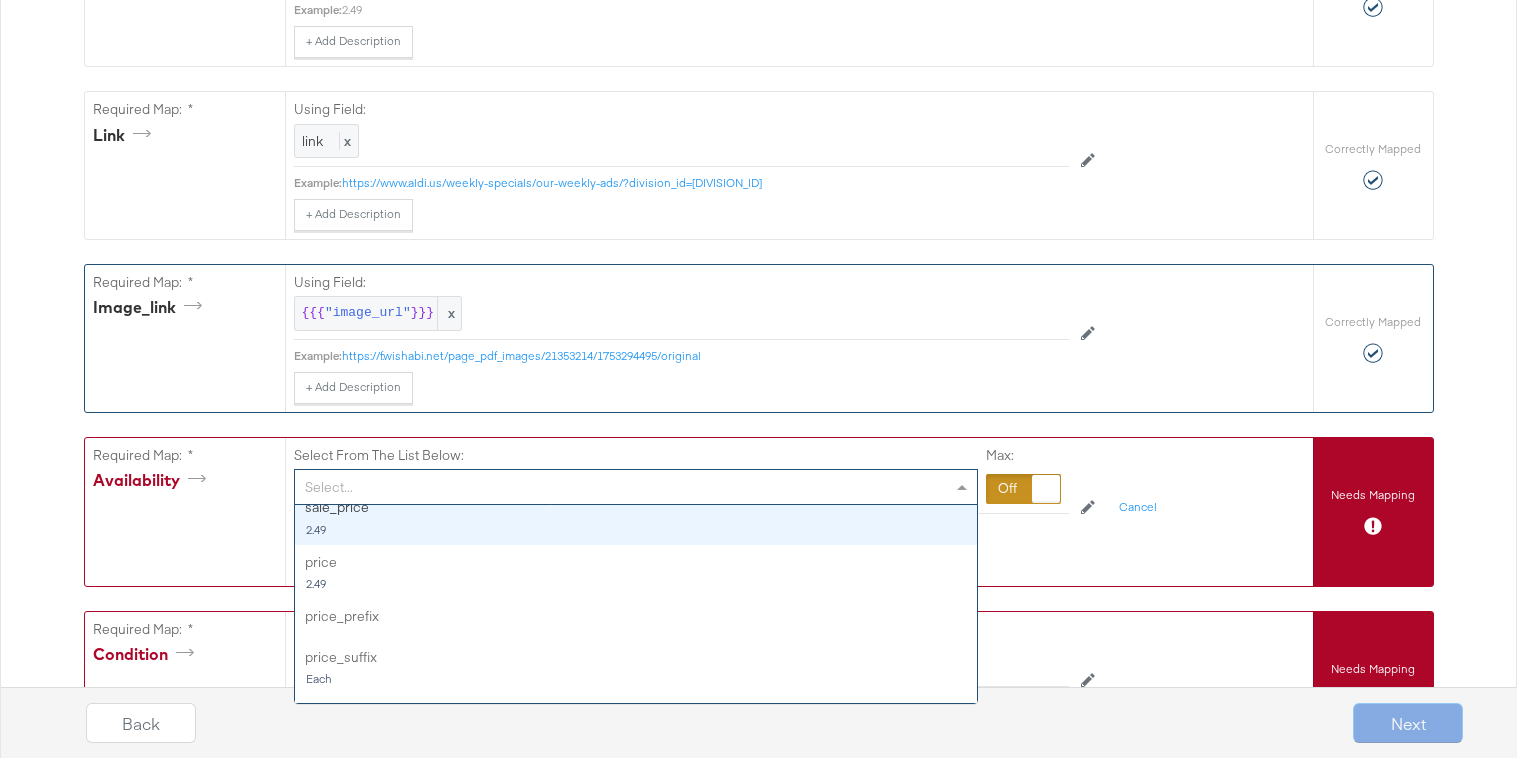 click at bounding box center (1046, 489) 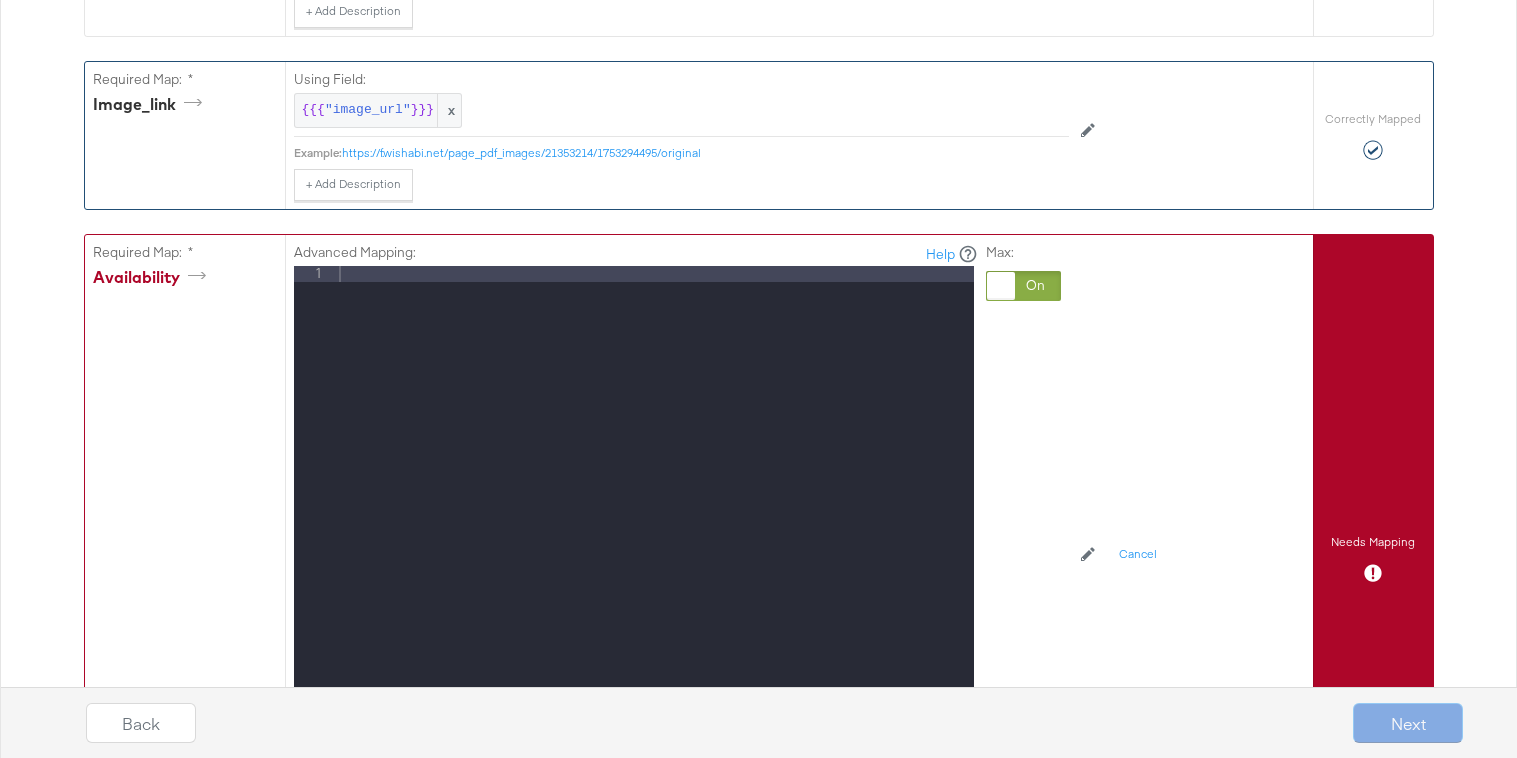 scroll, scrollTop: 1233, scrollLeft: 0, axis: vertical 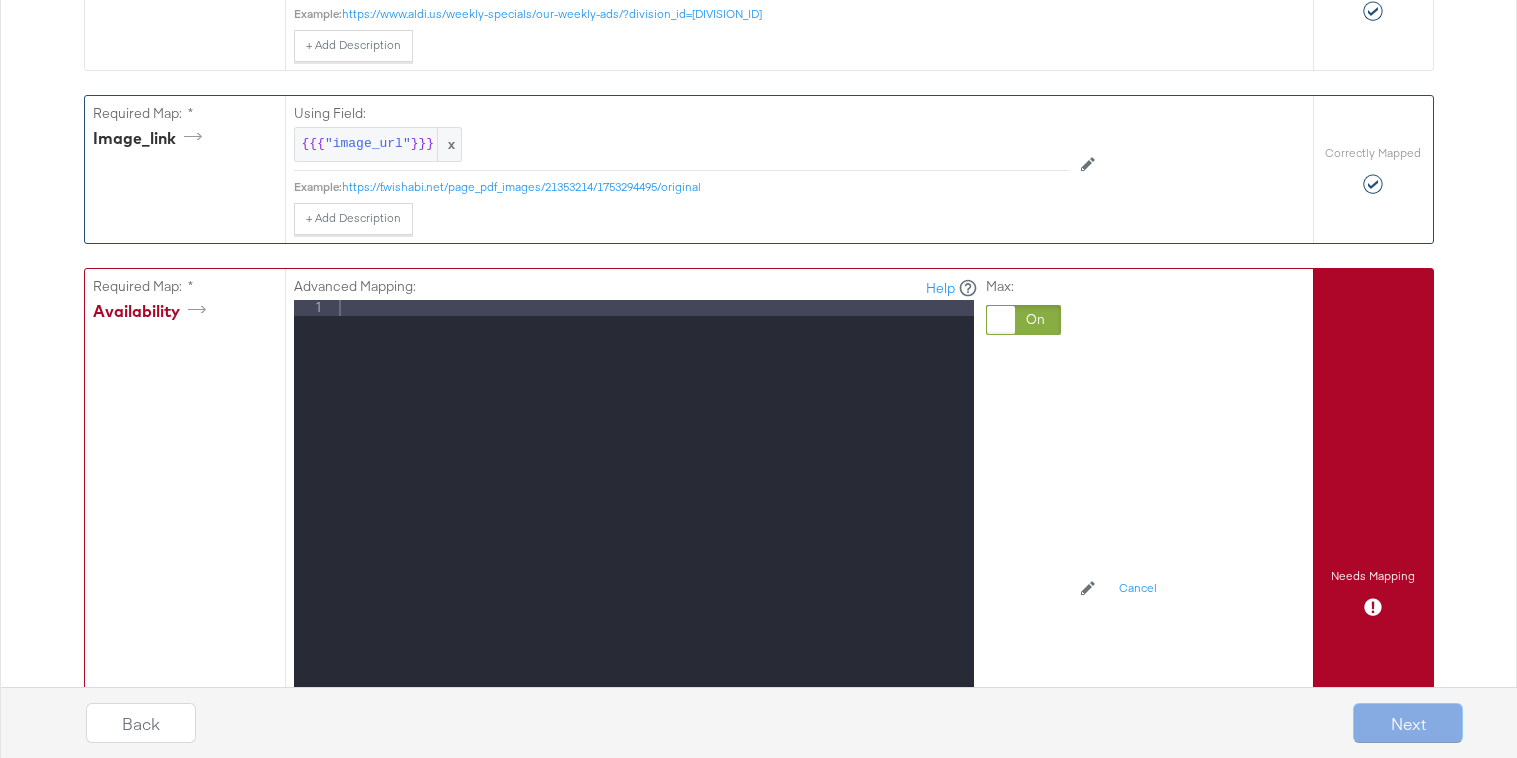 click at bounding box center [654, 566] 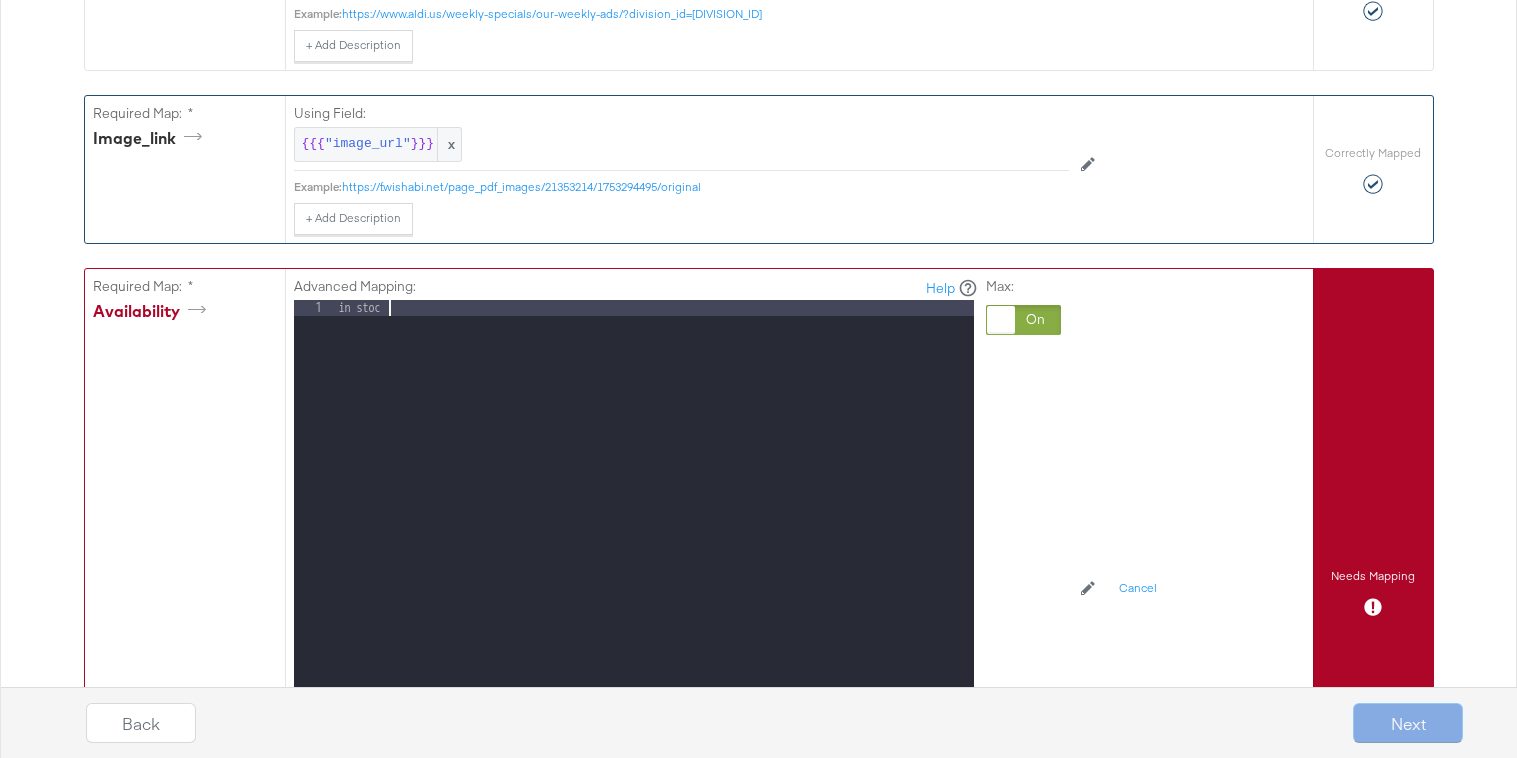 type 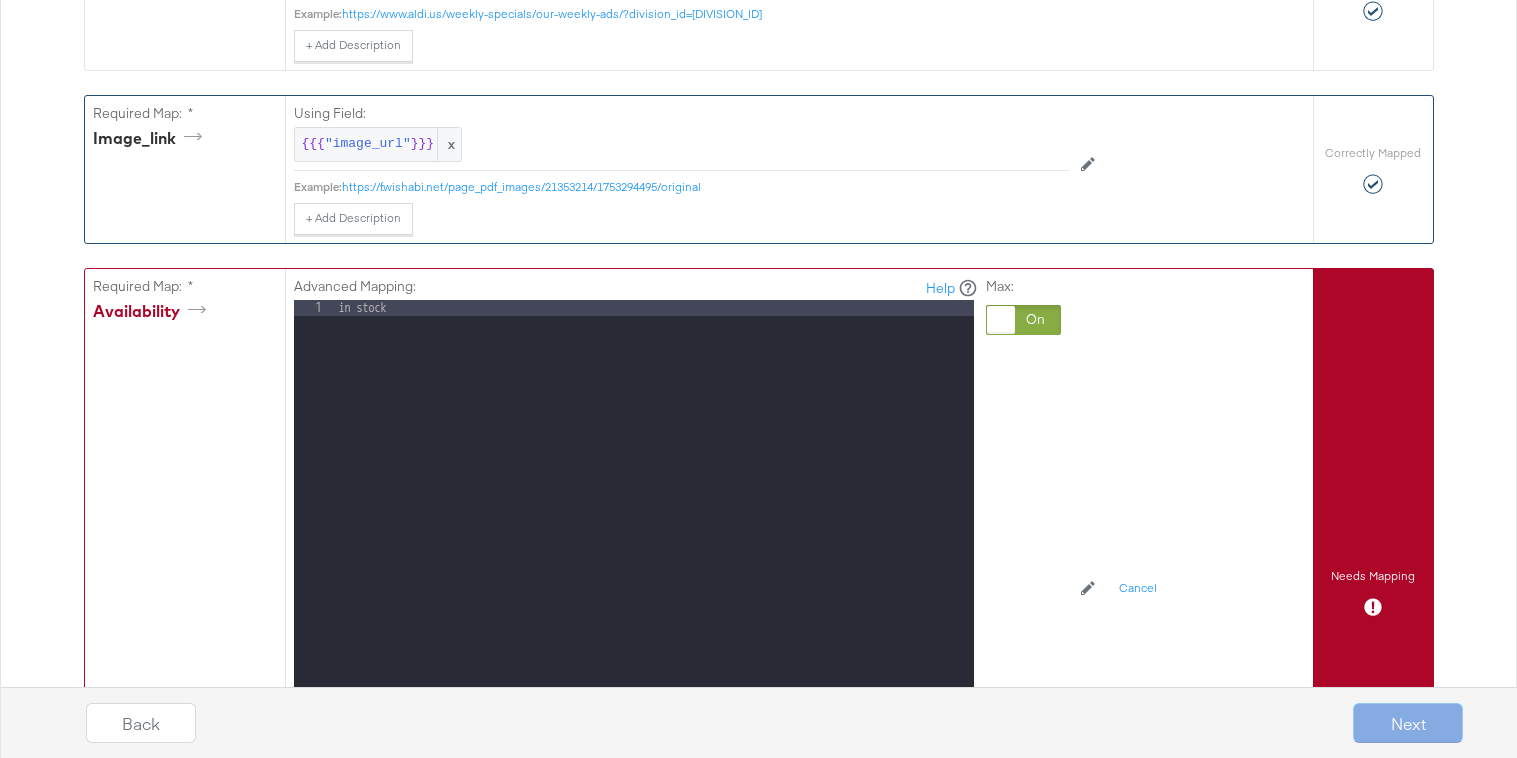 scroll, scrollTop: 1444, scrollLeft: 0, axis: vertical 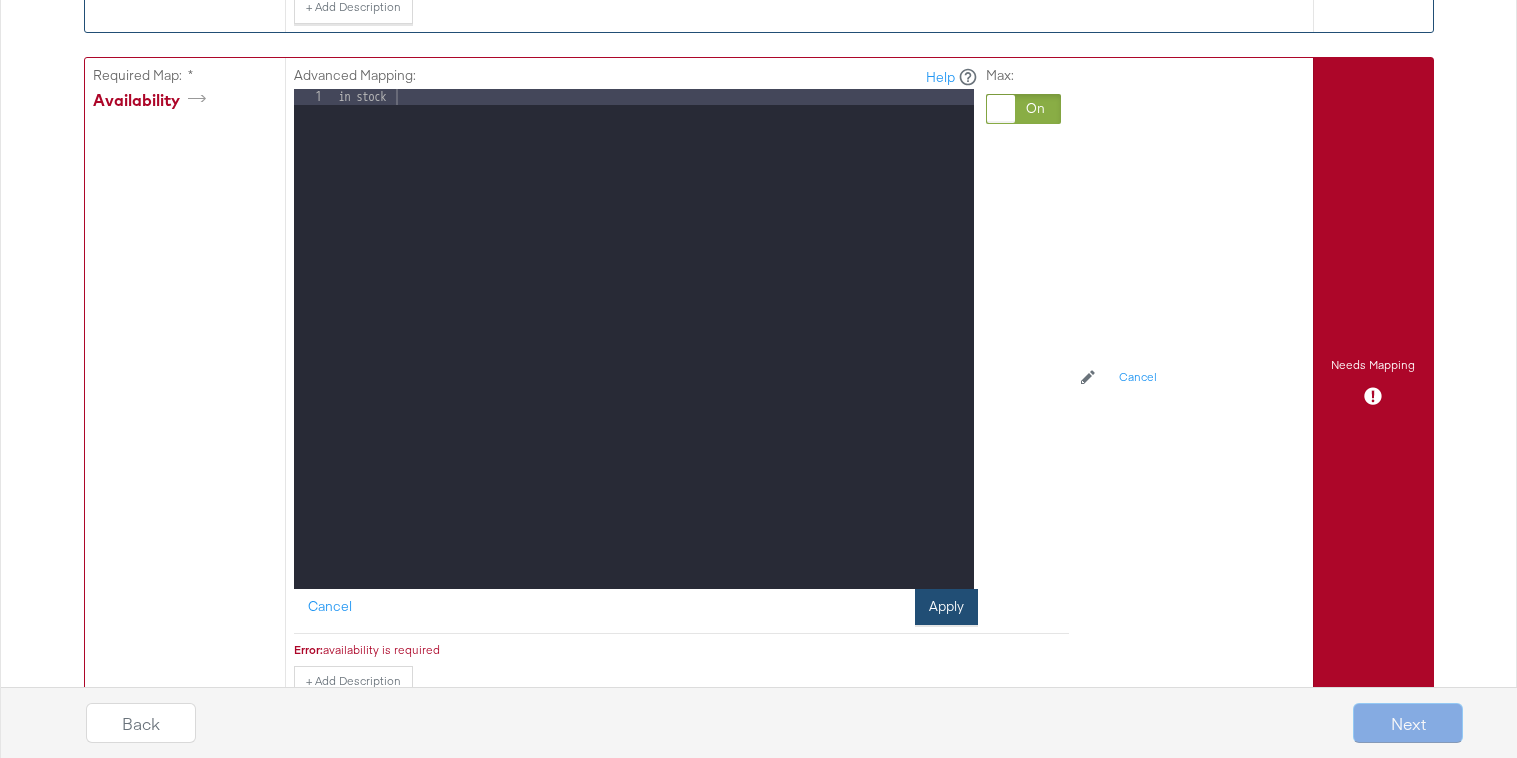 click on "Apply" at bounding box center [946, 607] 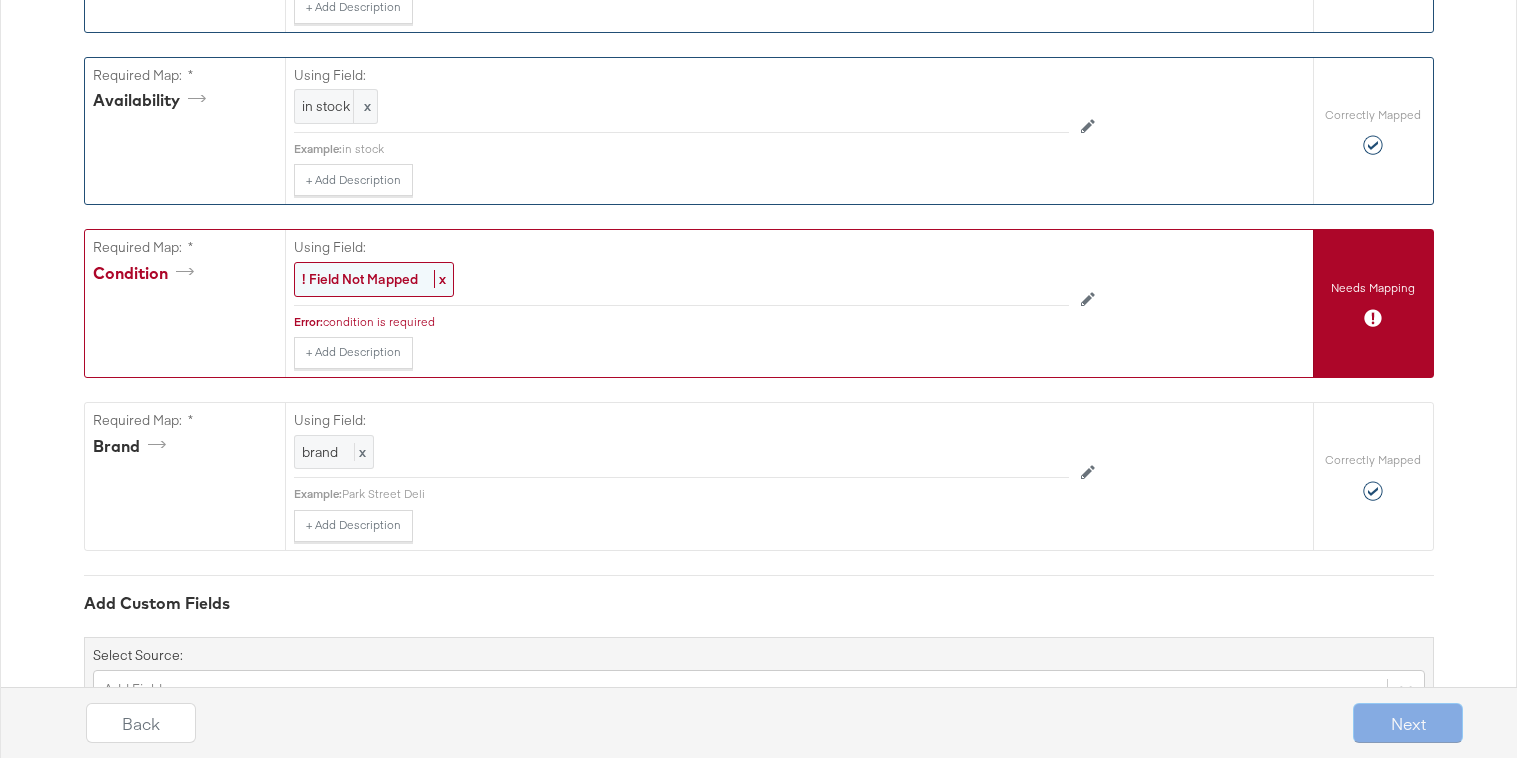 click on "! Field Not Mapped" at bounding box center [360, 279] 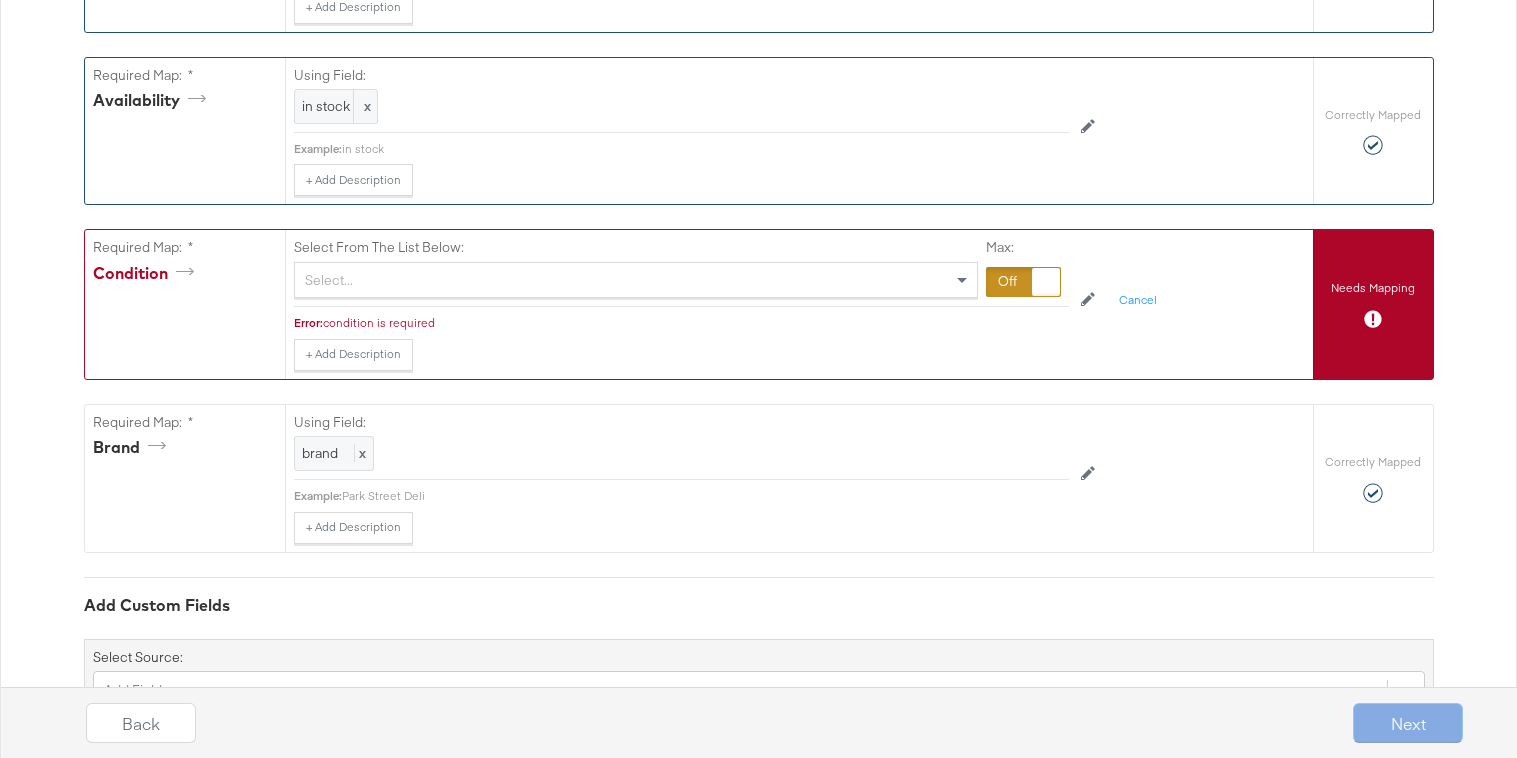 click on "Select..." at bounding box center [636, 280] 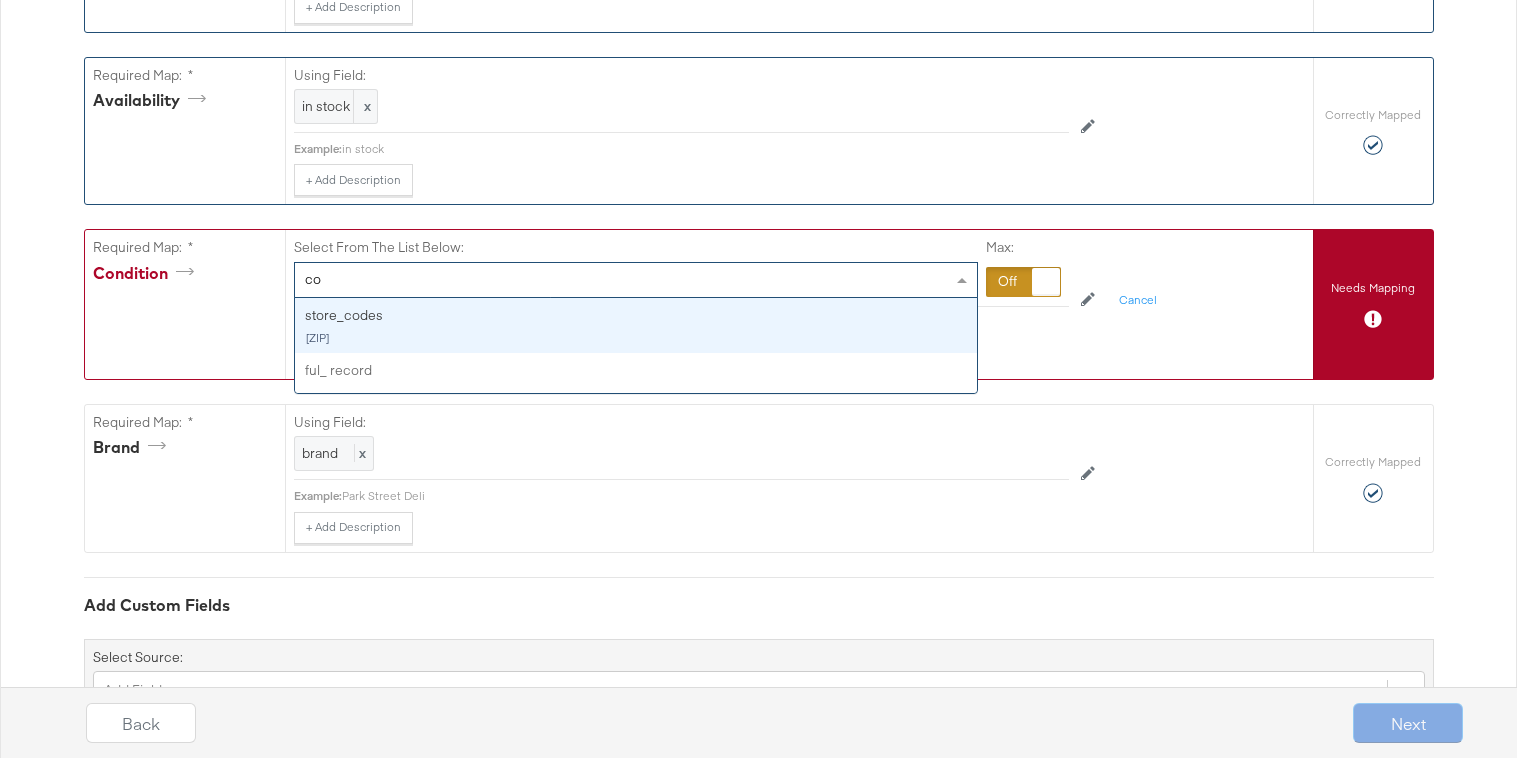 type on "c" 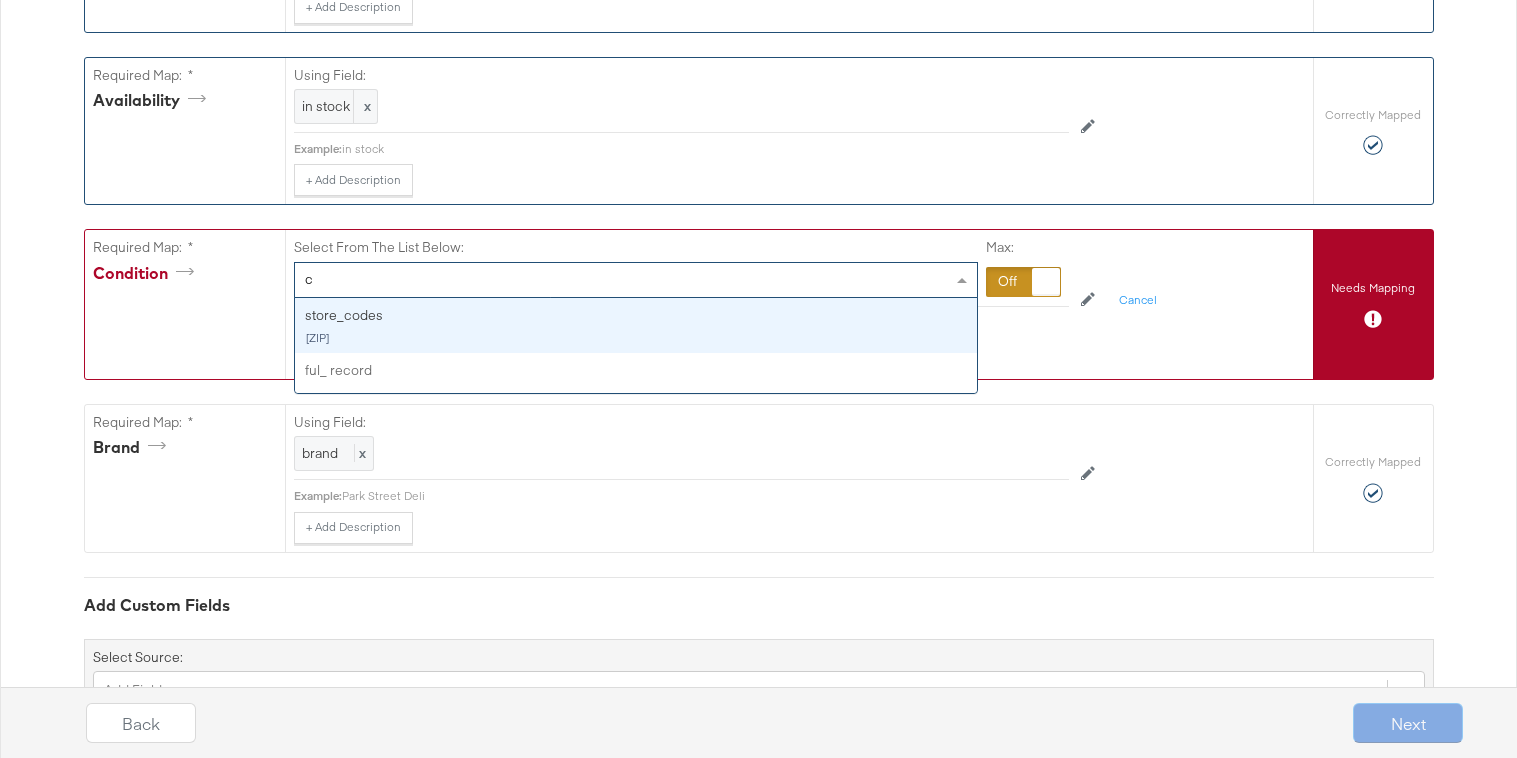 type 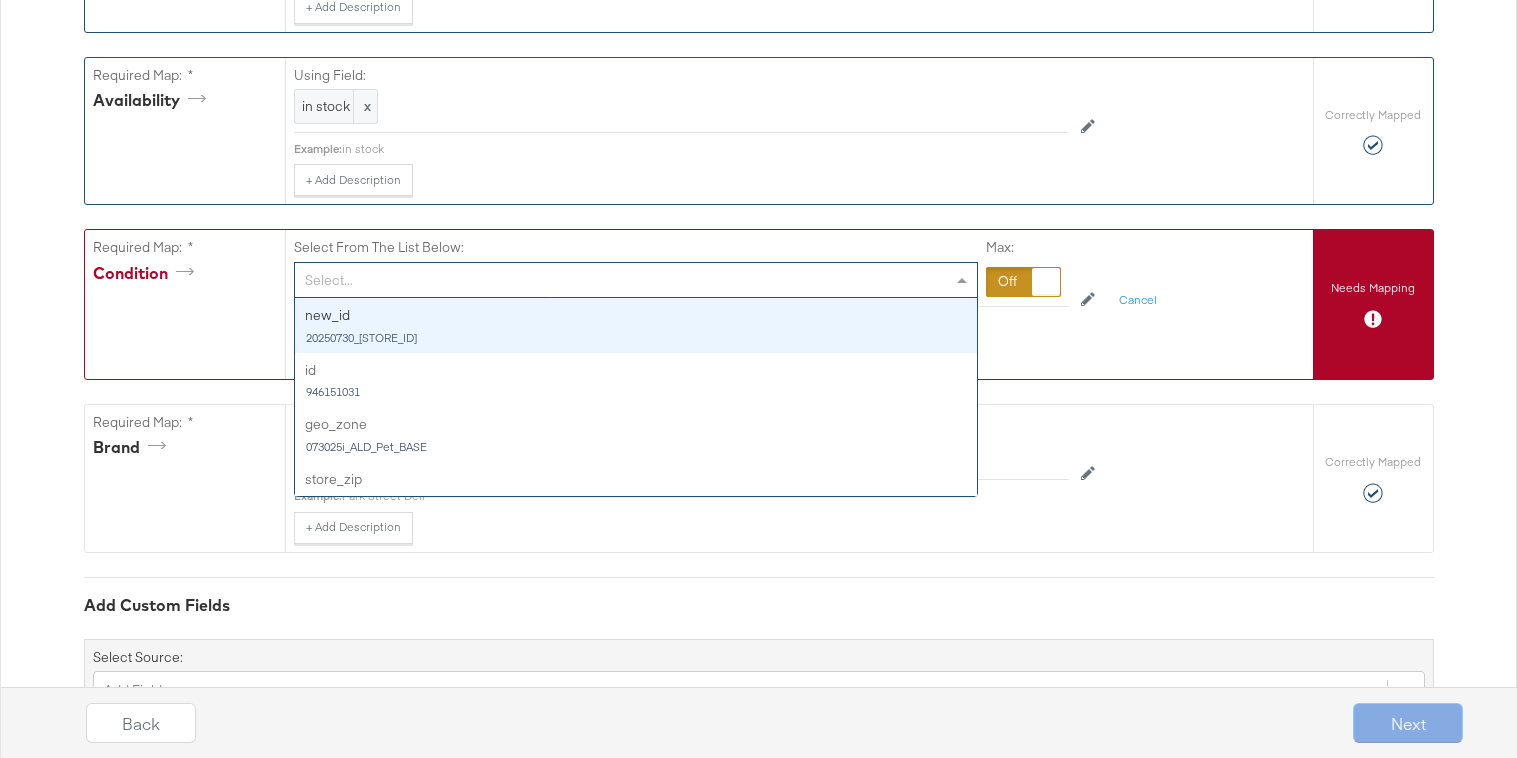 click at bounding box center [1023, 282] 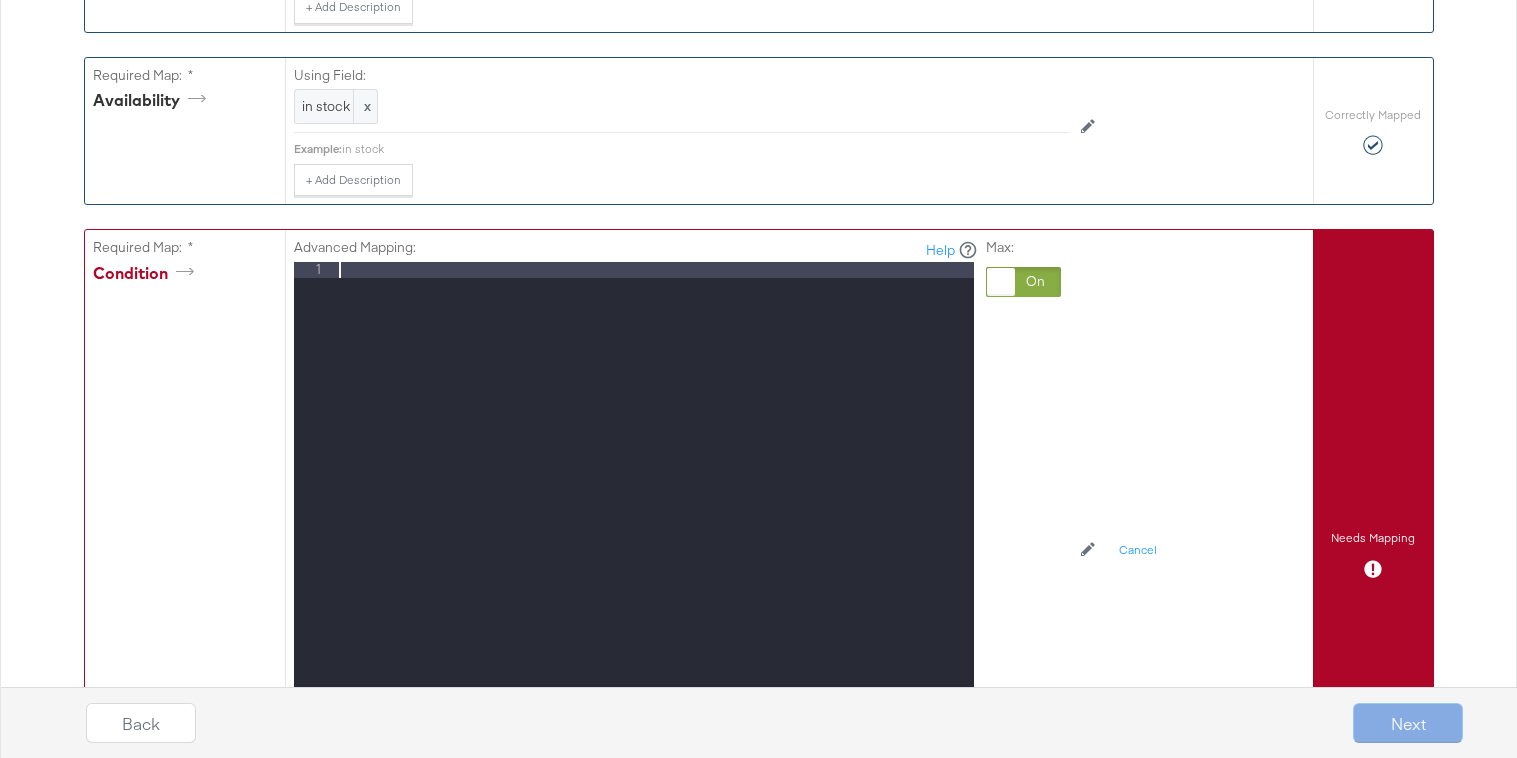 click at bounding box center (654, 528) 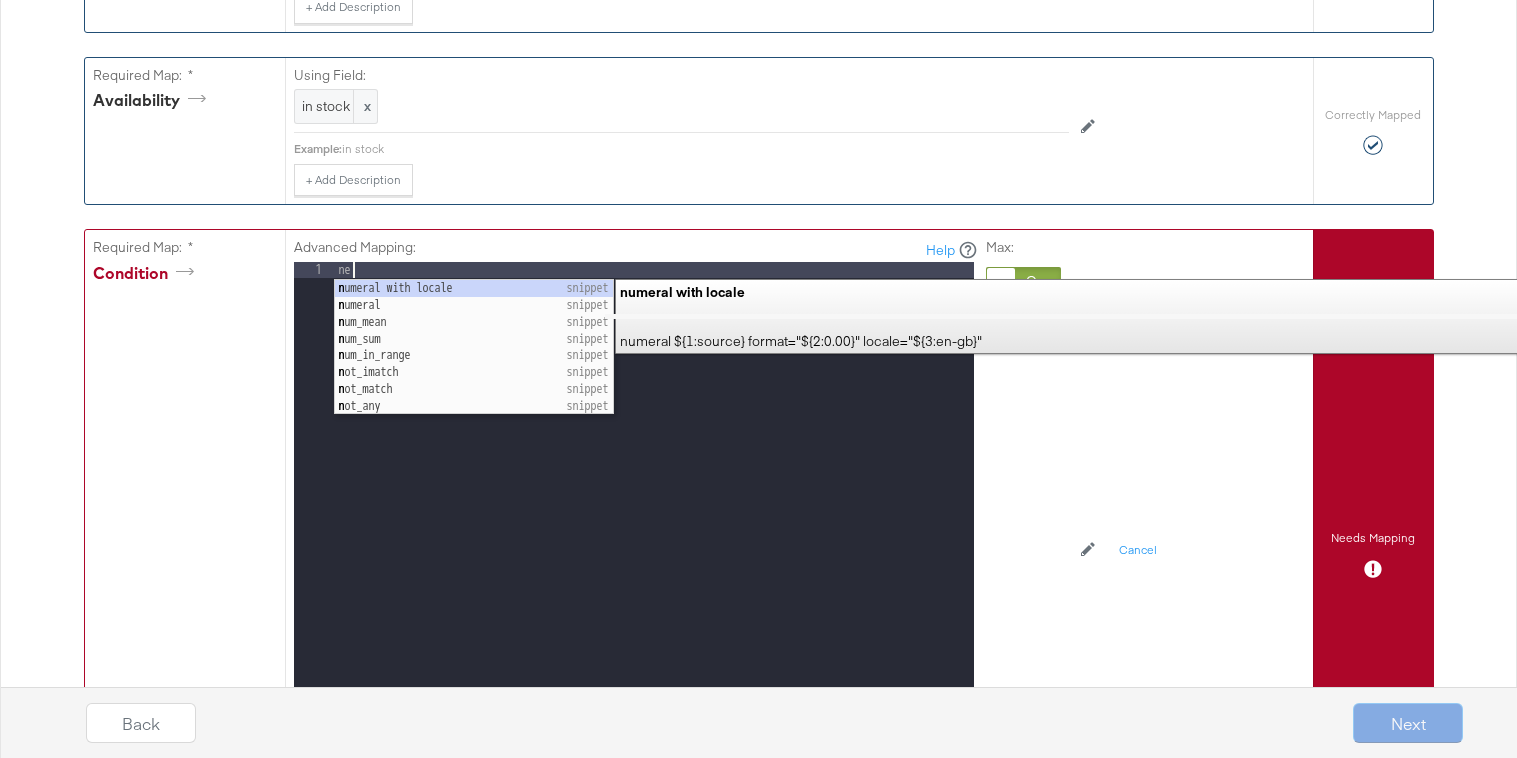 type 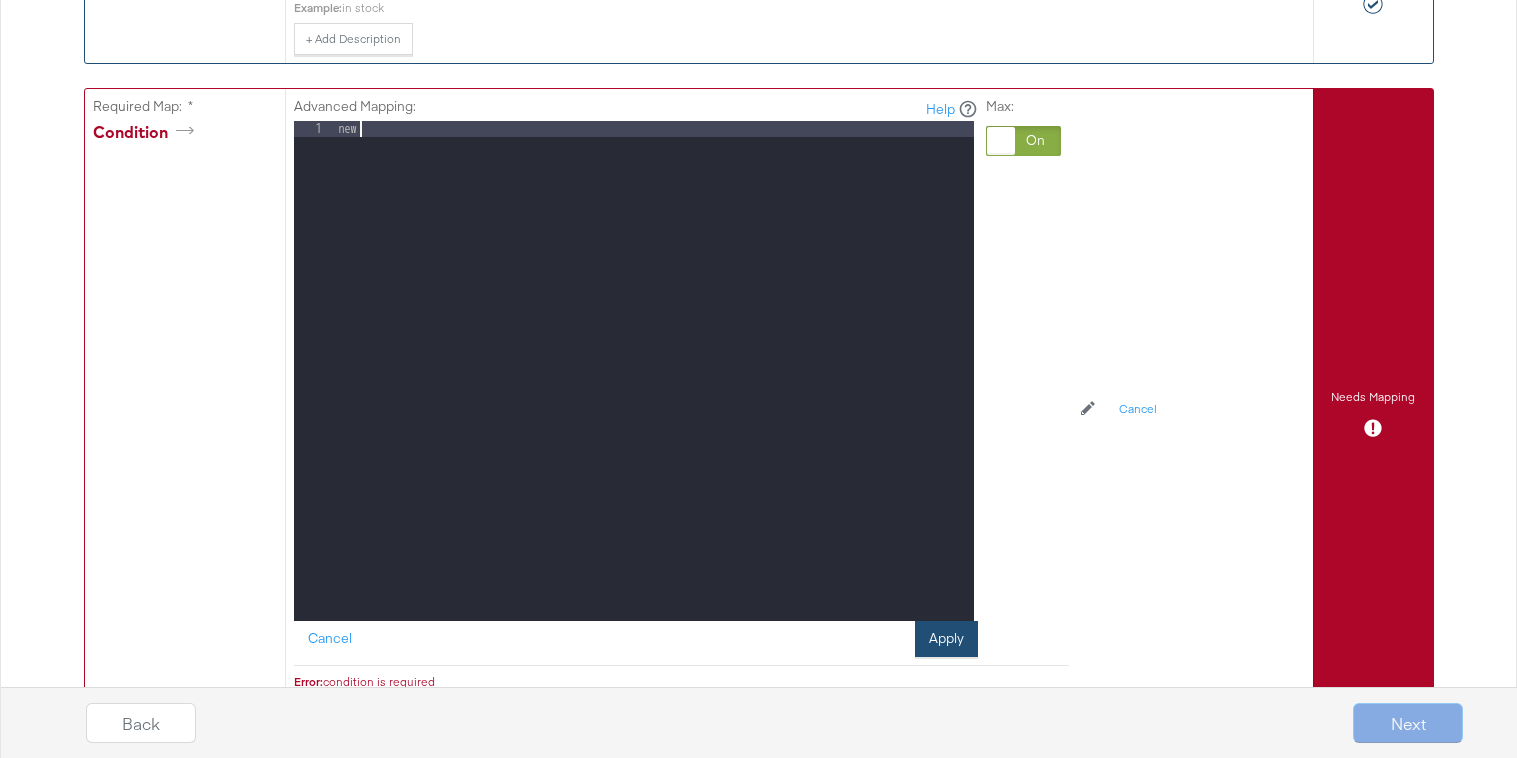 click on "Apply" at bounding box center [946, 639] 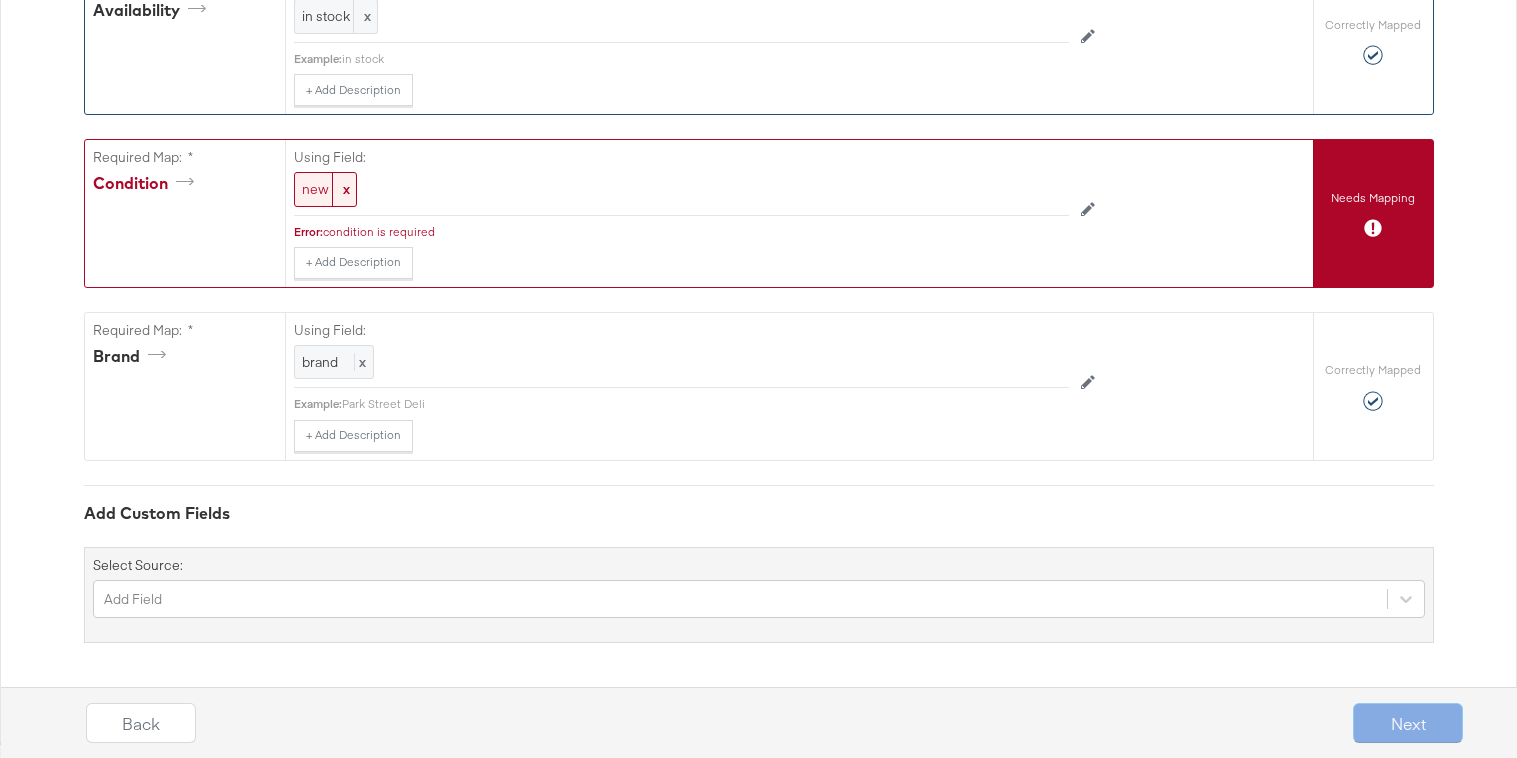 scroll, scrollTop: 1534, scrollLeft: 0, axis: vertical 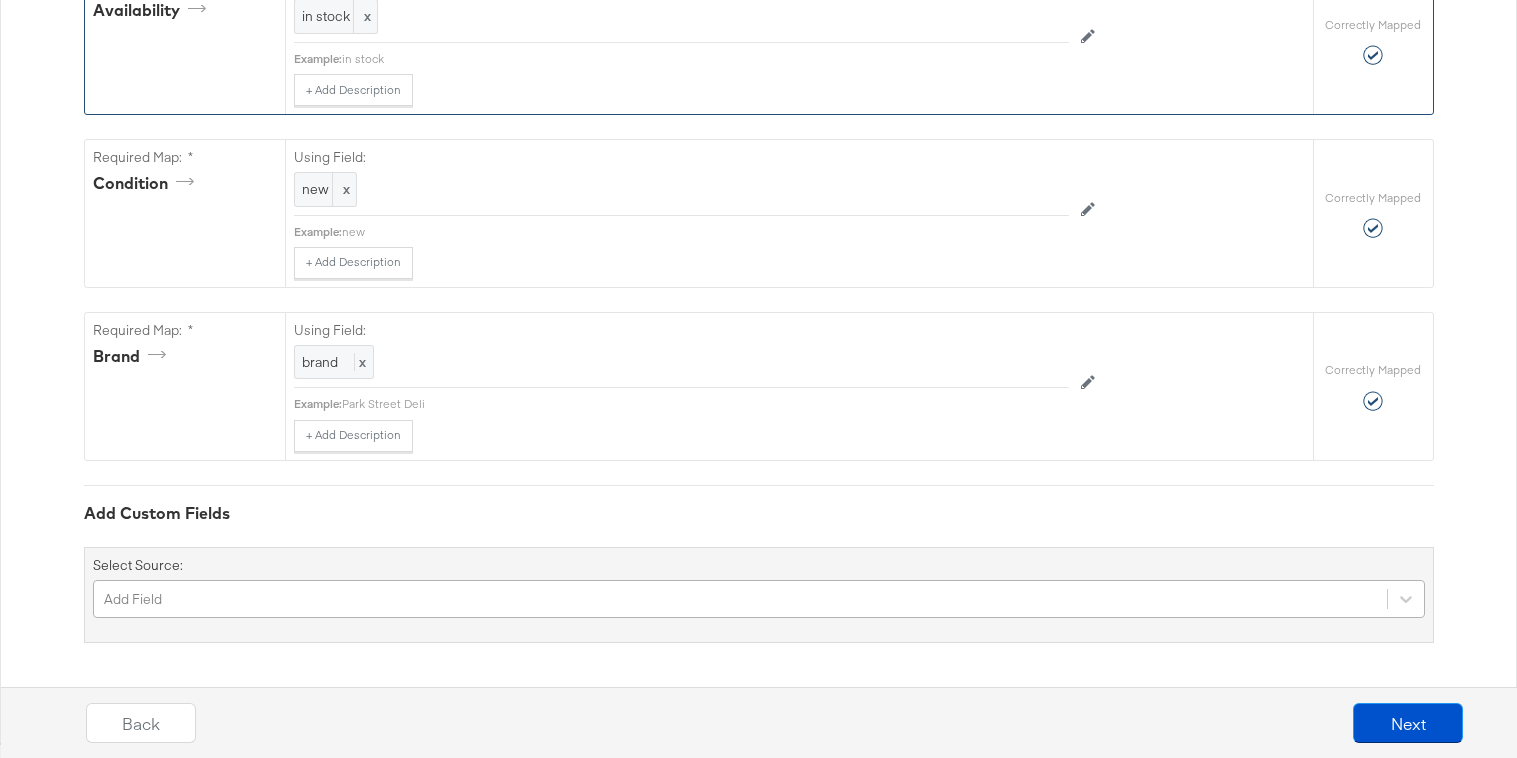 click on "Add Field" at bounding box center [759, 599] 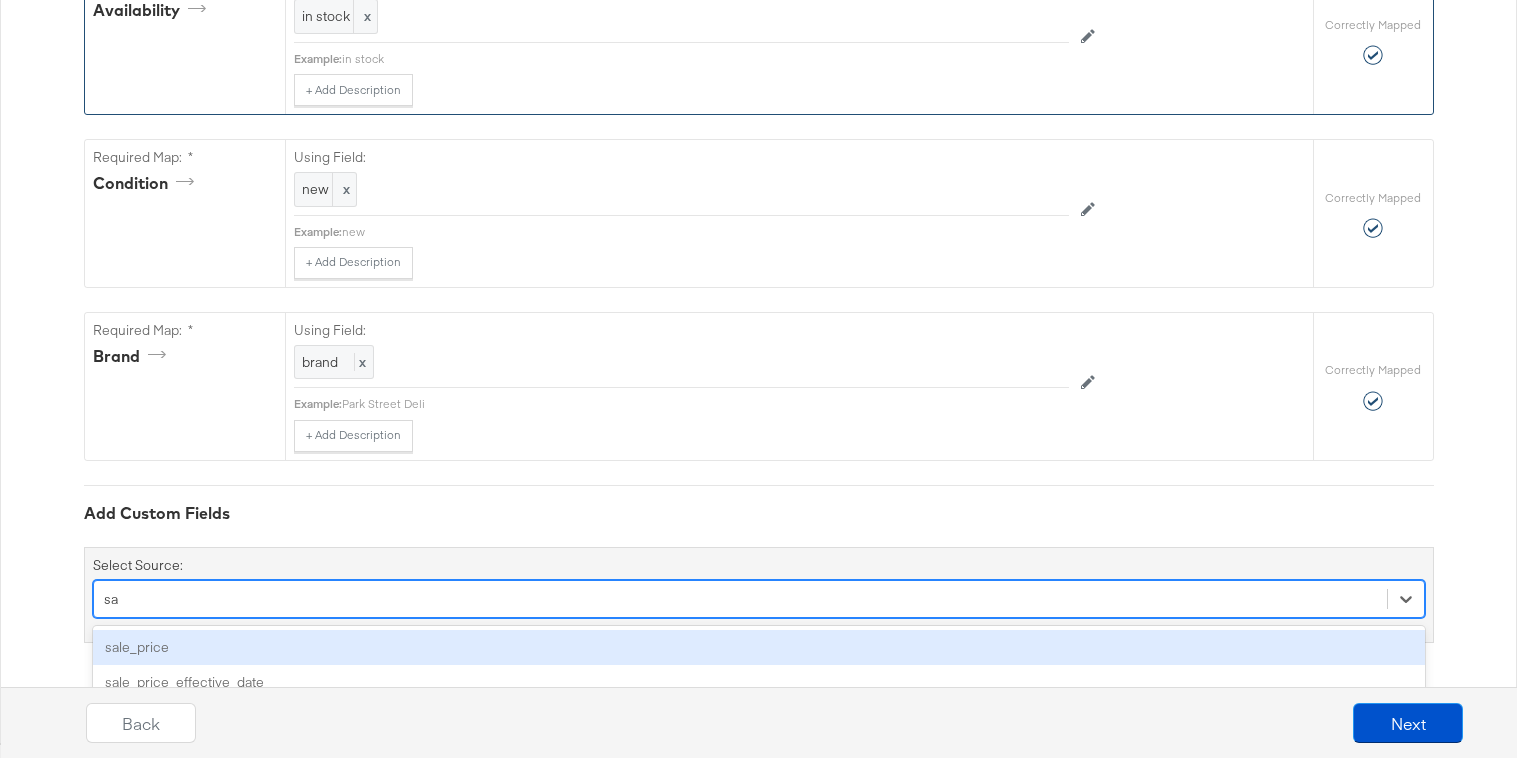 scroll, scrollTop: 1534, scrollLeft: 0, axis: vertical 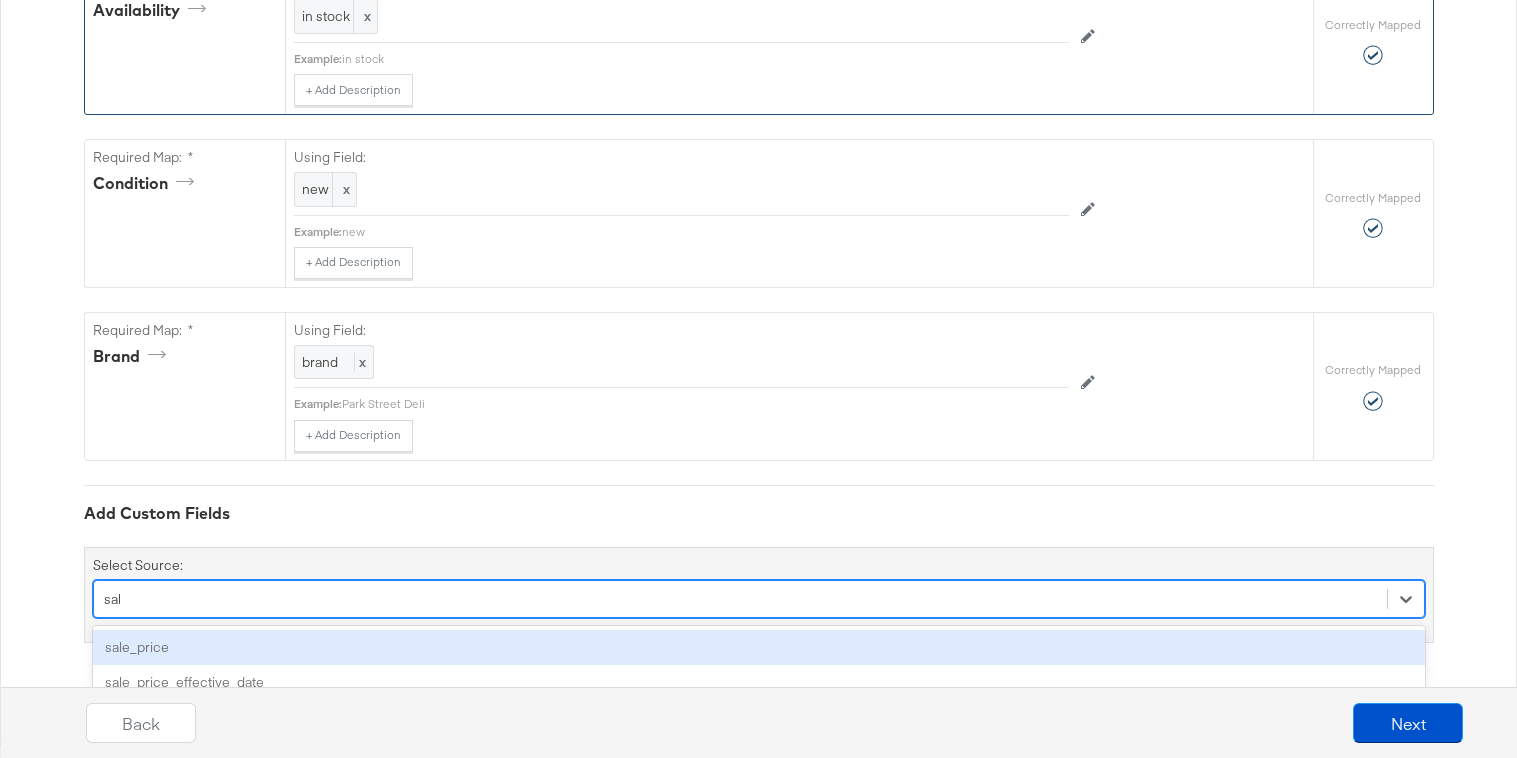 type on "sale" 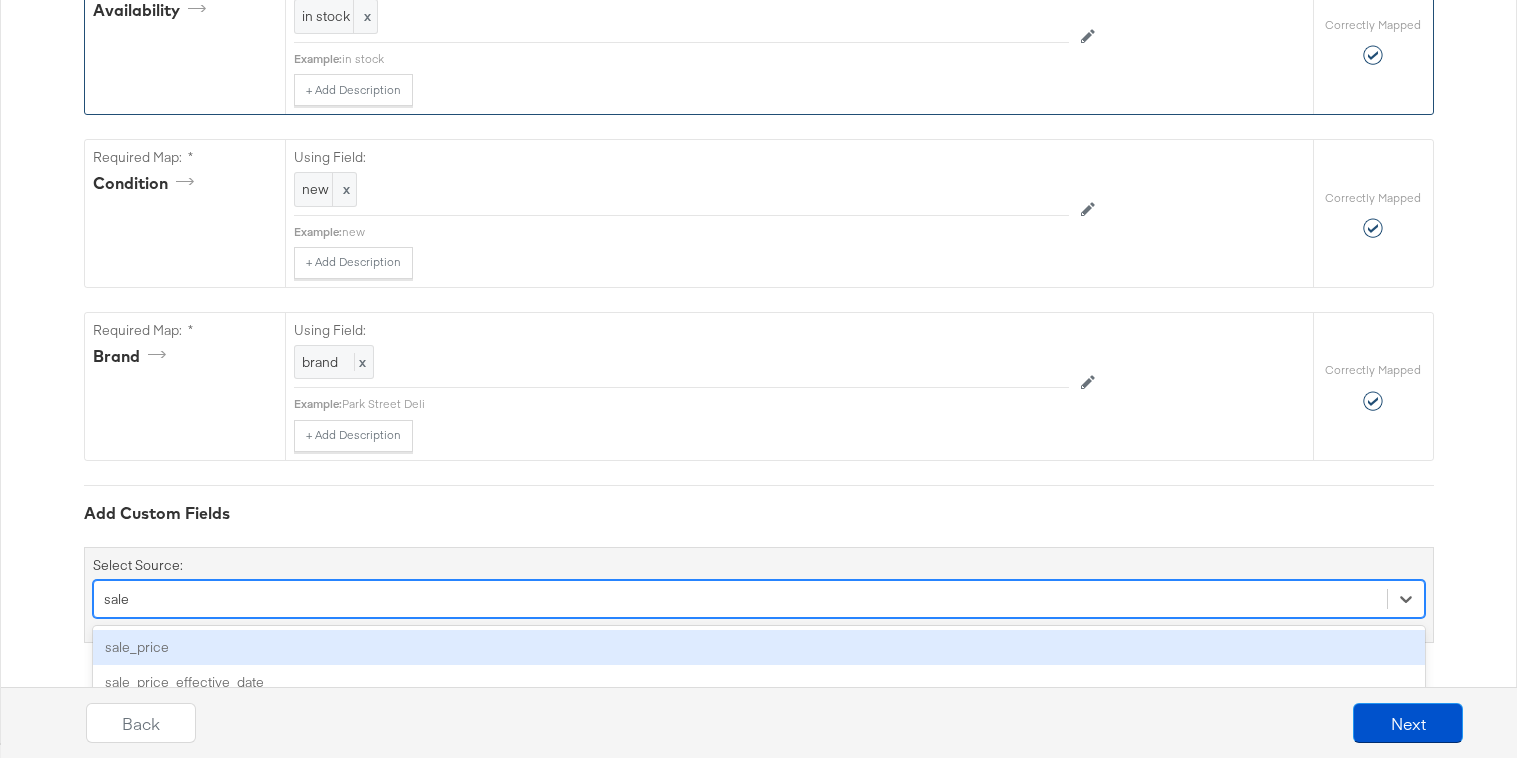 click on "sale_price" at bounding box center (759, 647) 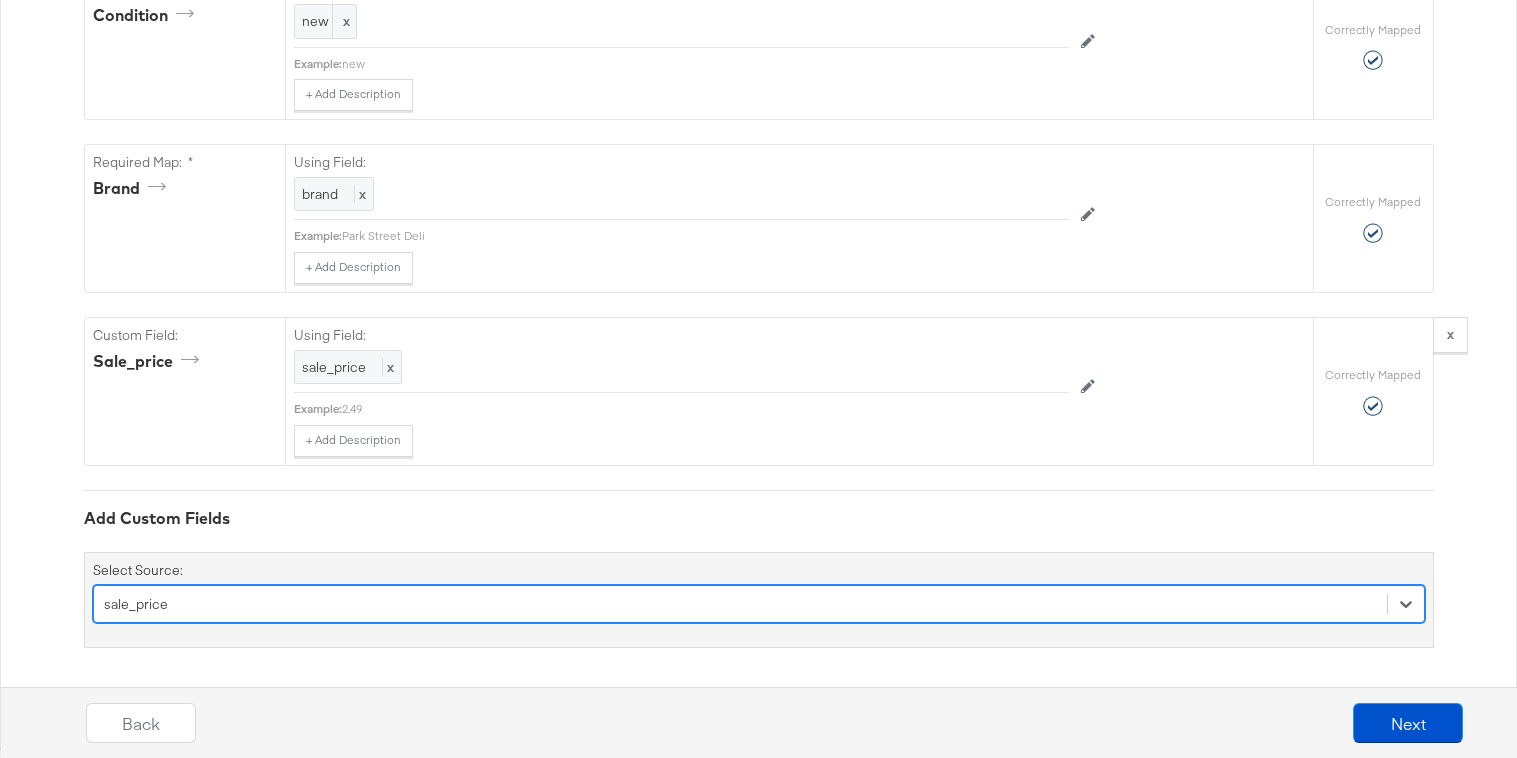scroll, scrollTop: 1707, scrollLeft: 0, axis: vertical 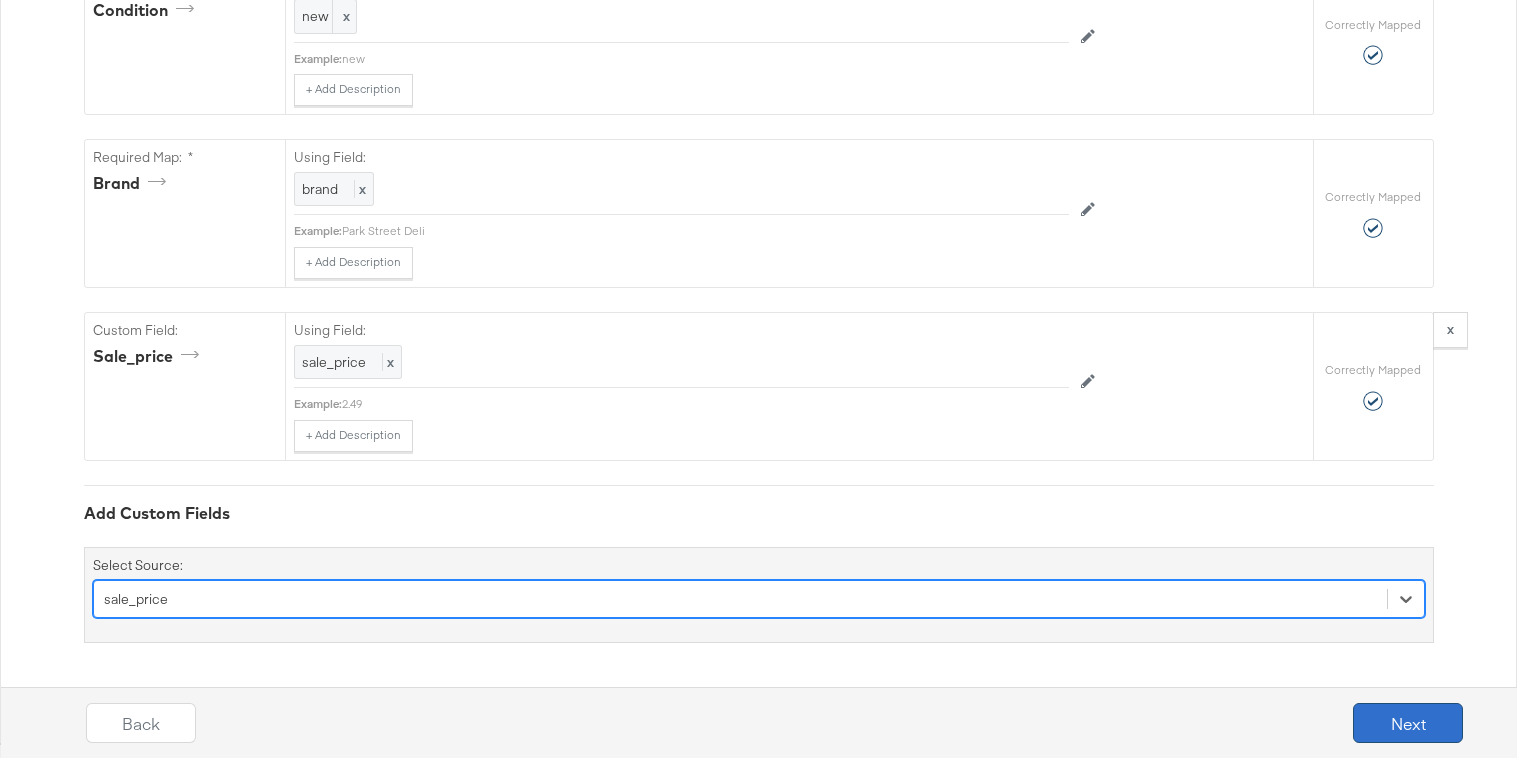 click on "Next" at bounding box center (1408, 723) 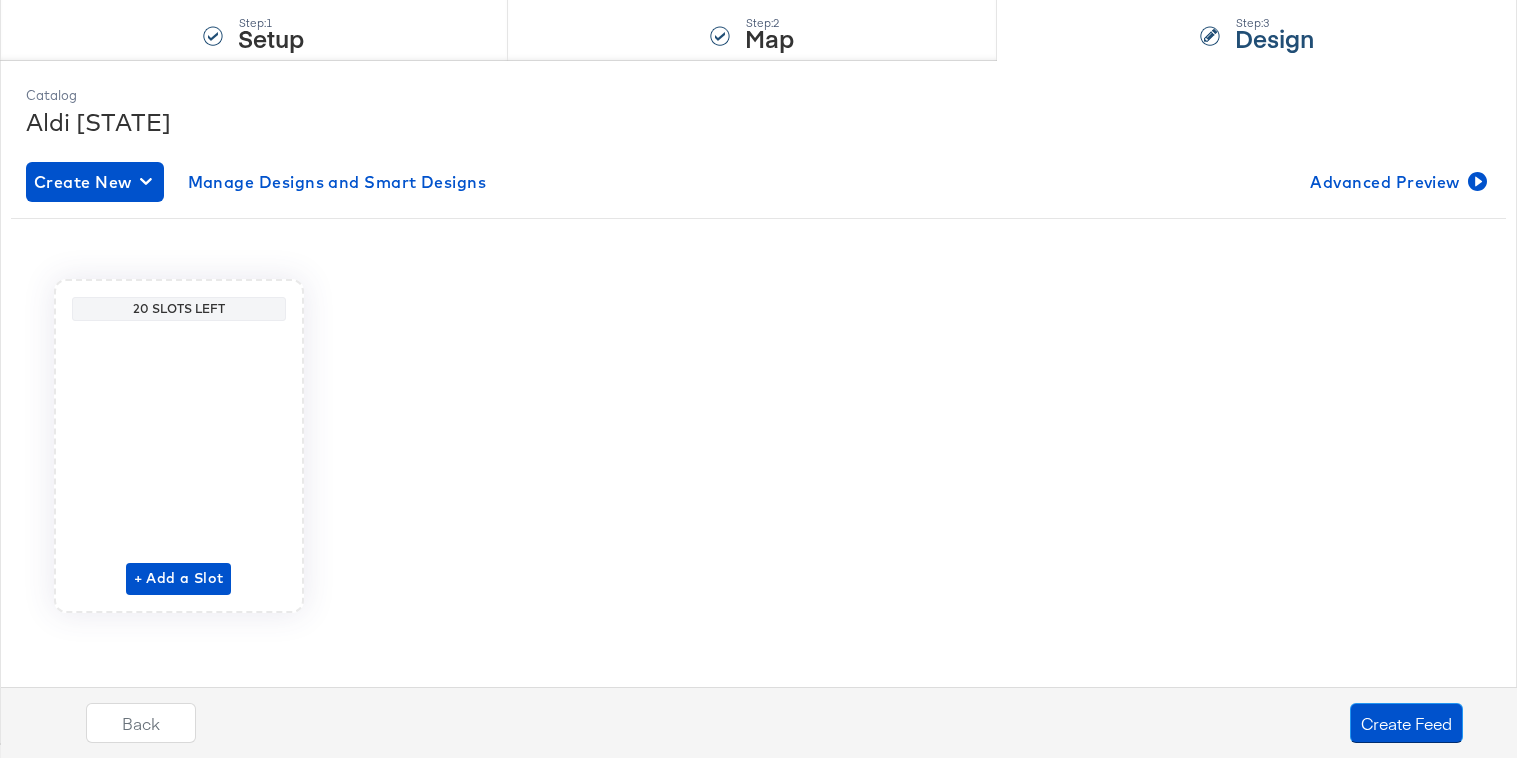 scroll, scrollTop: 0, scrollLeft: 0, axis: both 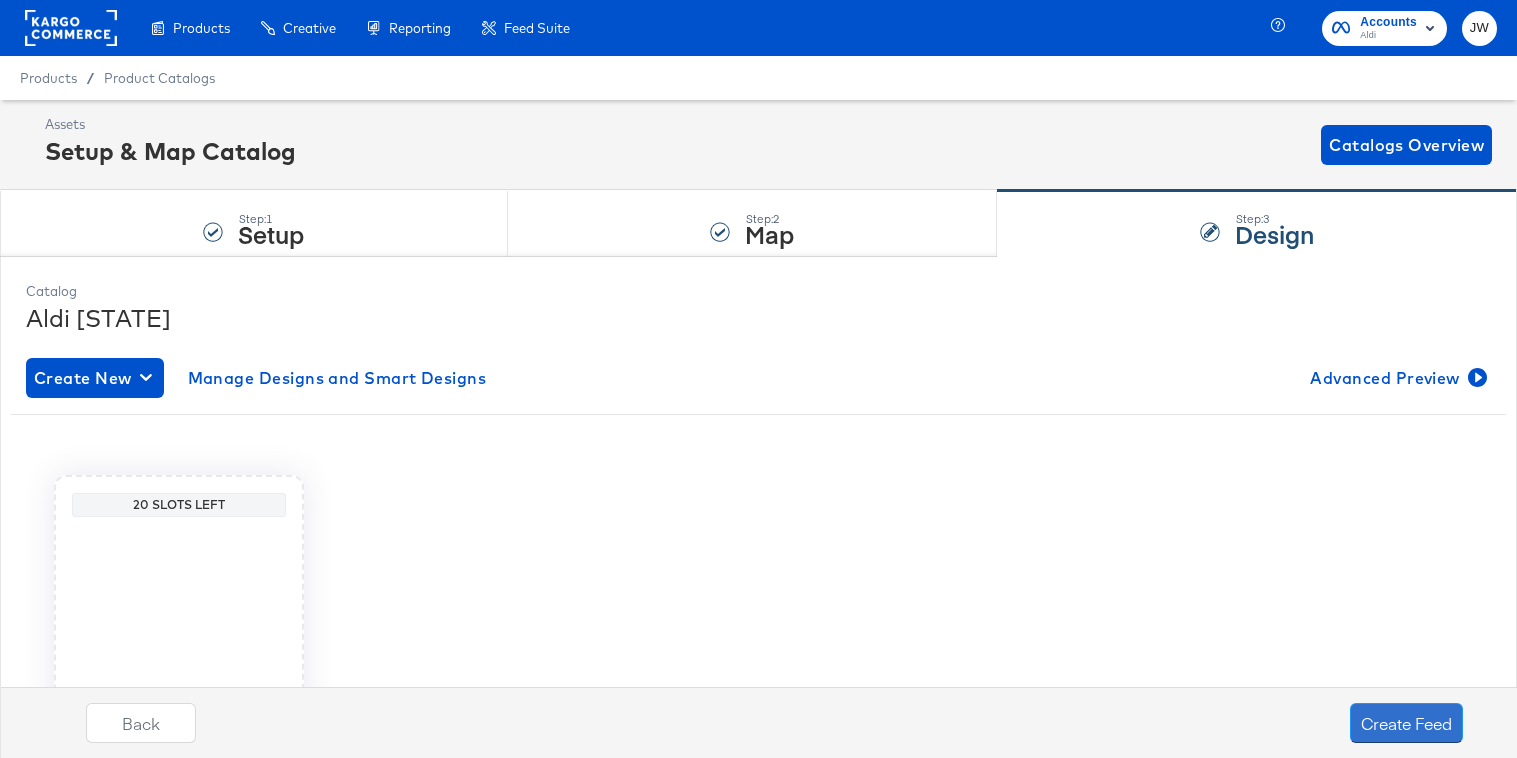 click on "Create Feed" at bounding box center (1406, 723) 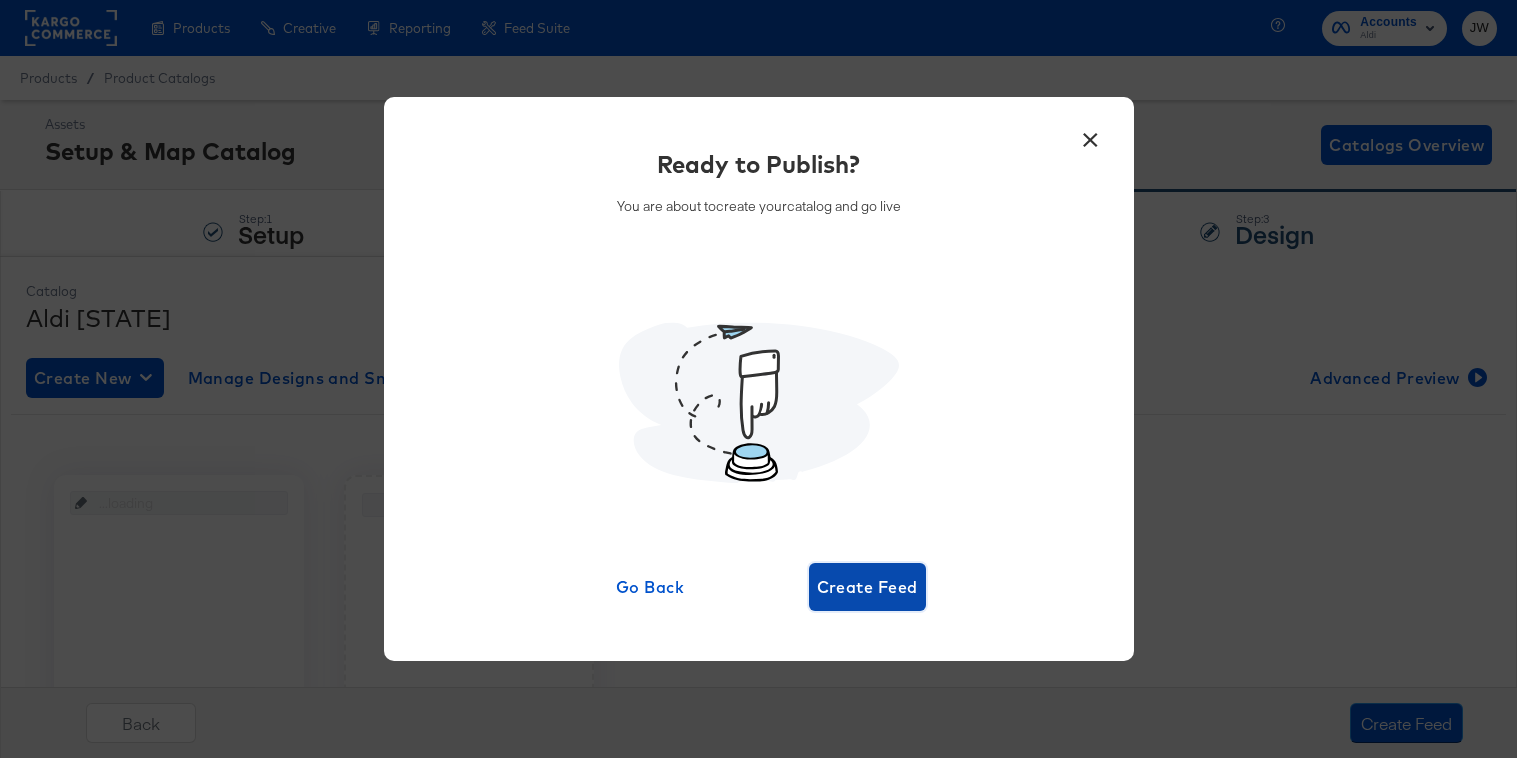 click on "Create Feed" at bounding box center (867, 587) 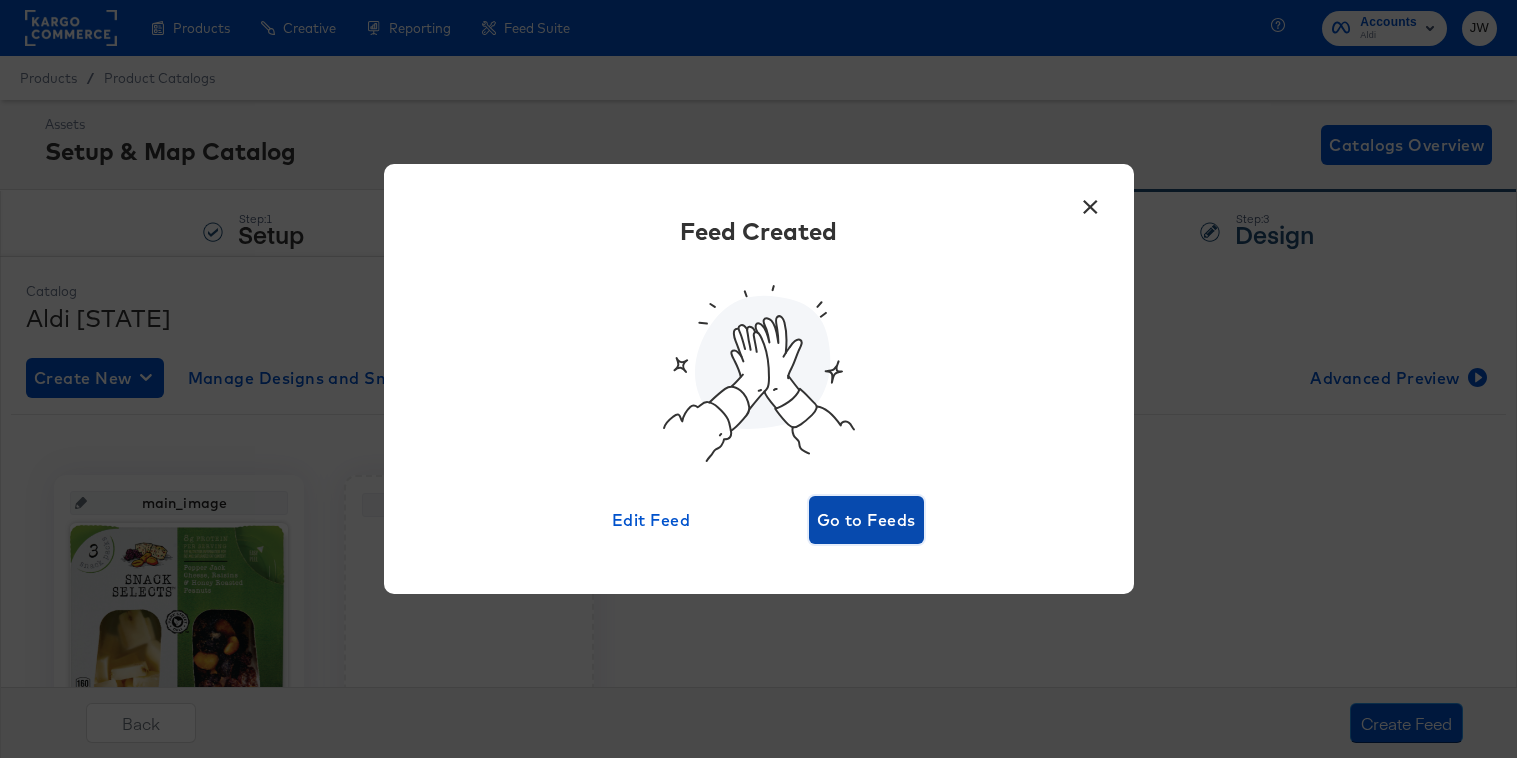 click on "Go to Feeds" at bounding box center (866, 520) 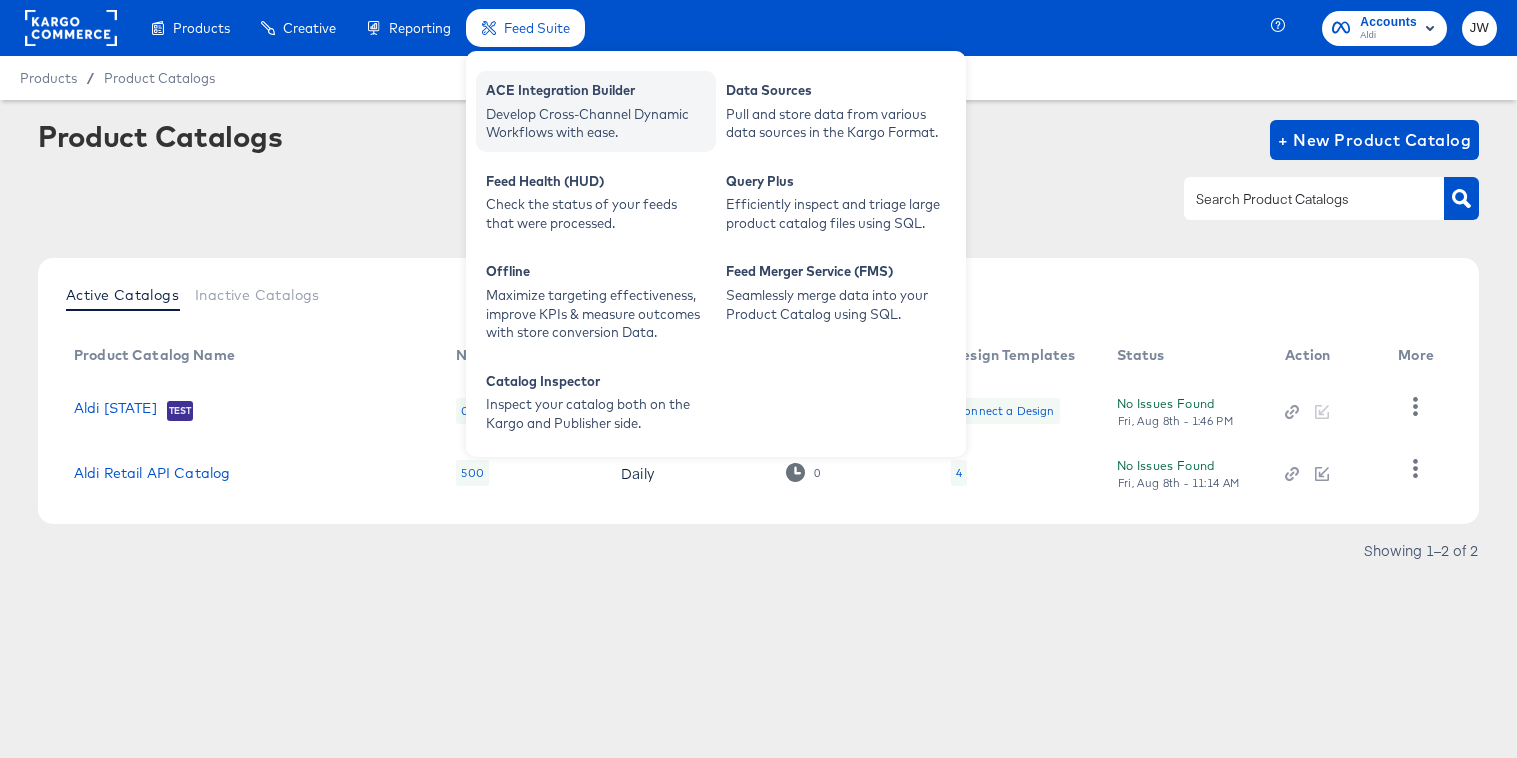 click on "Develop Cross-Channel Dynamic Workflows with ease." at bounding box center [596, 123] 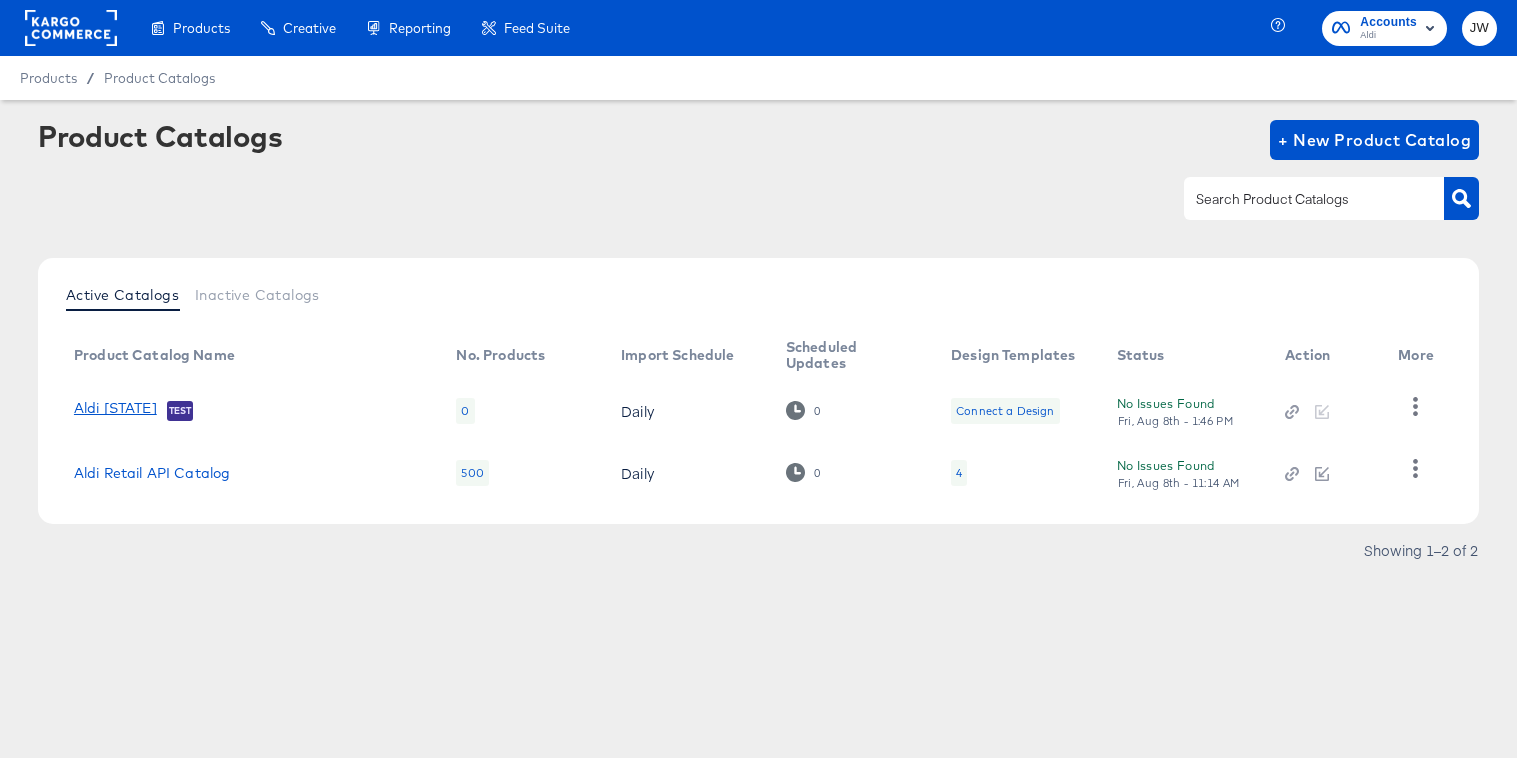 click on "Aldi Meta" at bounding box center [115, 410] 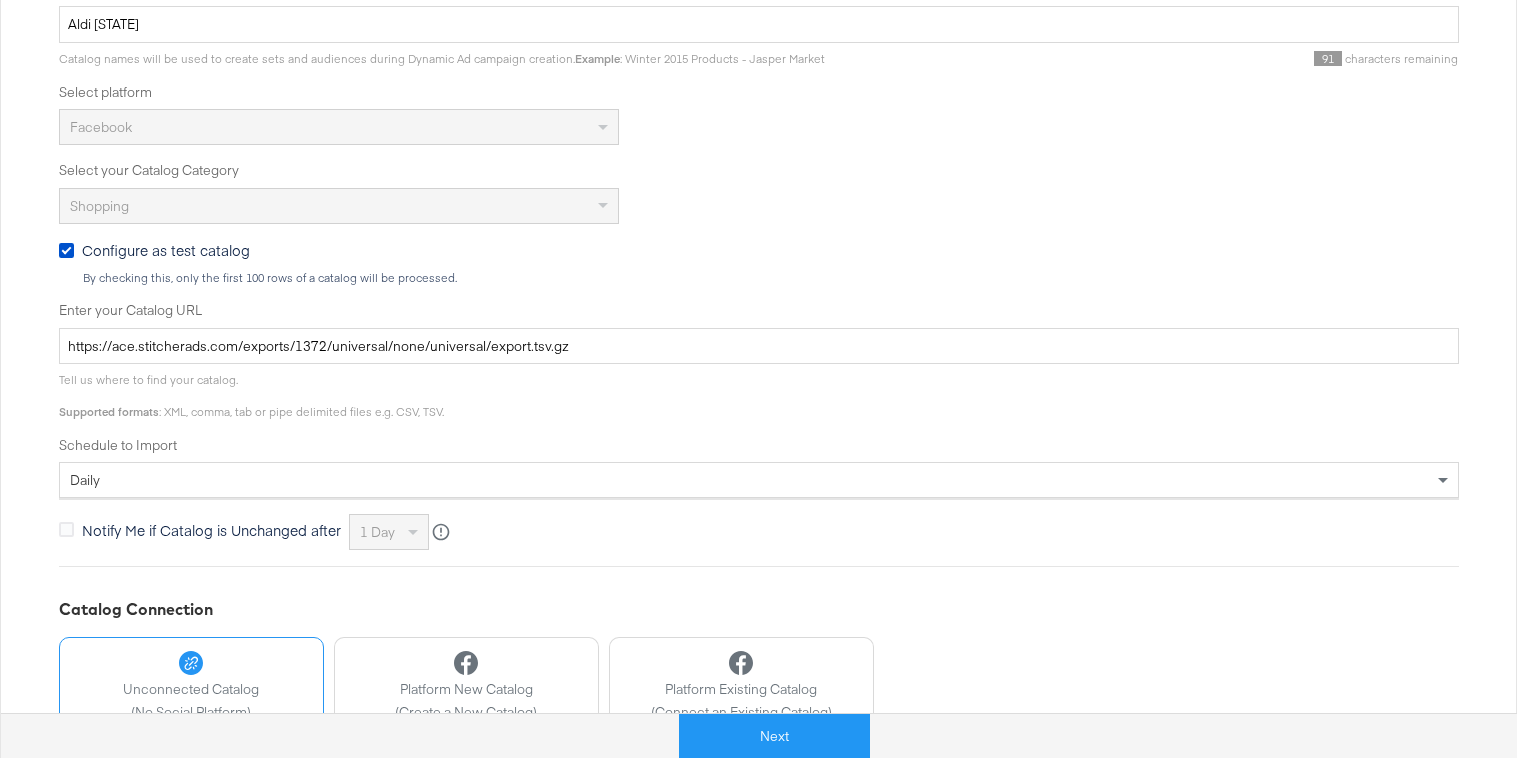 scroll, scrollTop: 583, scrollLeft: 0, axis: vertical 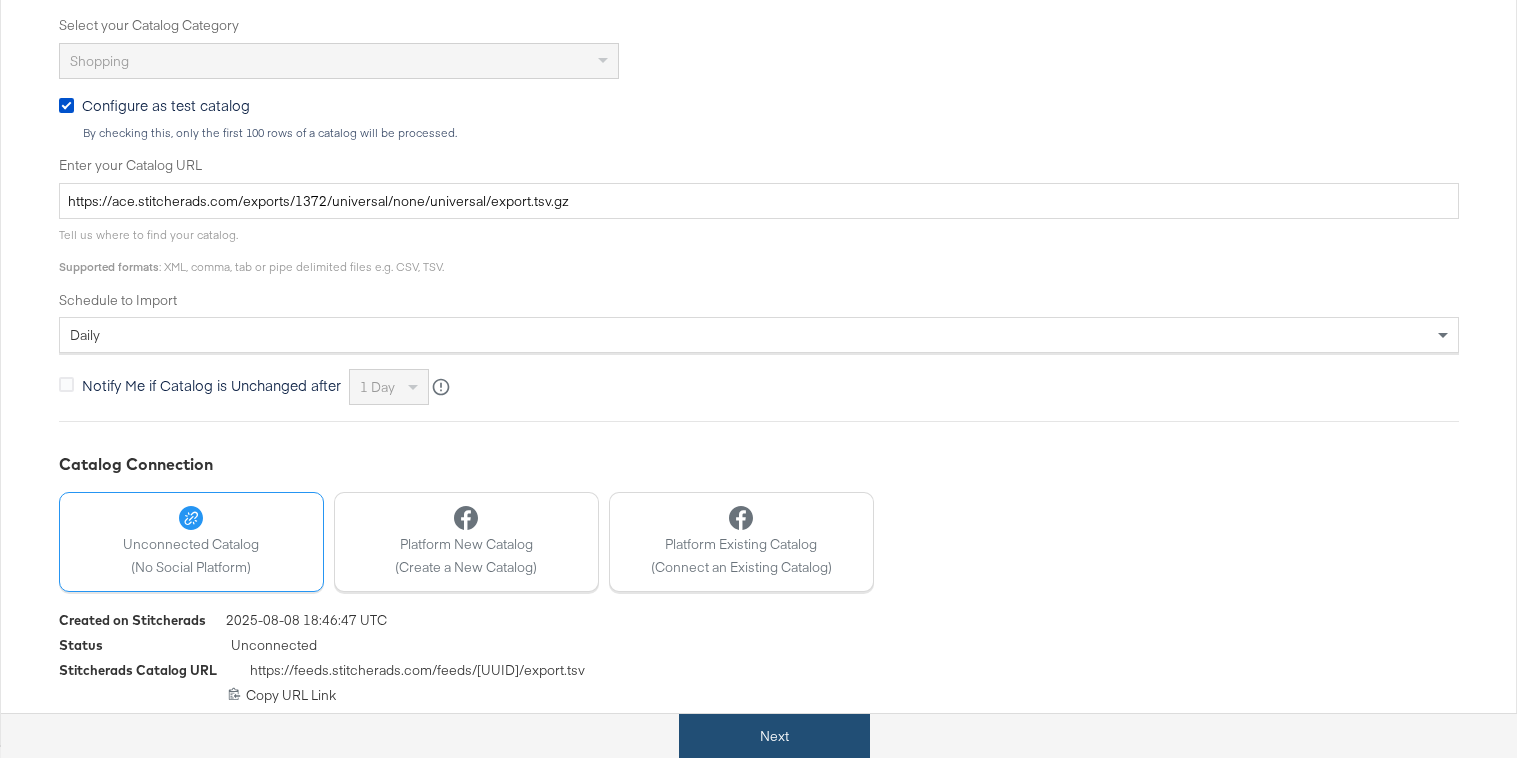 click on "Next" at bounding box center (774, 736) 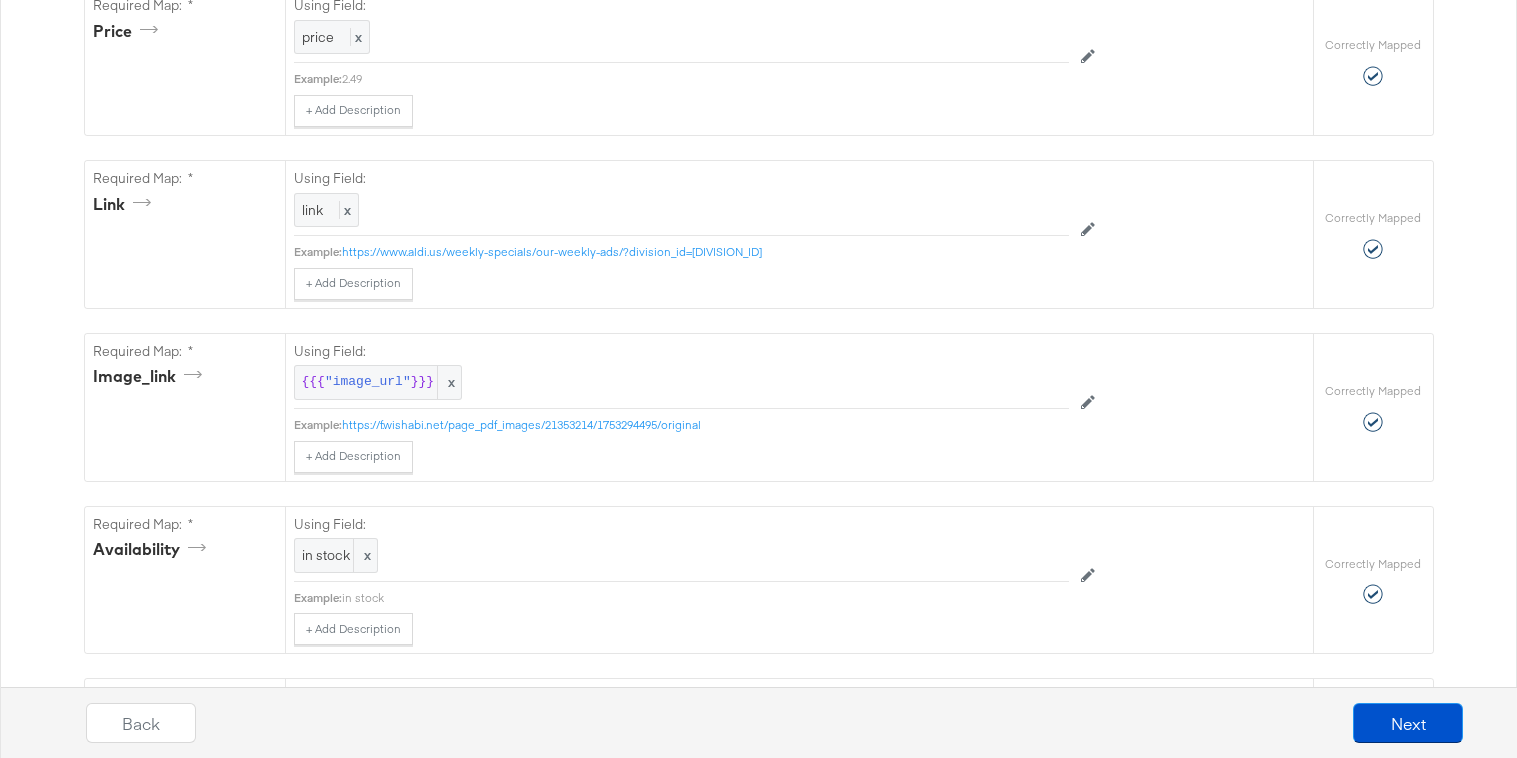 scroll, scrollTop: 1279, scrollLeft: 0, axis: vertical 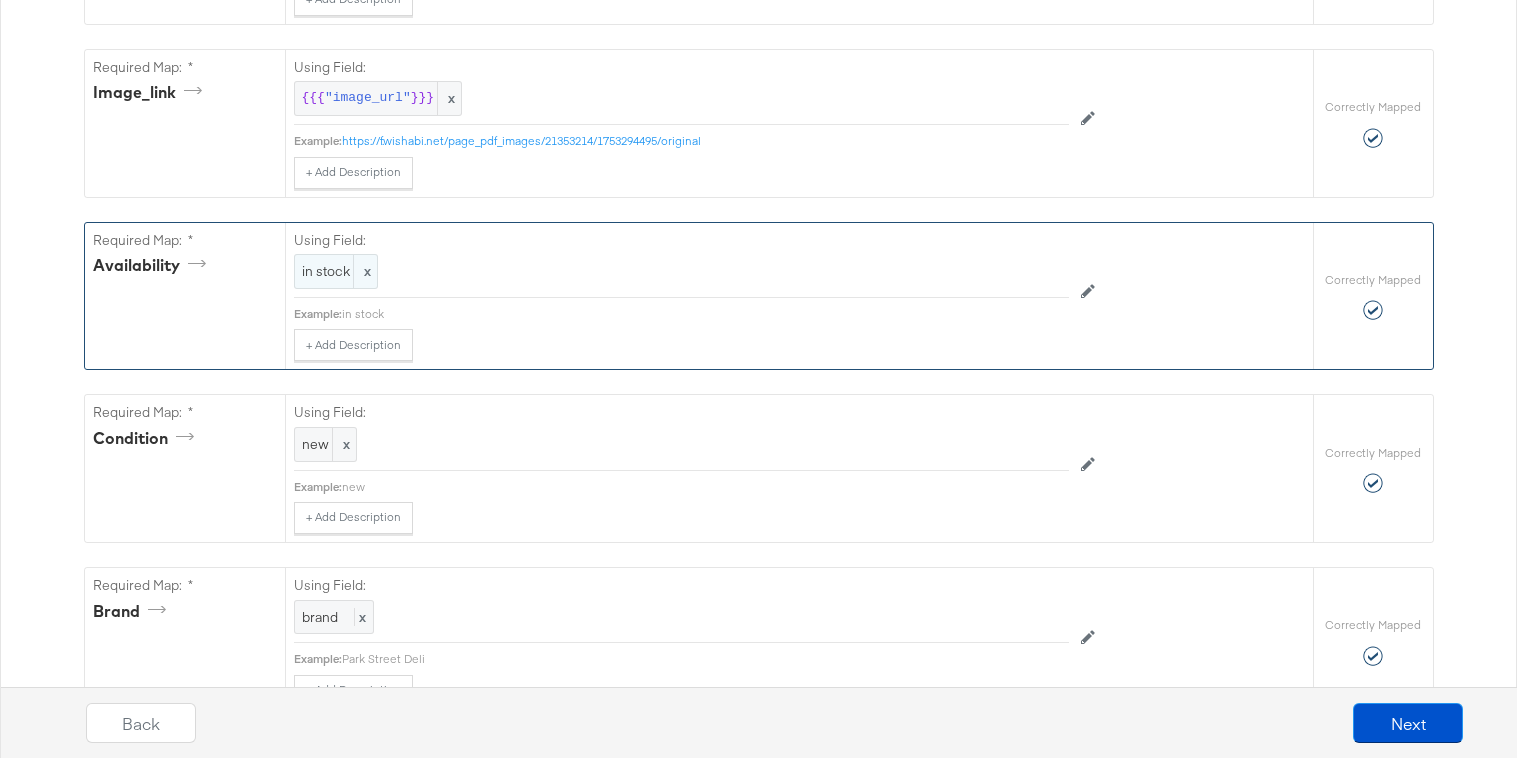 click on "in stock" at bounding box center (336, 271) 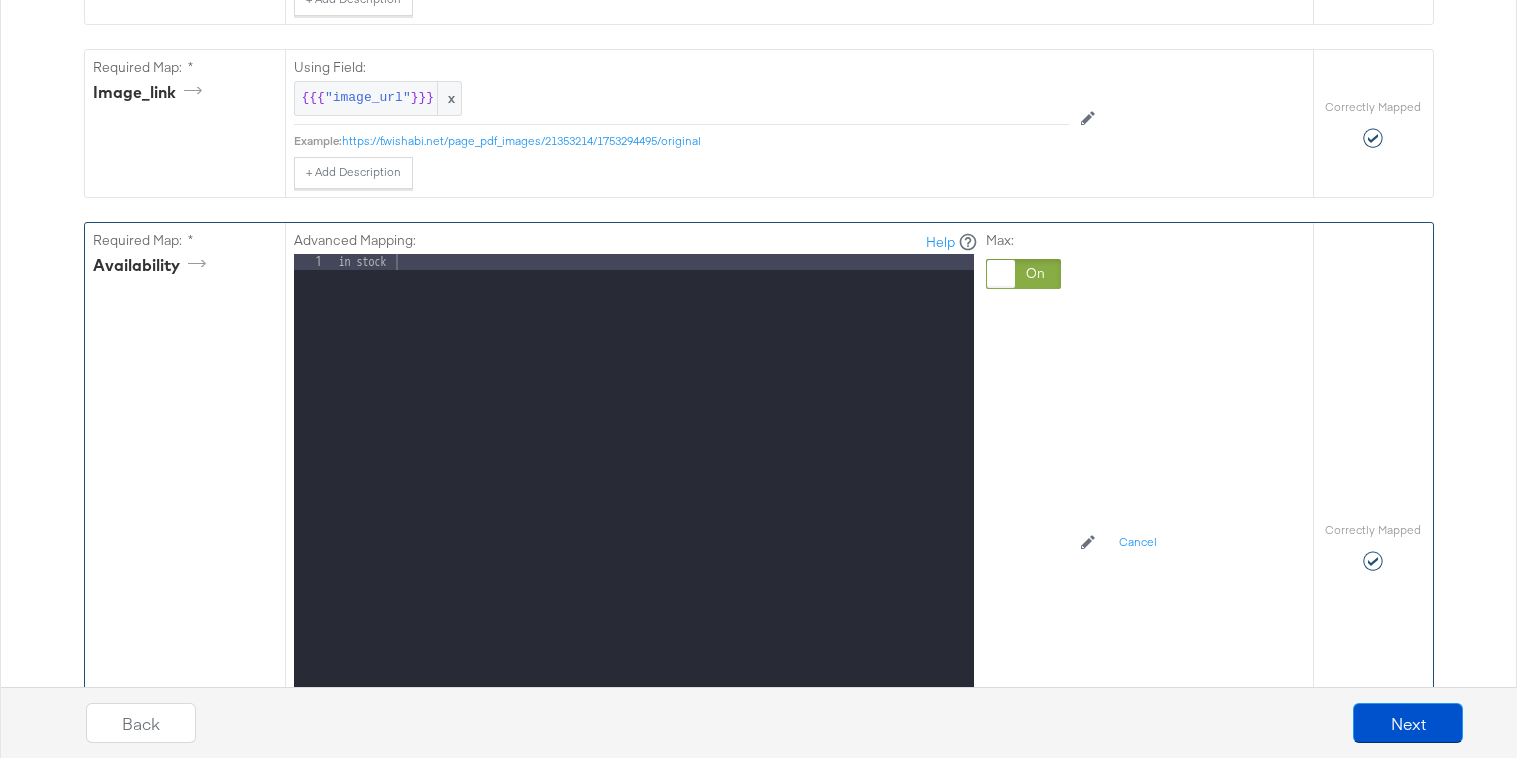 click at bounding box center (1023, 274) 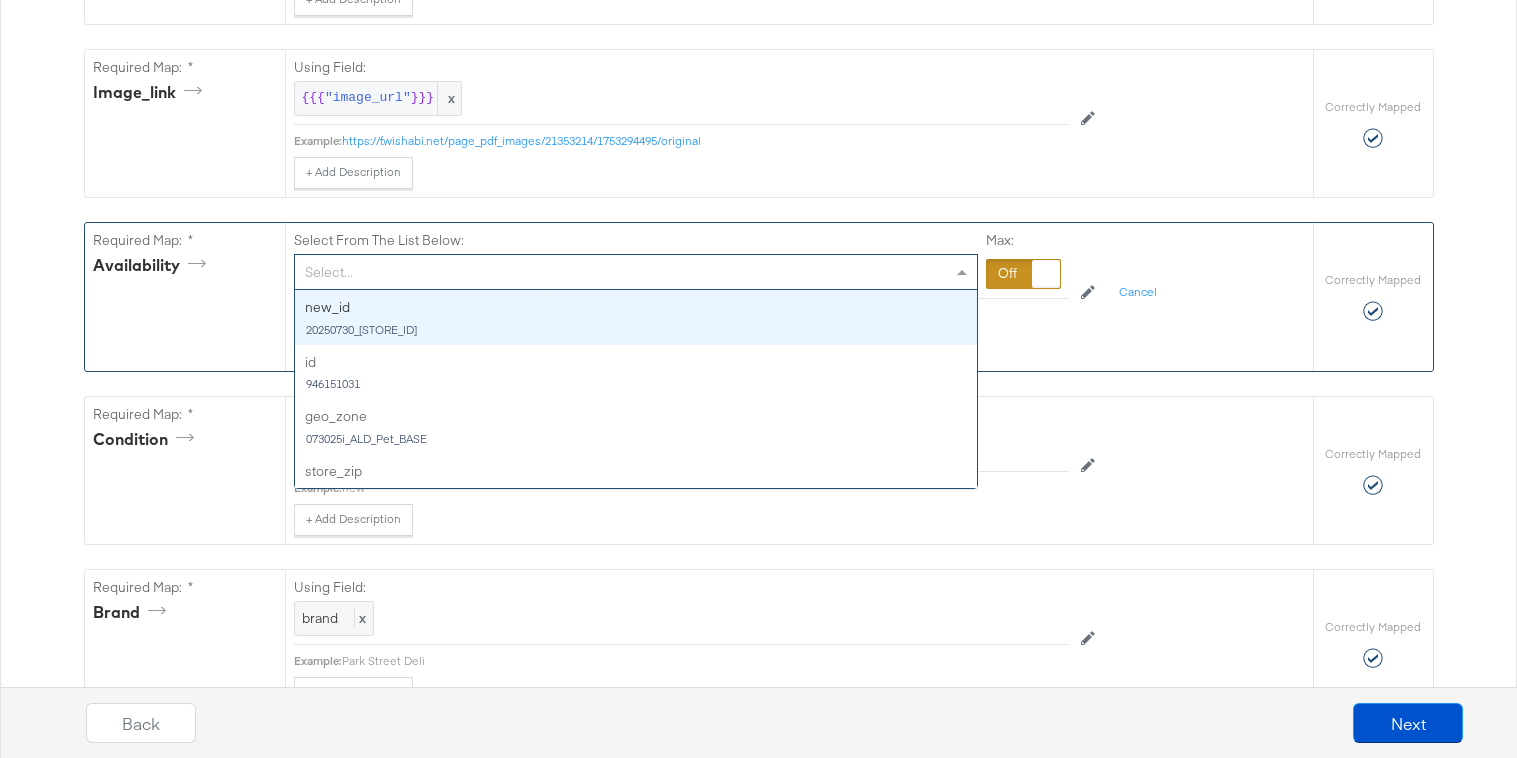 click on "Select..." at bounding box center (636, 272) 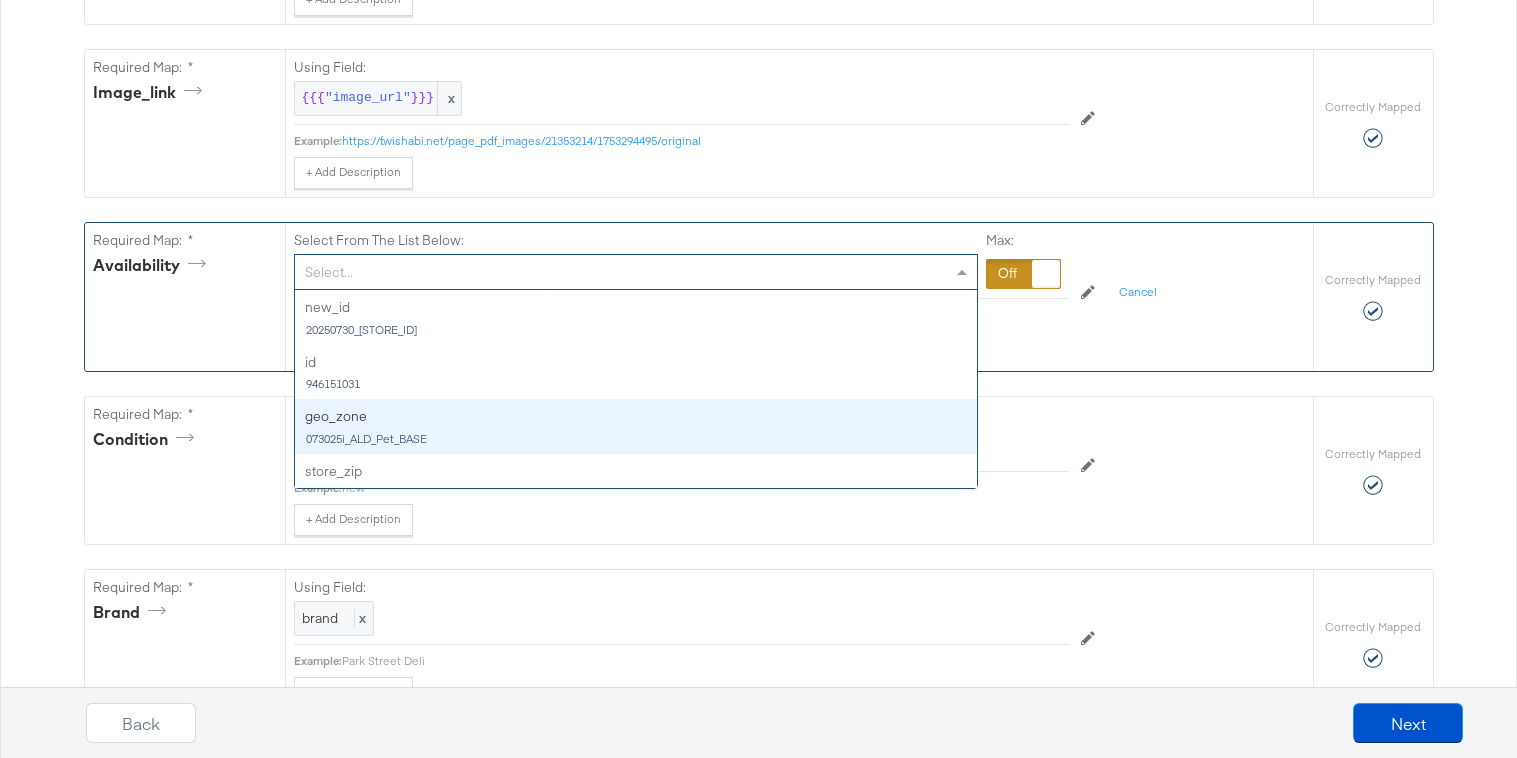 scroll, scrollTop: 23, scrollLeft: 0, axis: vertical 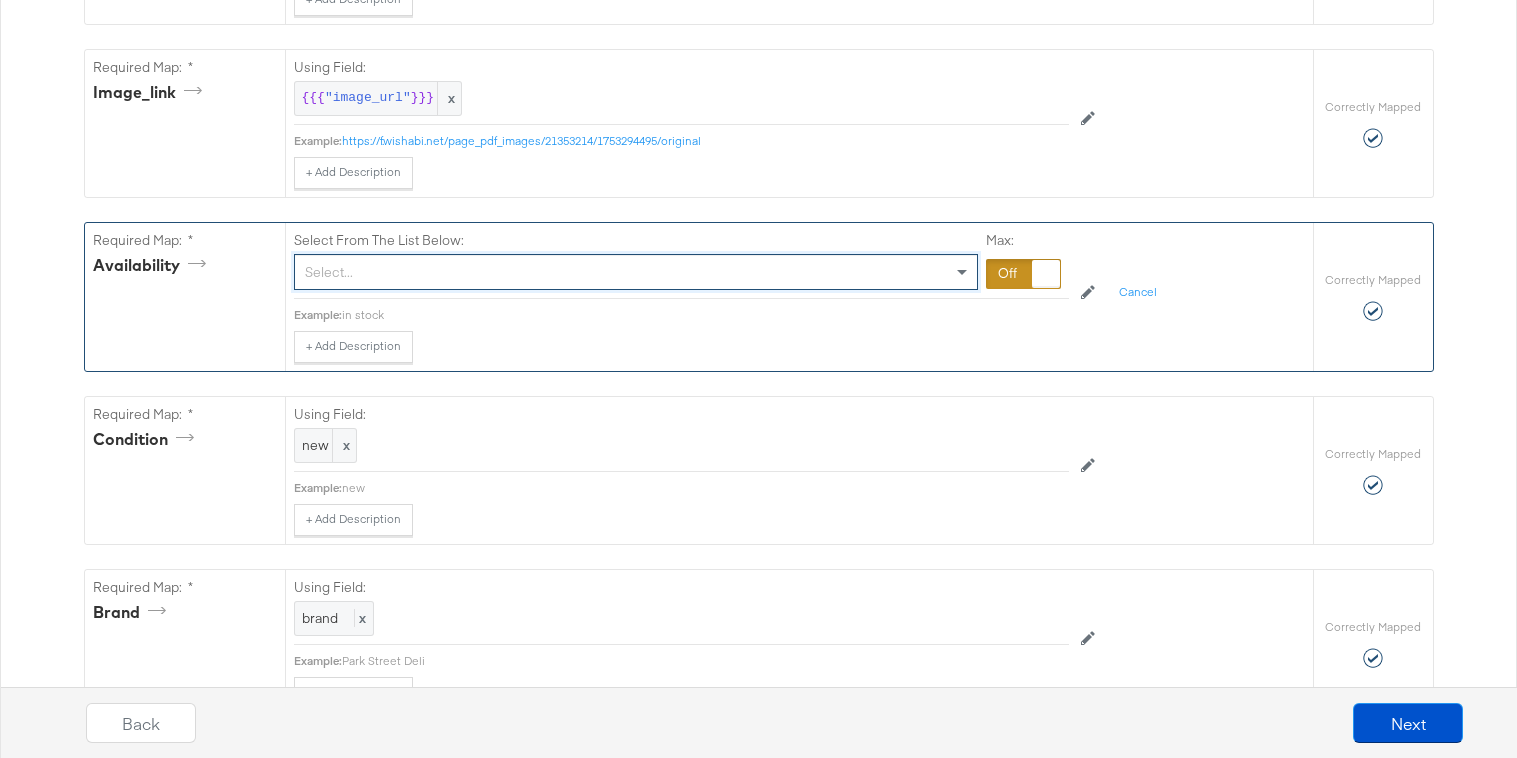 click on "Select..." at bounding box center [636, 272] 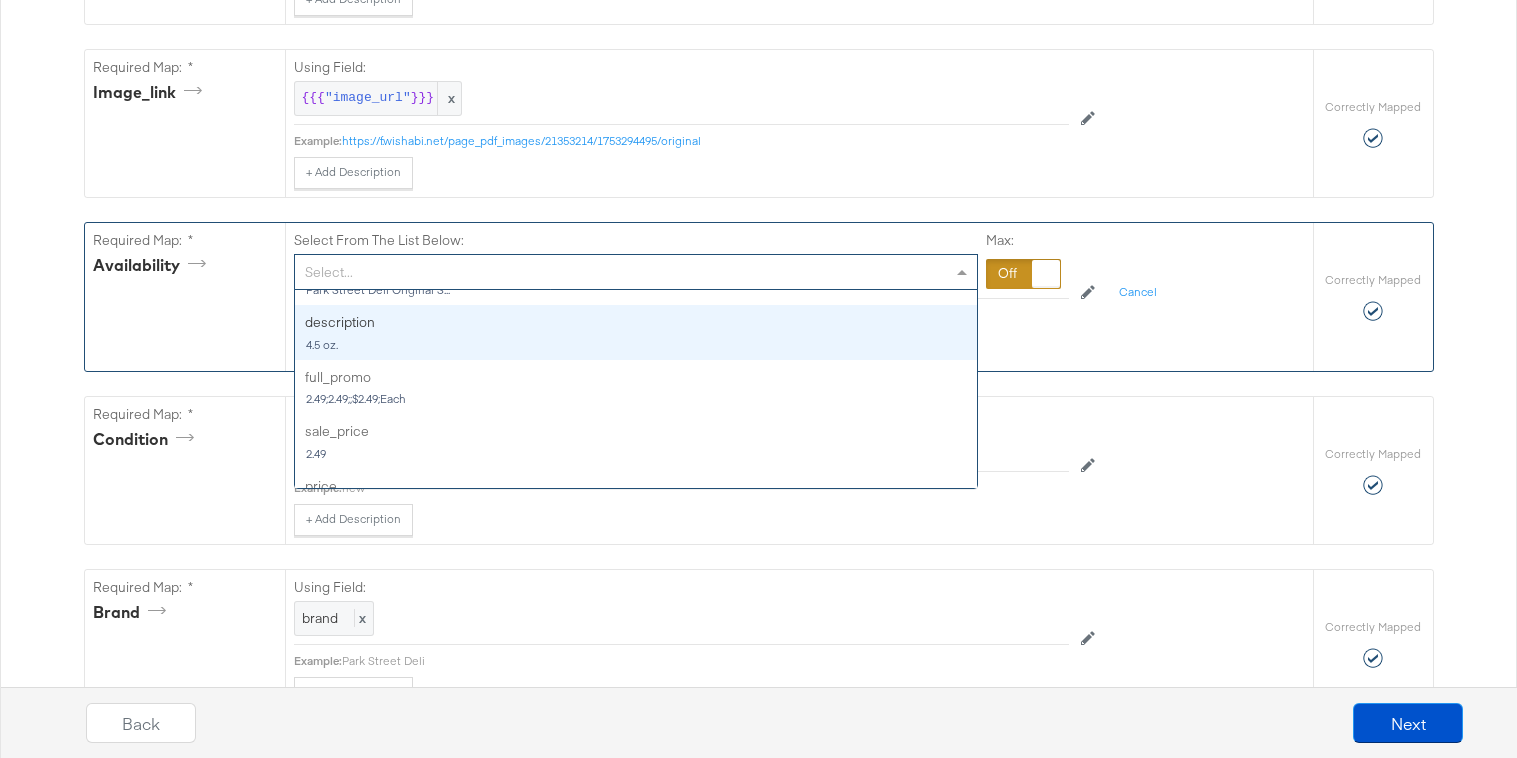 scroll, scrollTop: 221, scrollLeft: 0, axis: vertical 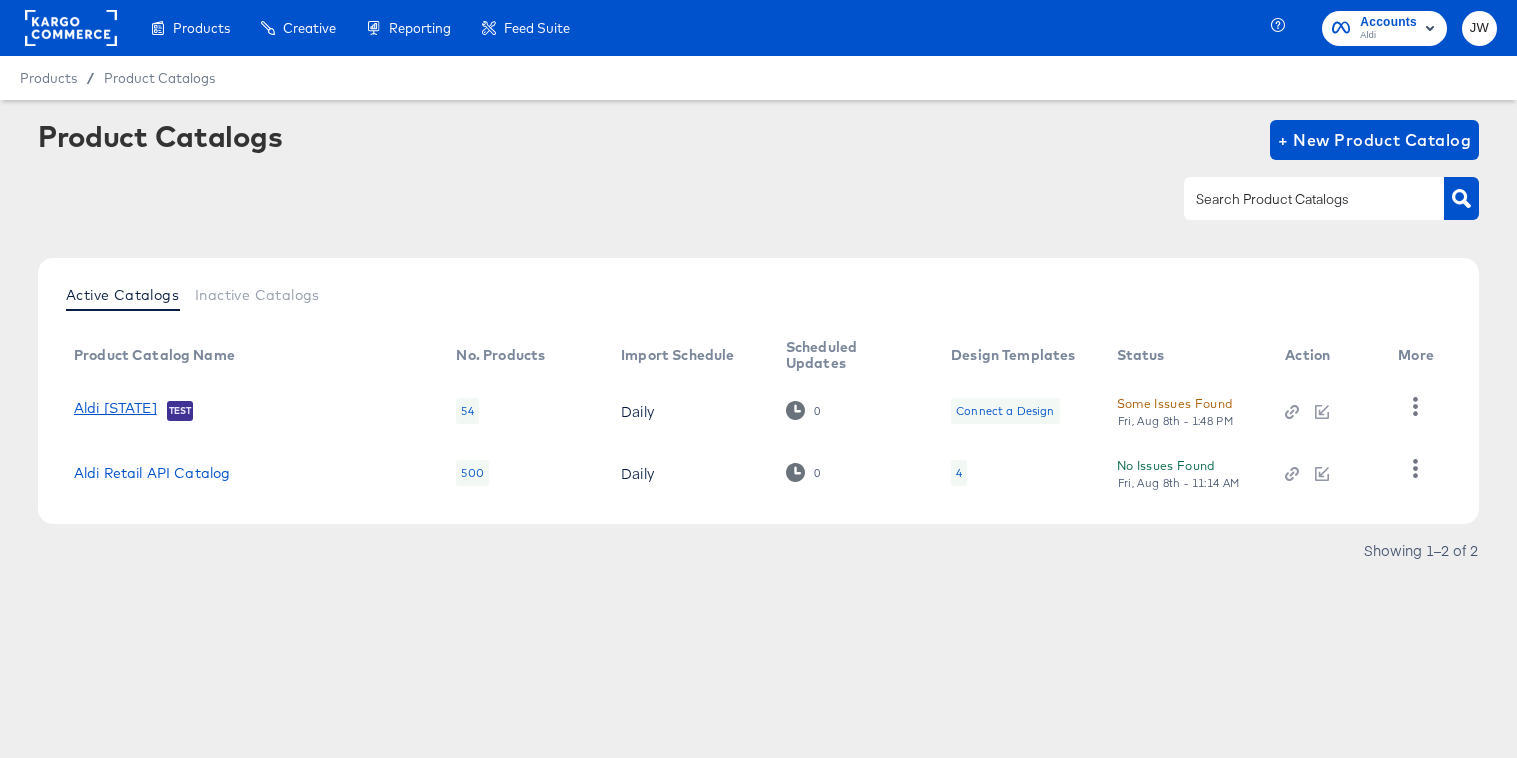 click on "Aldi Meta" at bounding box center (115, 410) 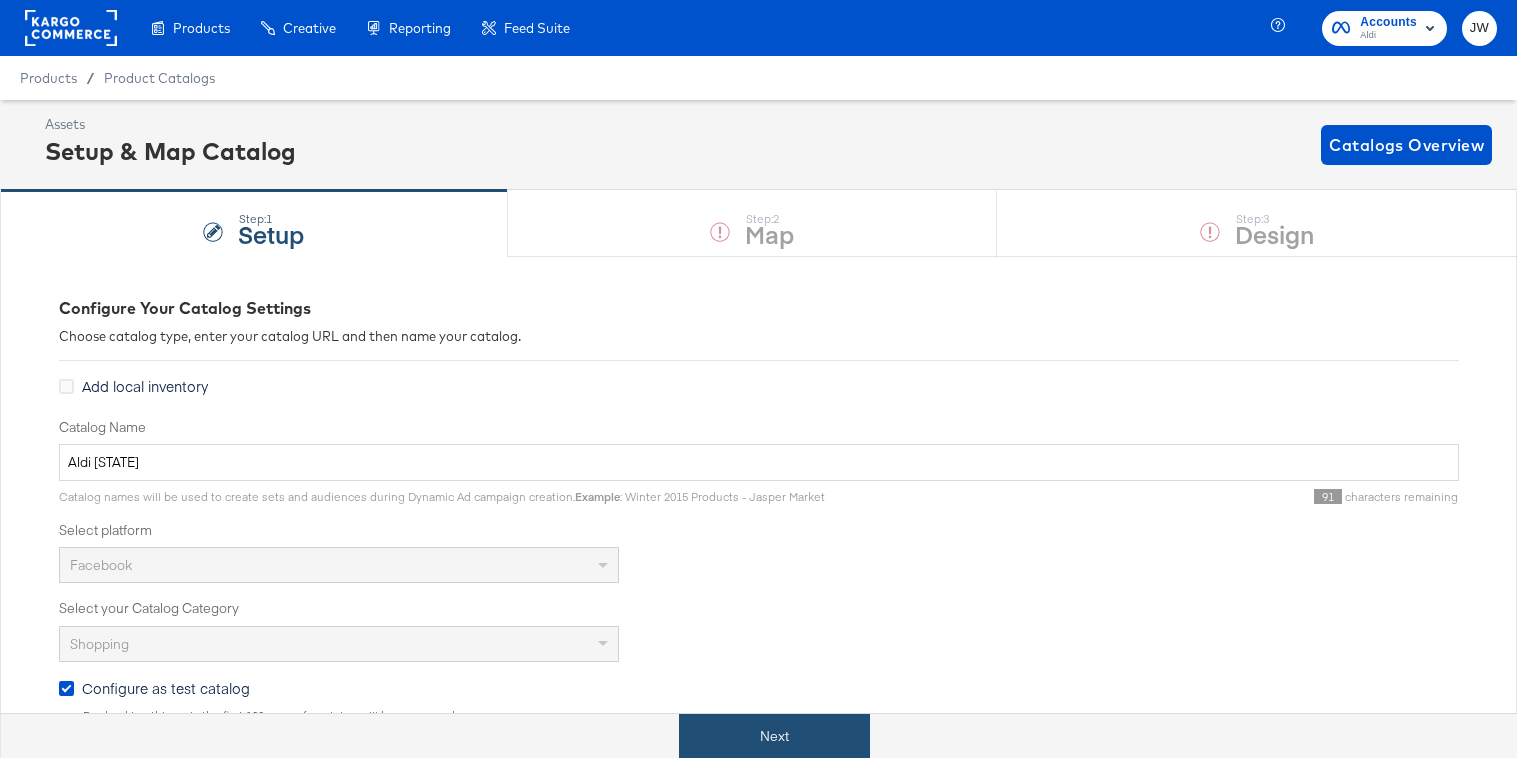 click on "Next" at bounding box center [774, 736] 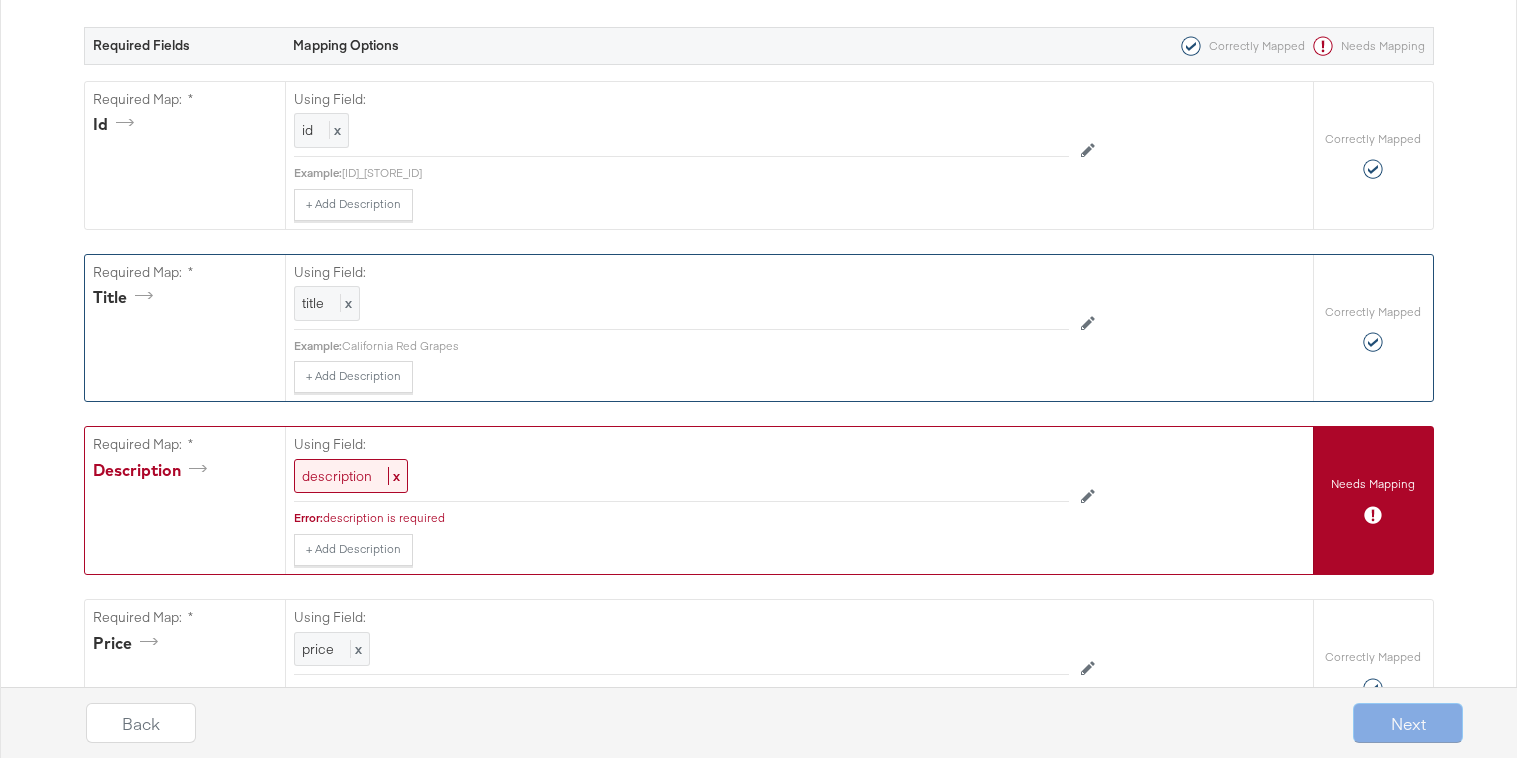 scroll, scrollTop: 388, scrollLeft: 0, axis: vertical 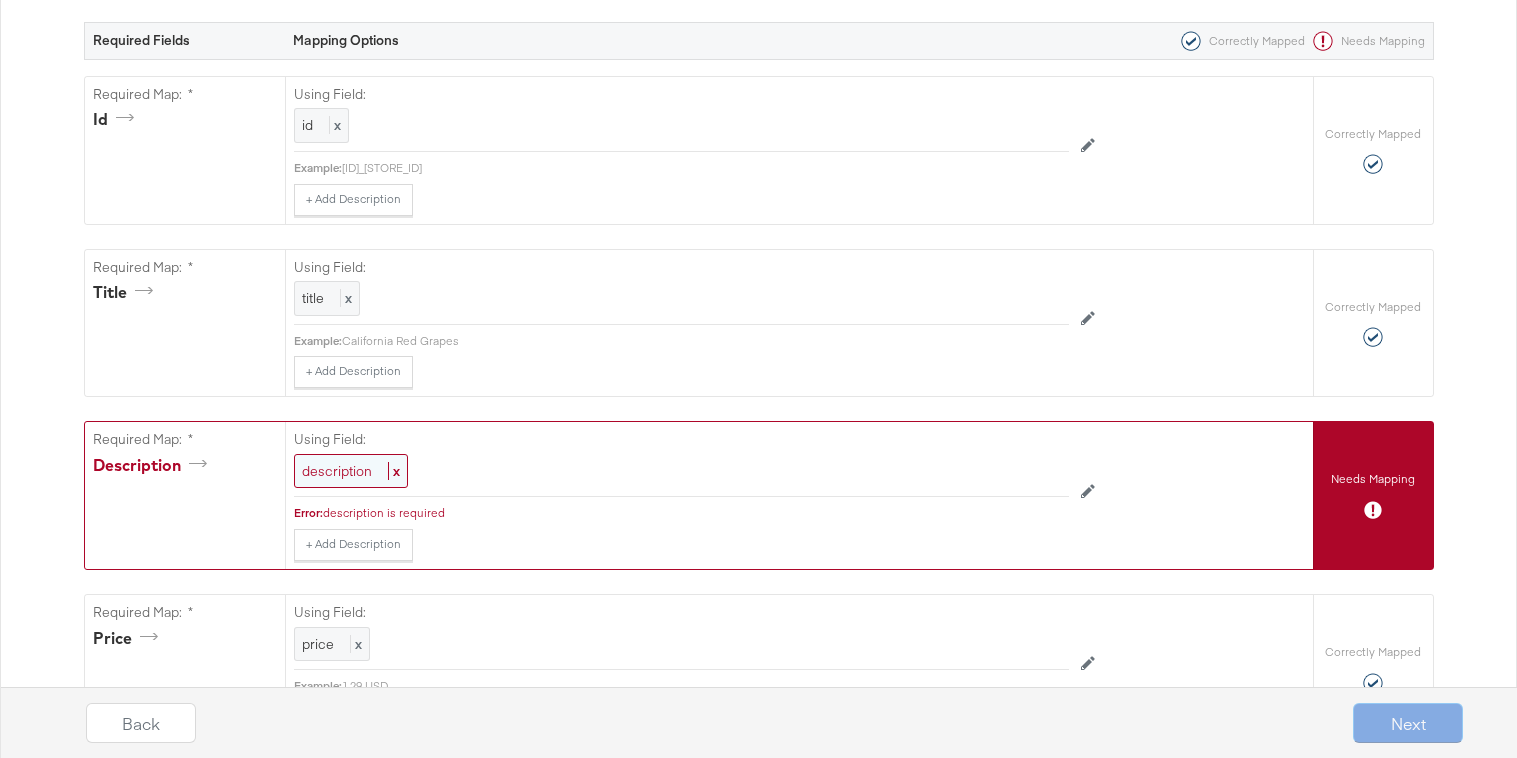 click on "description" at bounding box center (337, 471) 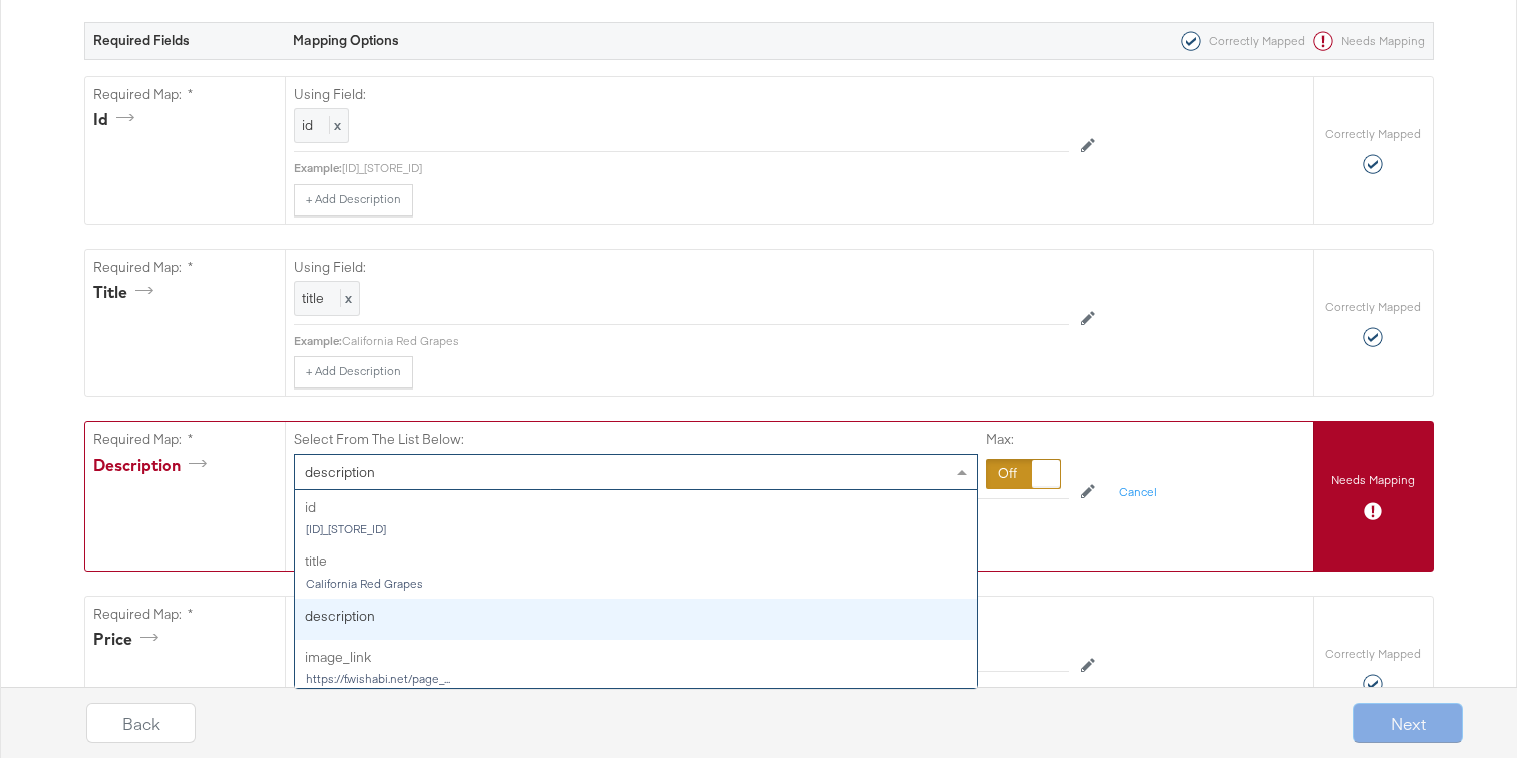 click on "description" at bounding box center [340, 472] 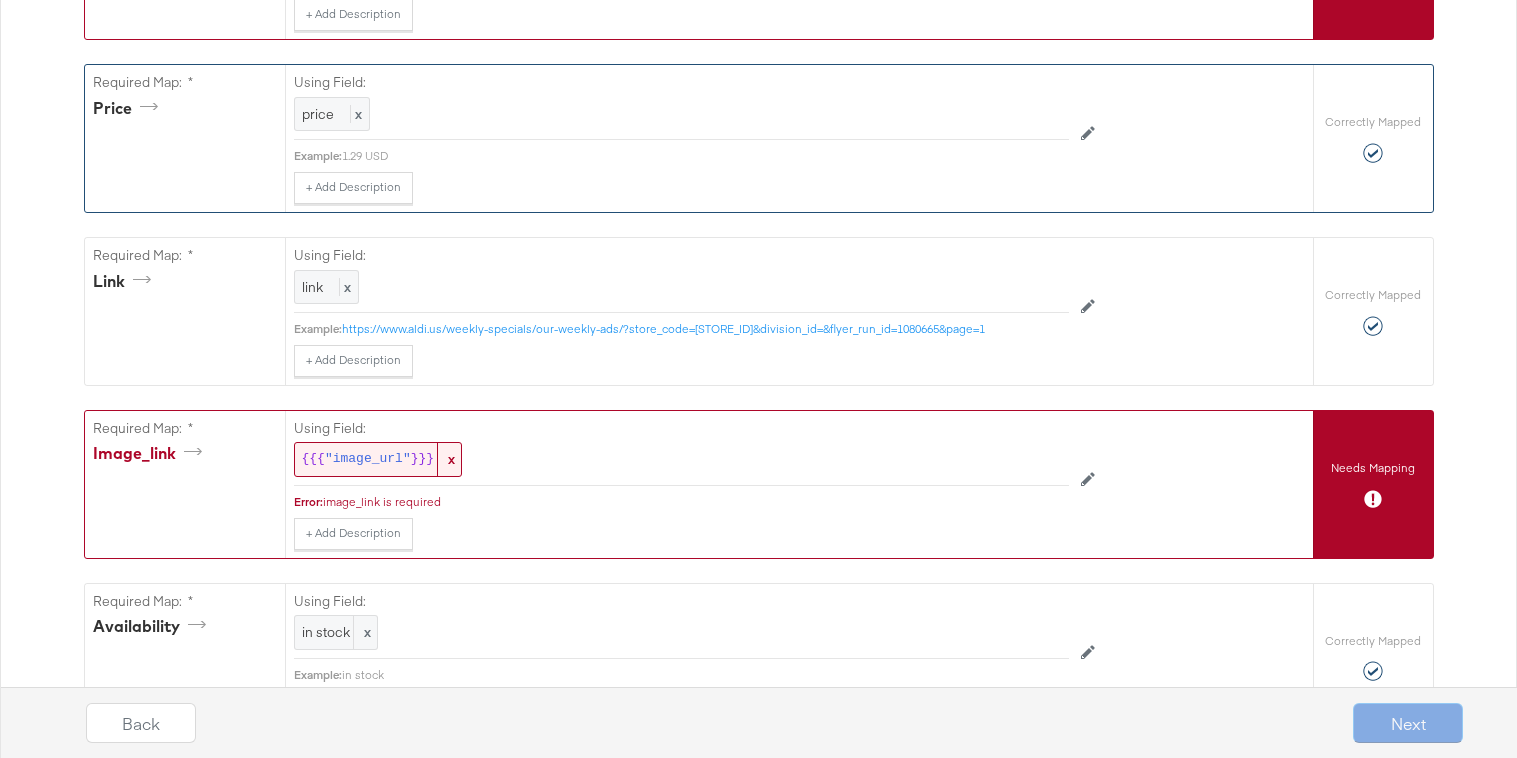 scroll, scrollTop: 1089, scrollLeft: 0, axis: vertical 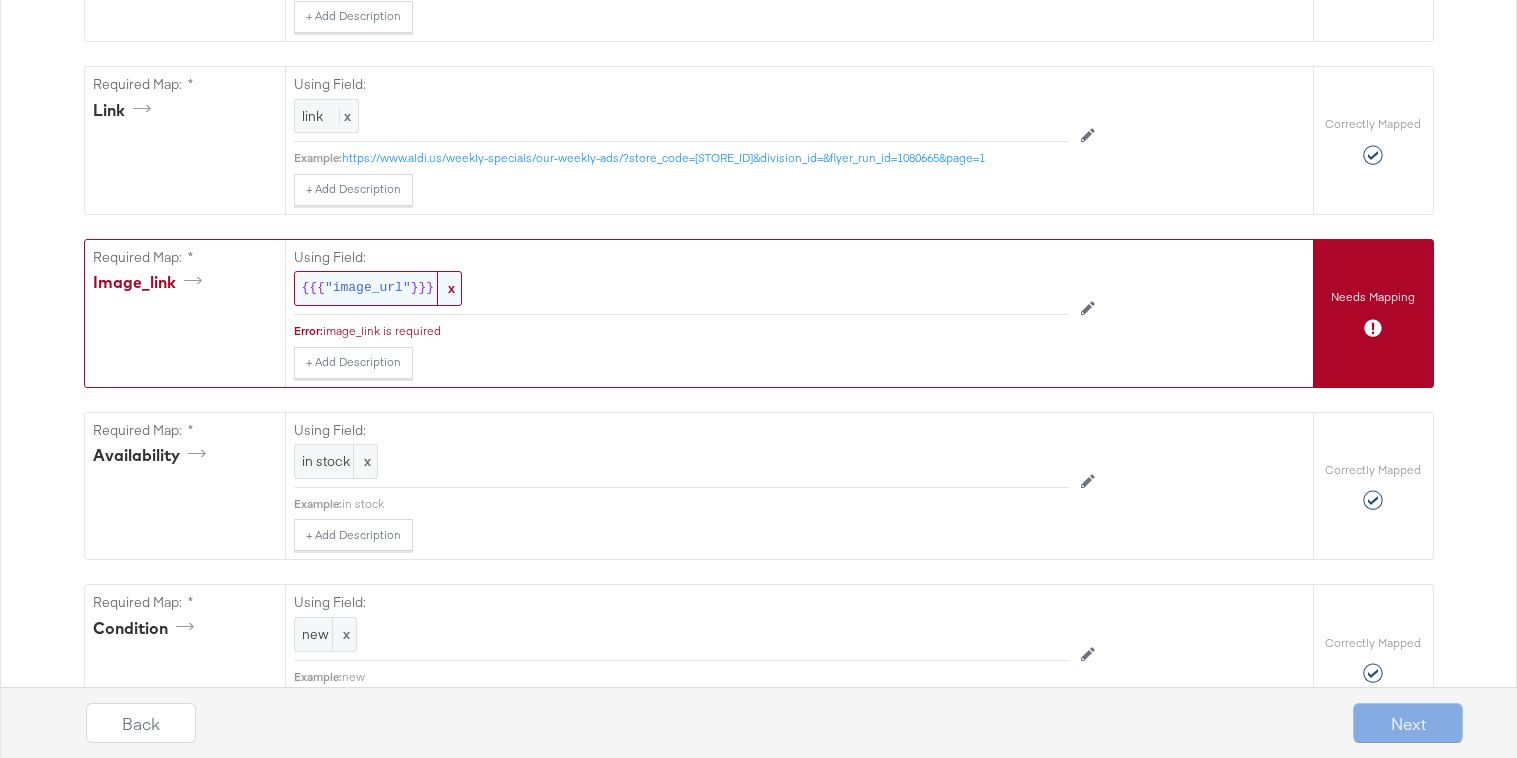 click on ""image_url"" at bounding box center (368, 288) 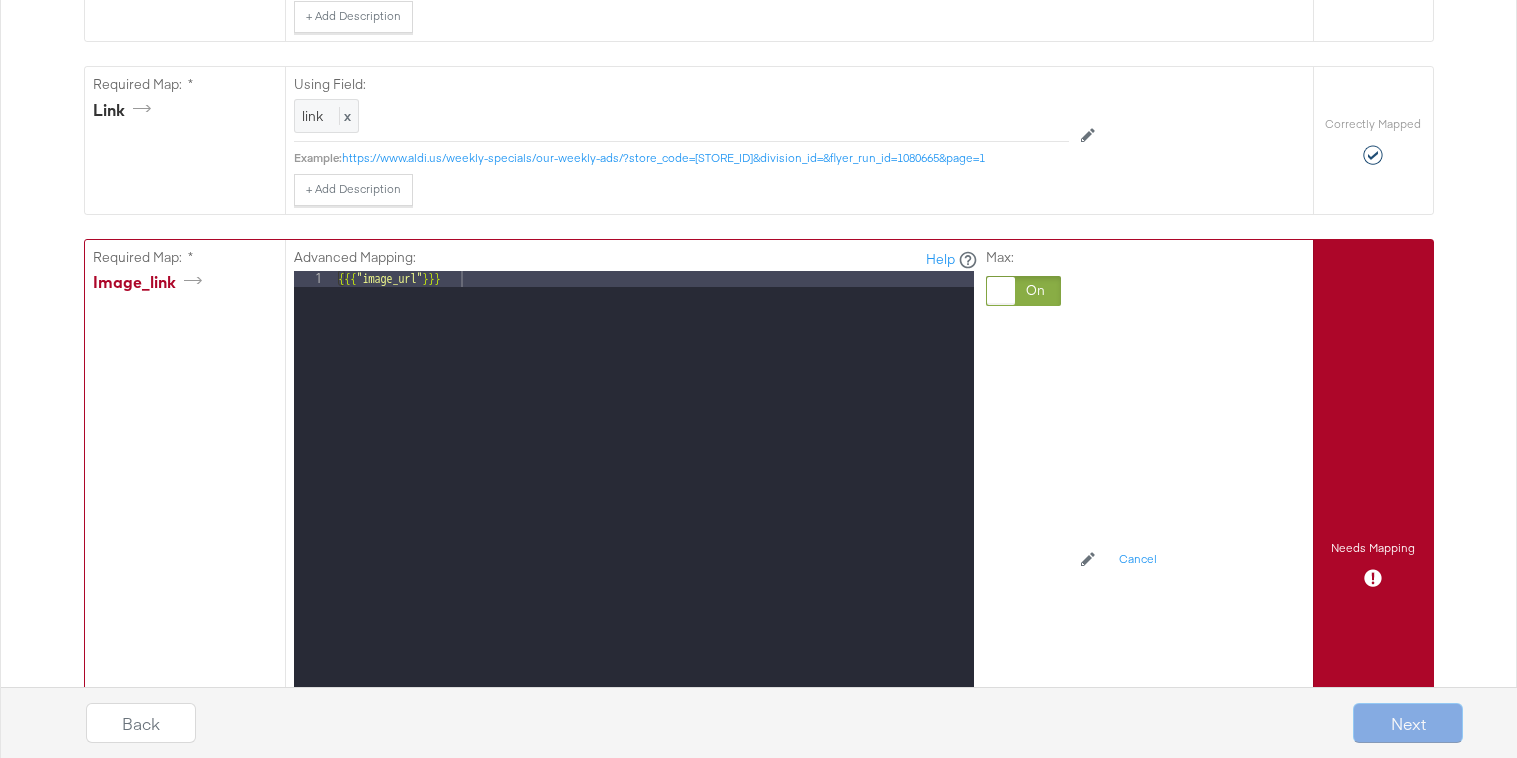 click at bounding box center (1001, 291) 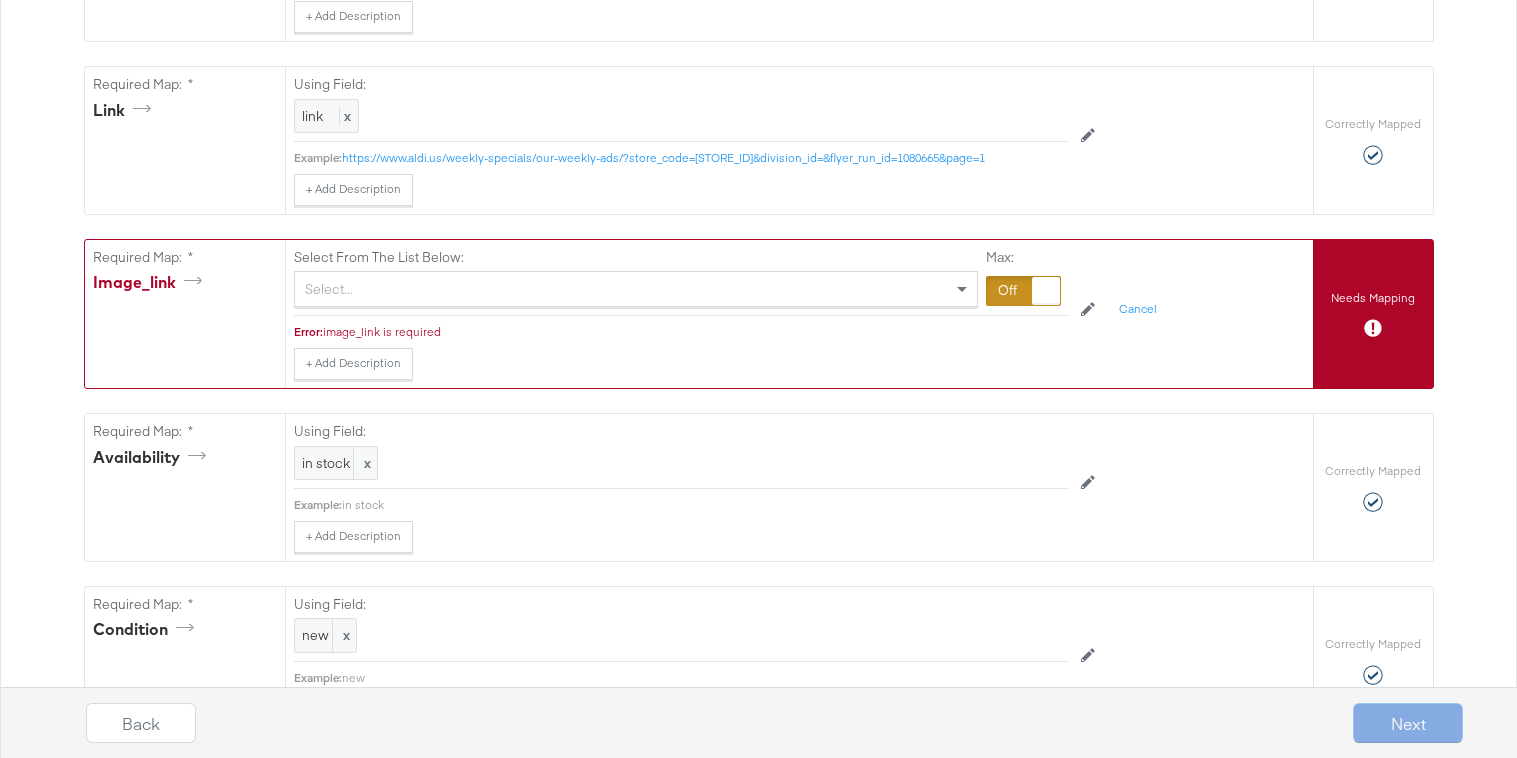 click on "Select..." at bounding box center [636, 289] 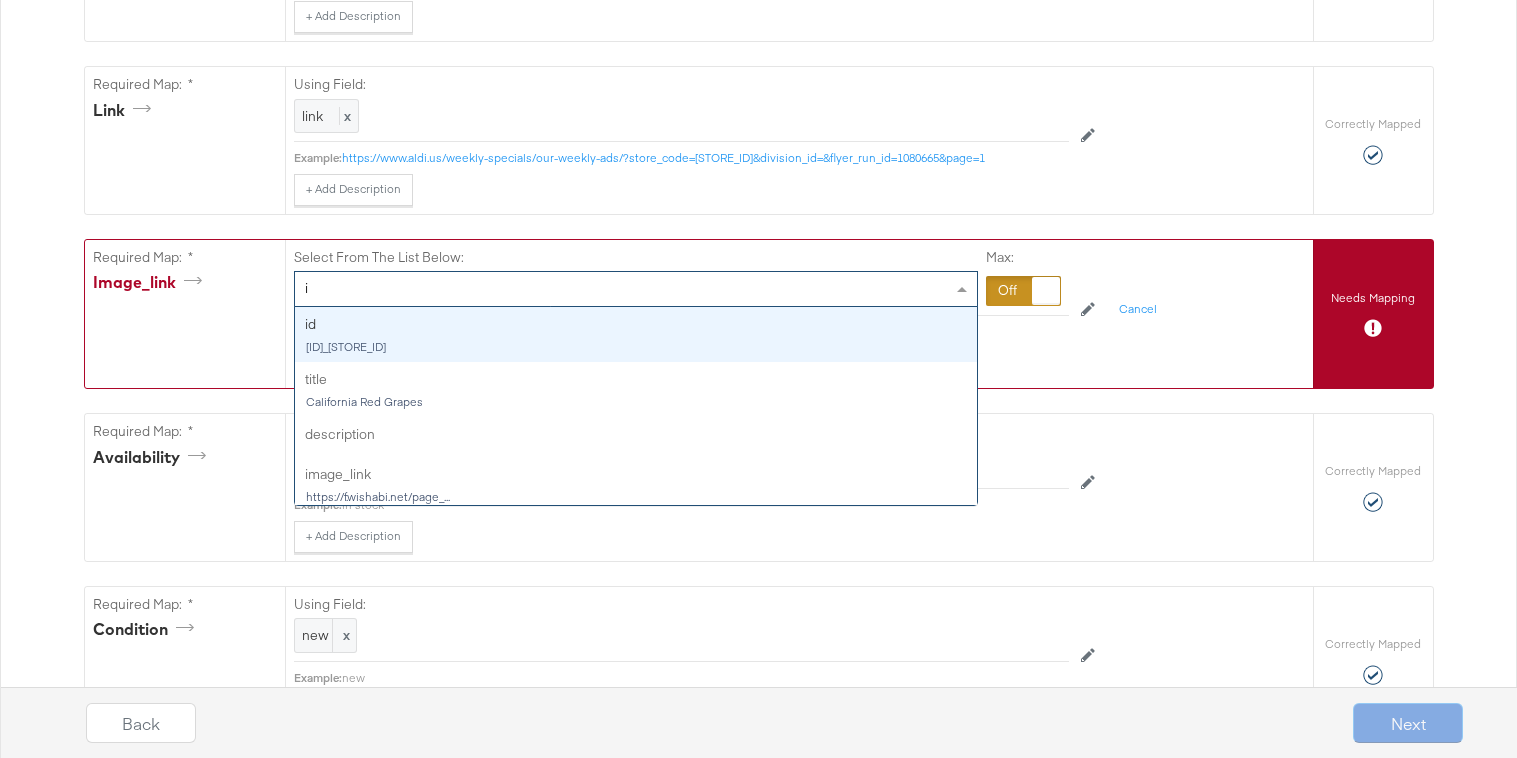 type on "im" 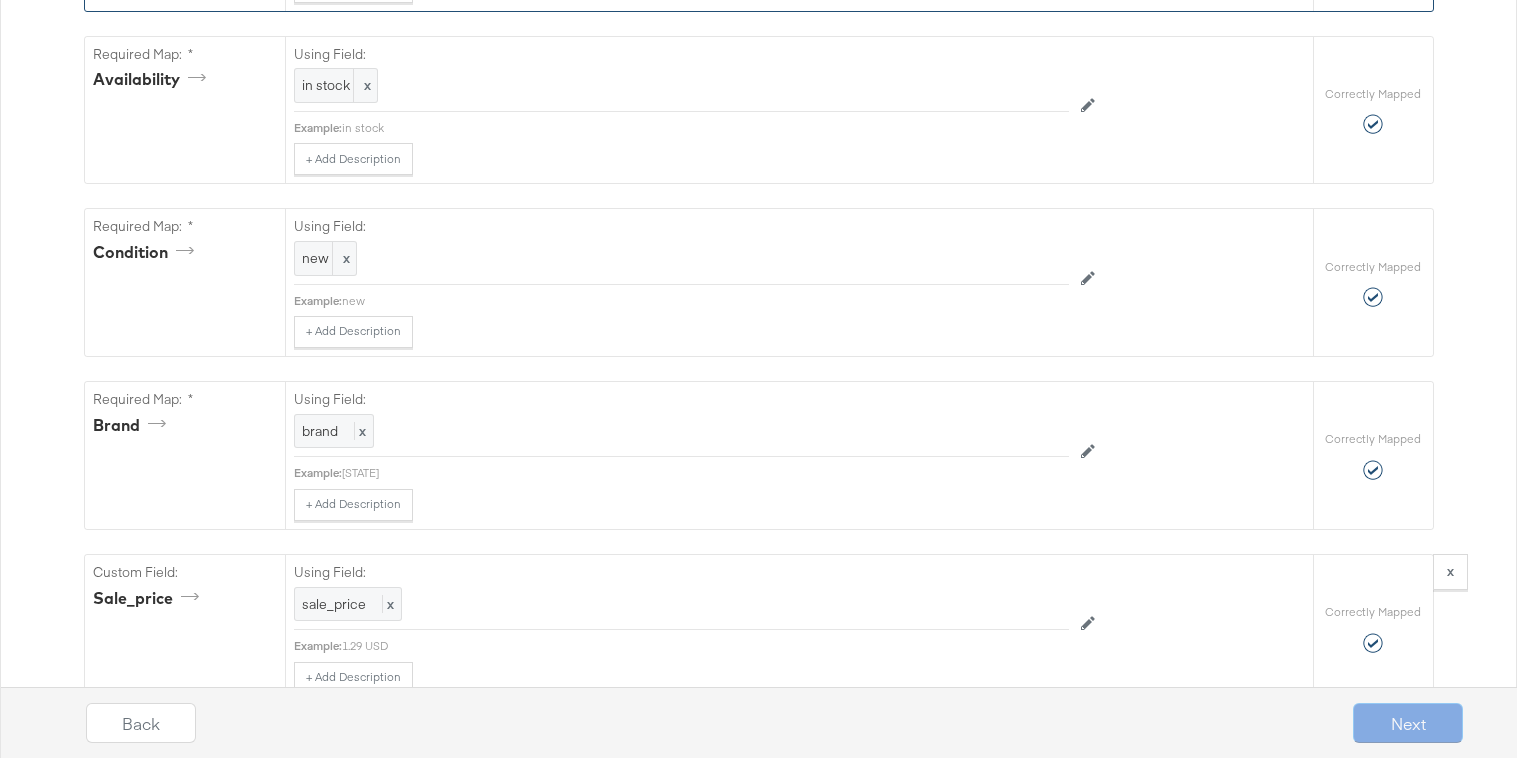 scroll, scrollTop: 1432, scrollLeft: 0, axis: vertical 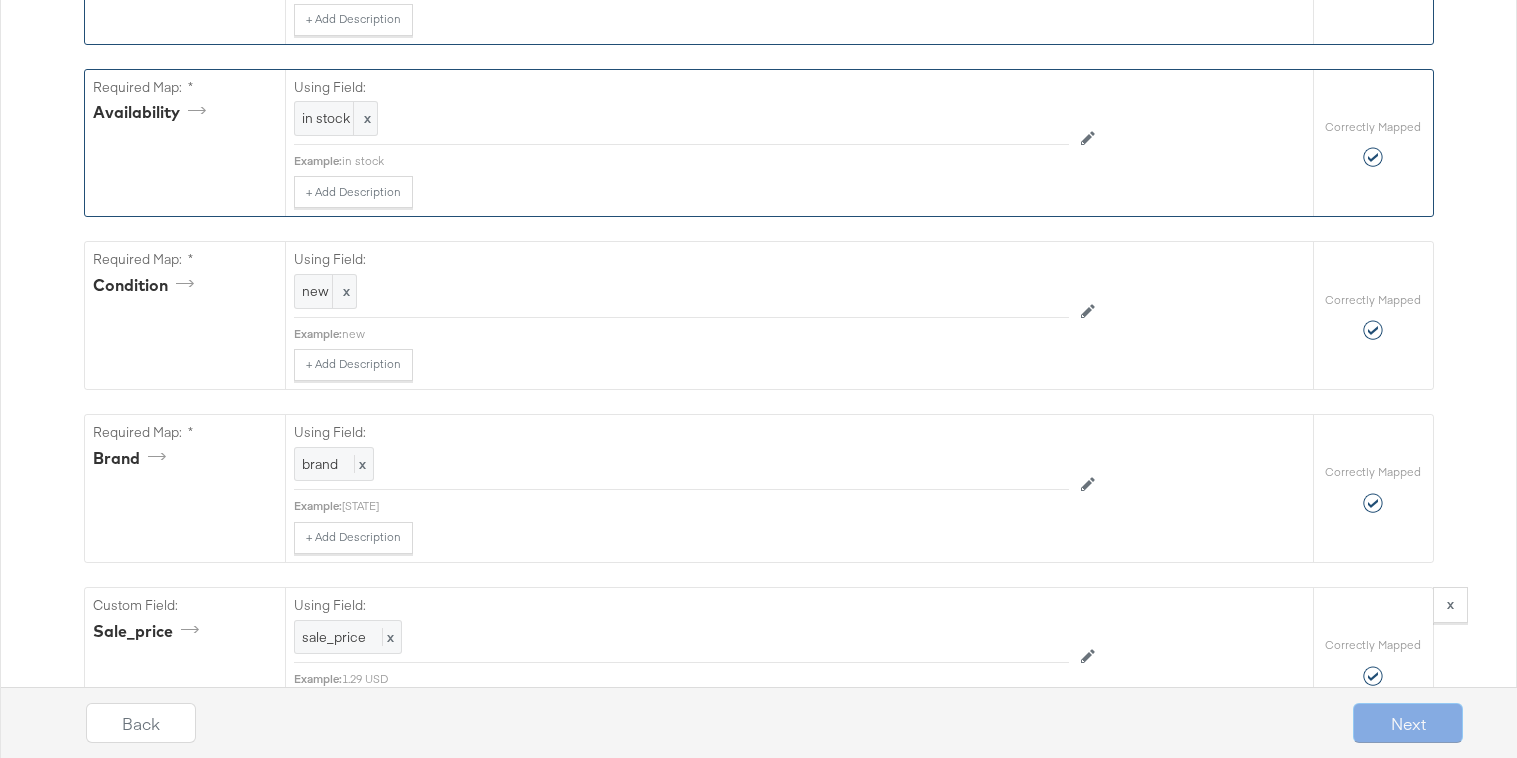 click on "Using Field: in stock x" at bounding box center [681, 107] 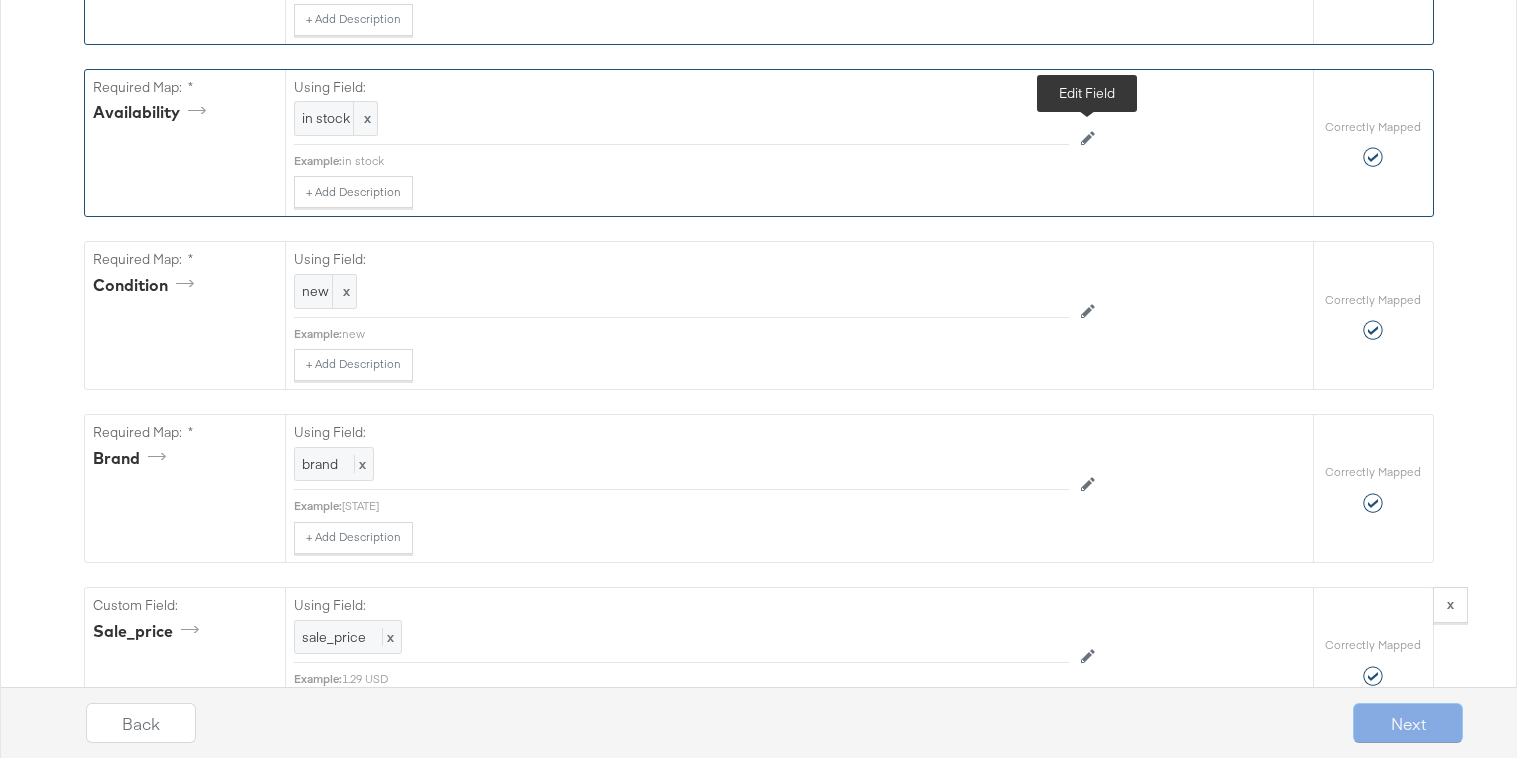click at bounding box center (1088, 139) 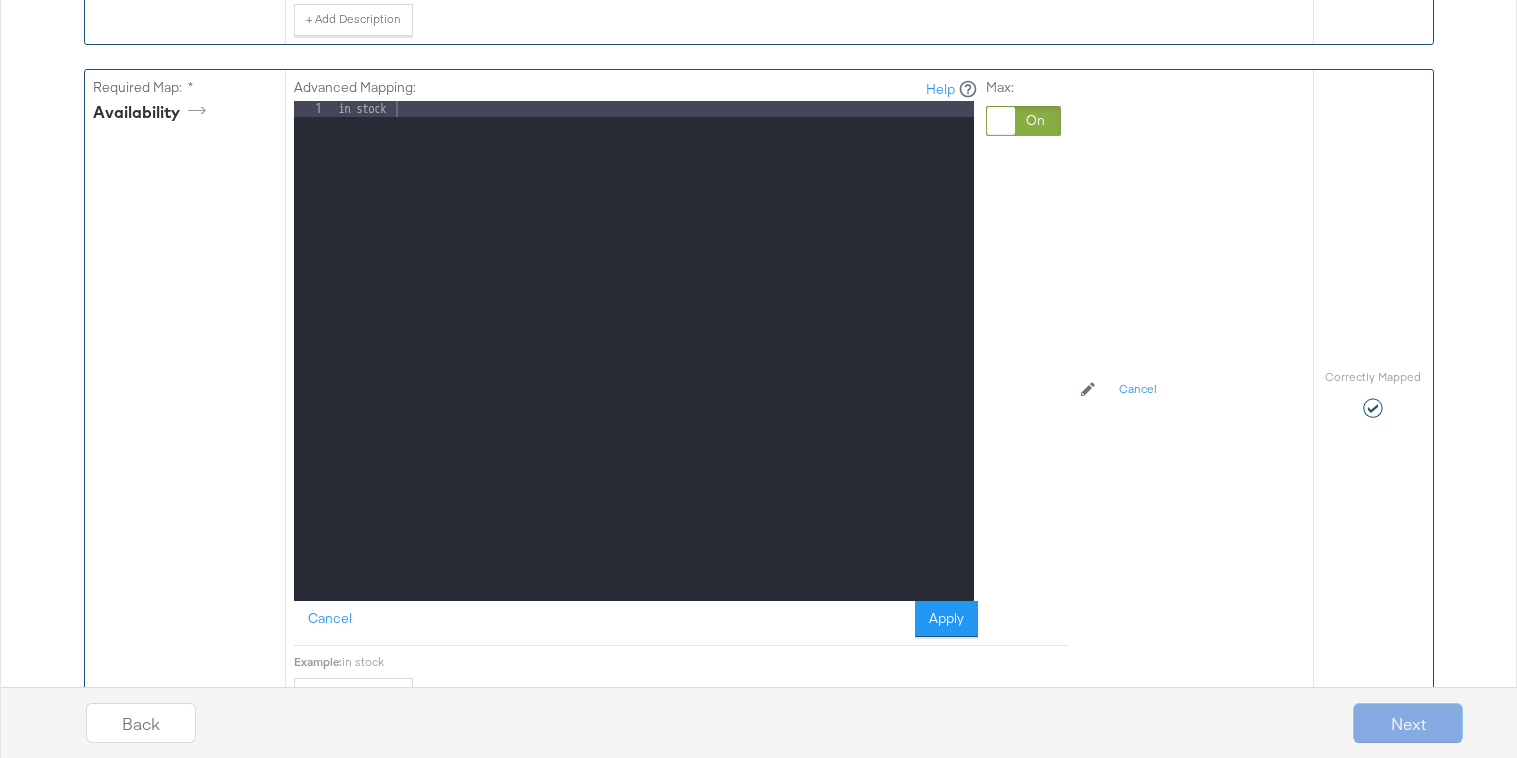 click at bounding box center (1023, 121) 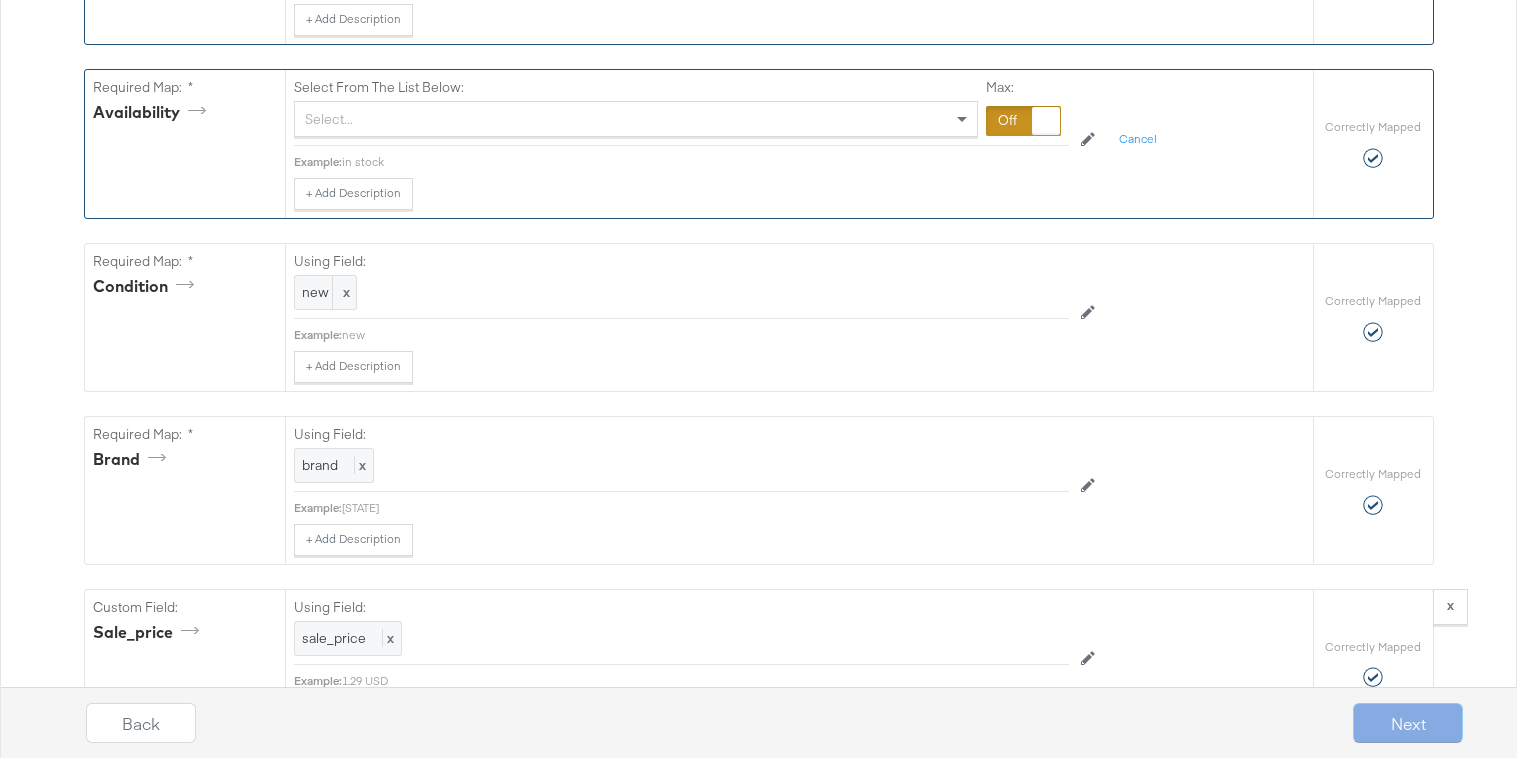 click on "Select..." at bounding box center [636, 119] 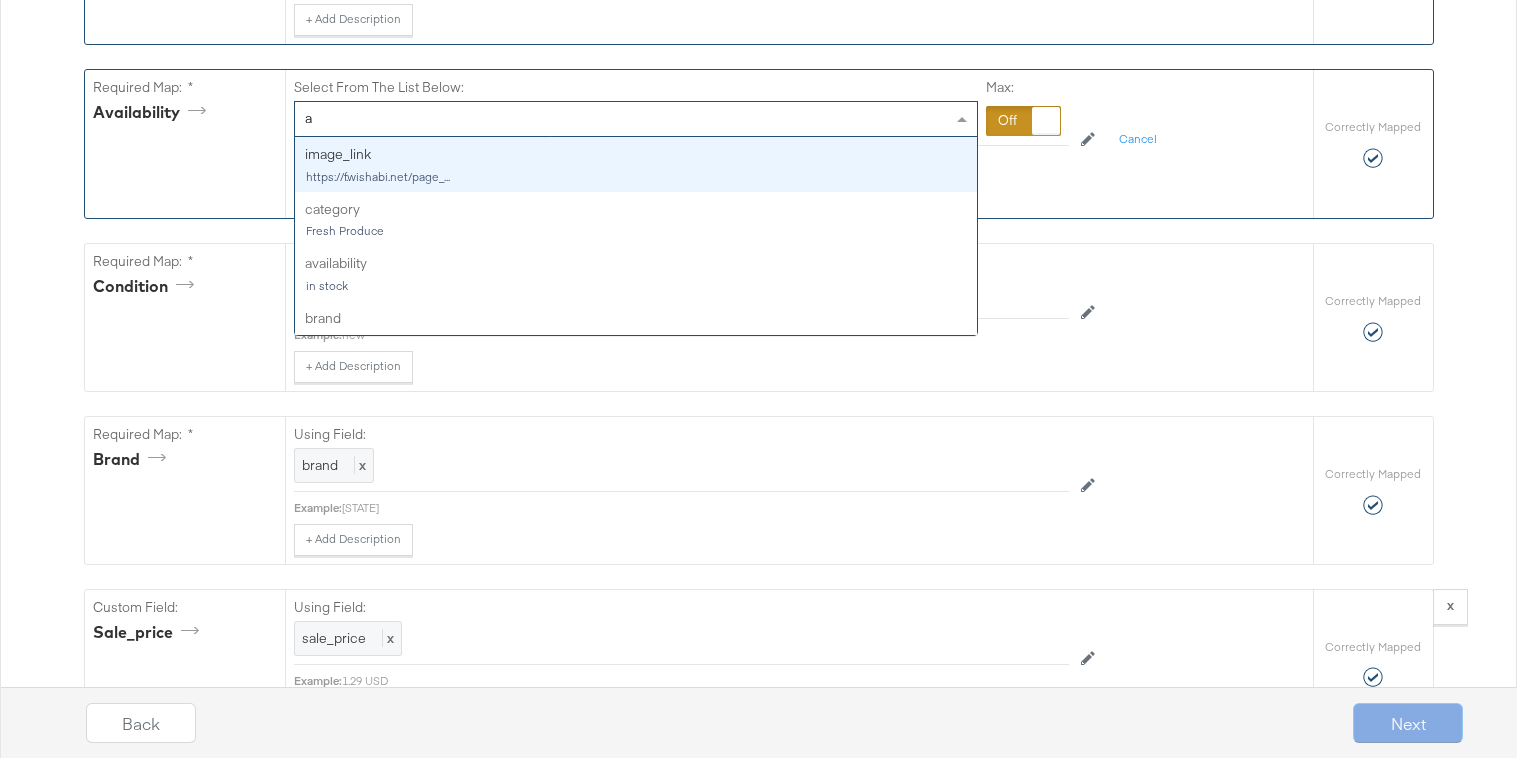 type on "av" 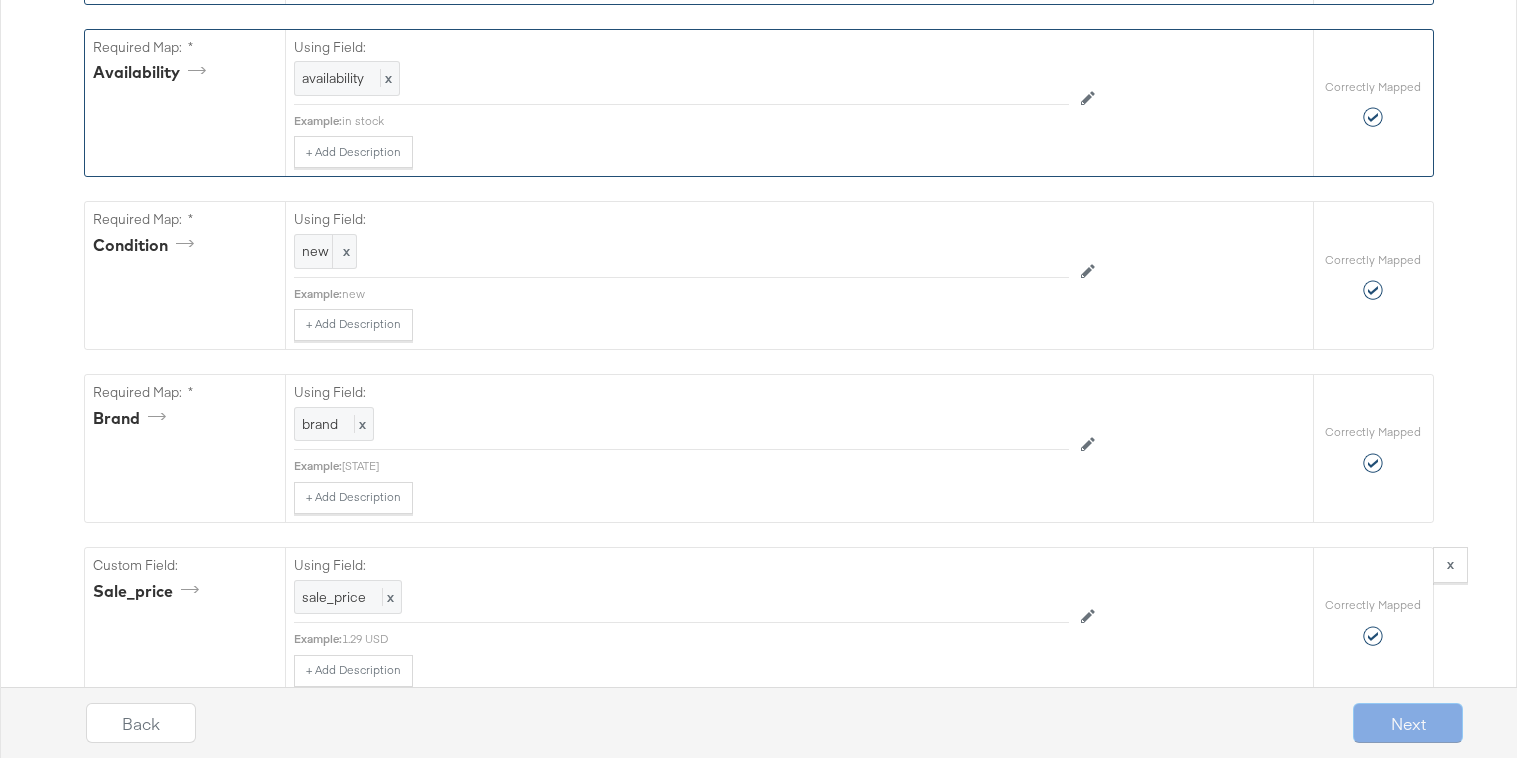 scroll, scrollTop: 1493, scrollLeft: 0, axis: vertical 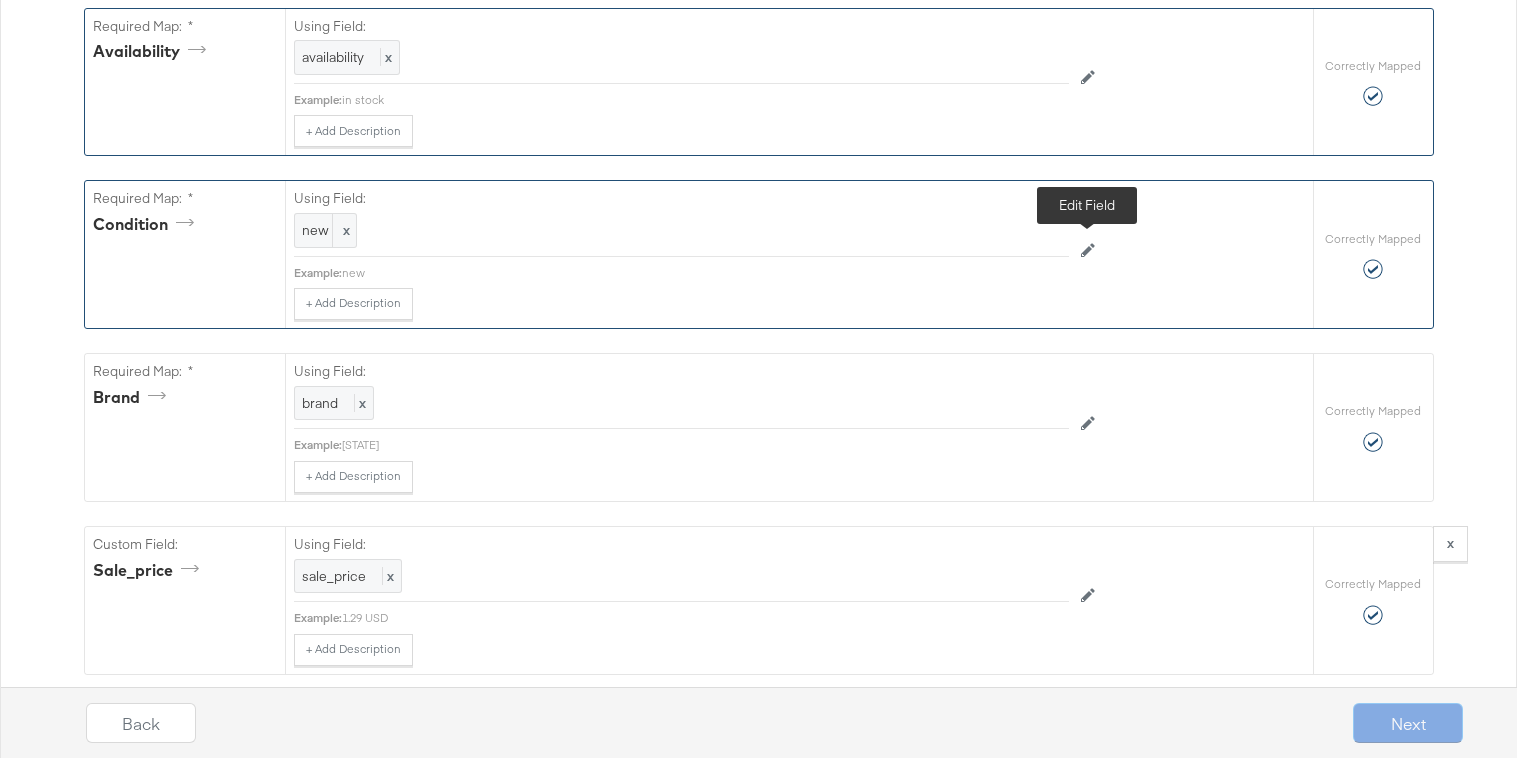 click at bounding box center [1088, 251] 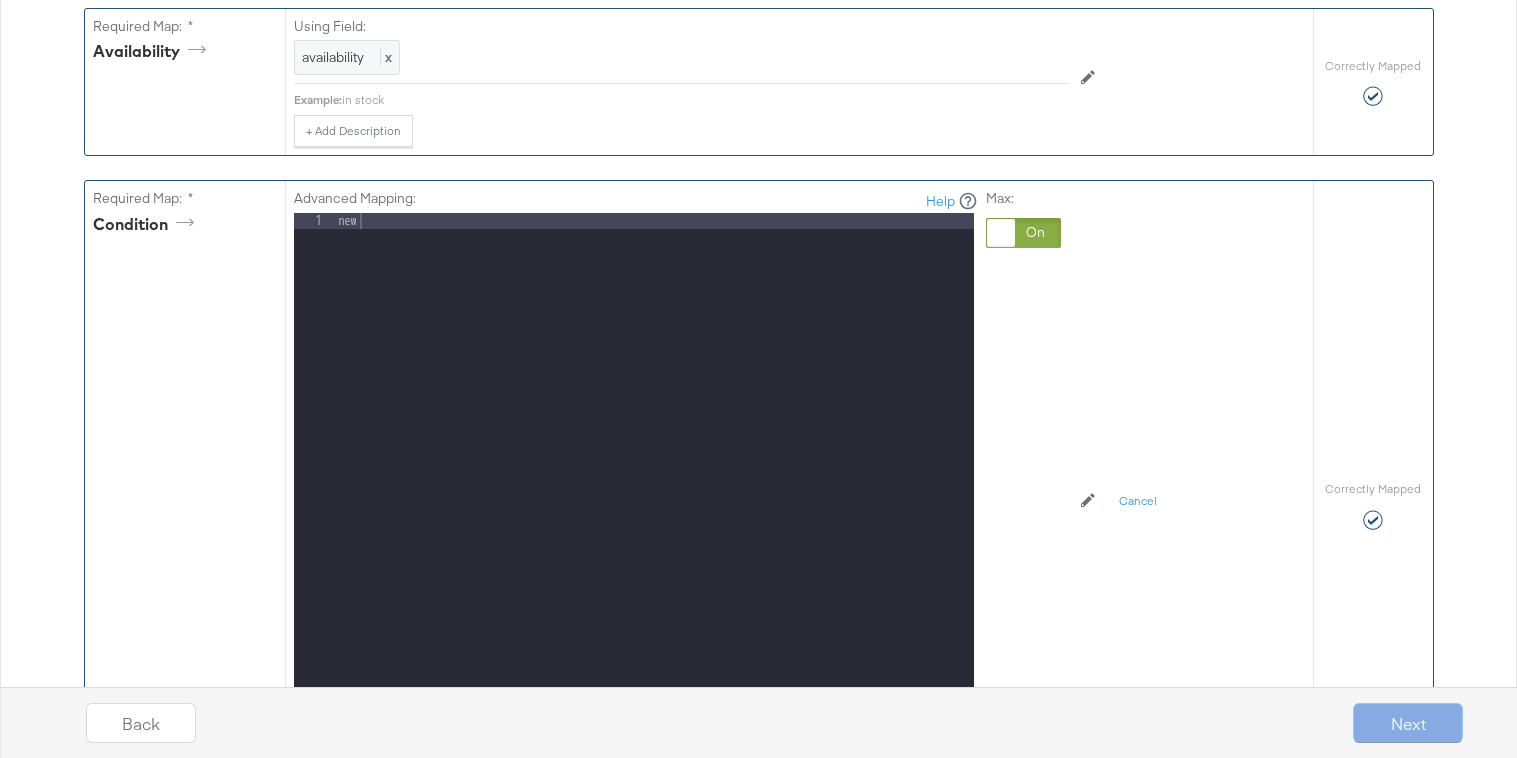 click at bounding box center [1001, 233] 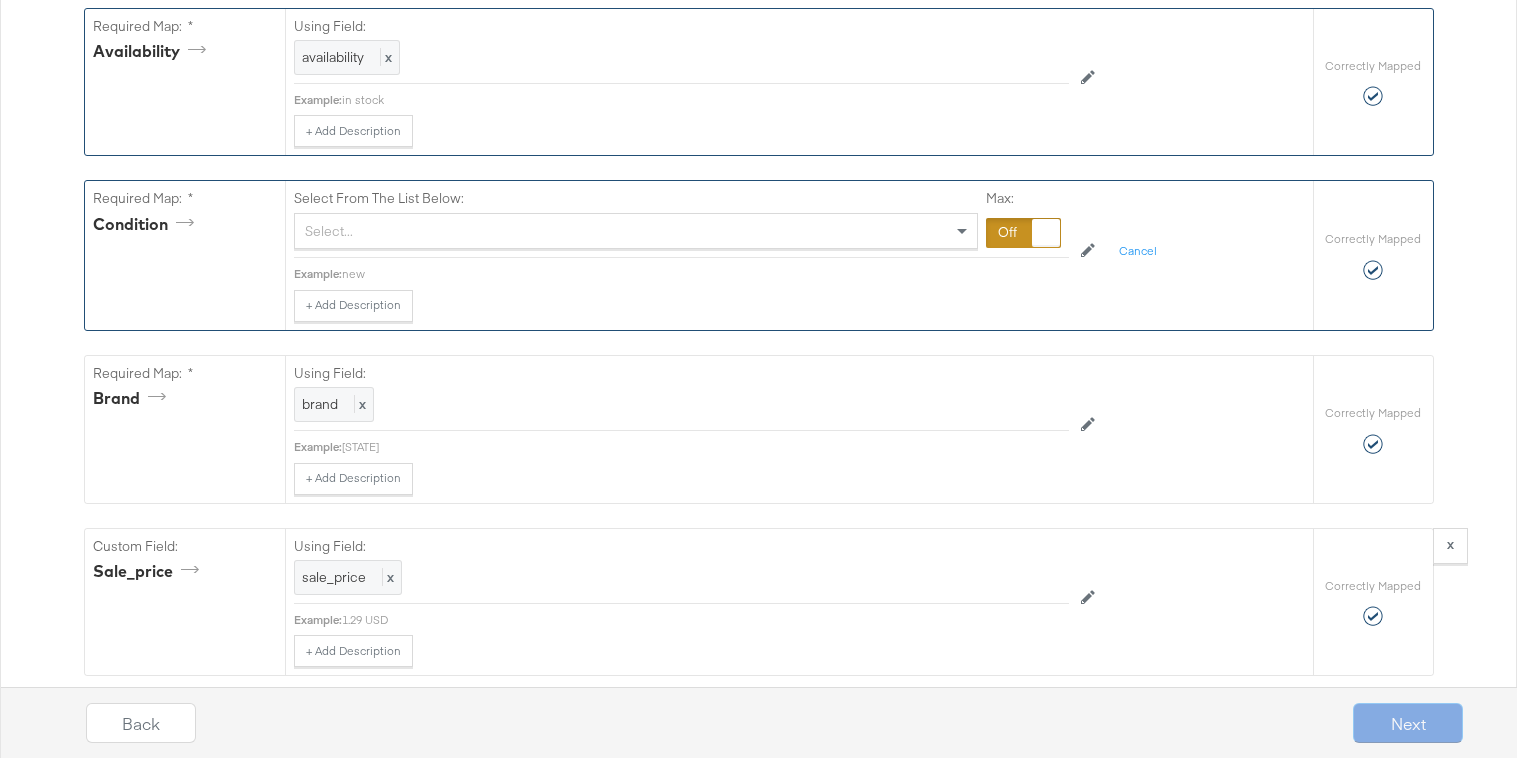 click on "Select..." at bounding box center [636, 231] 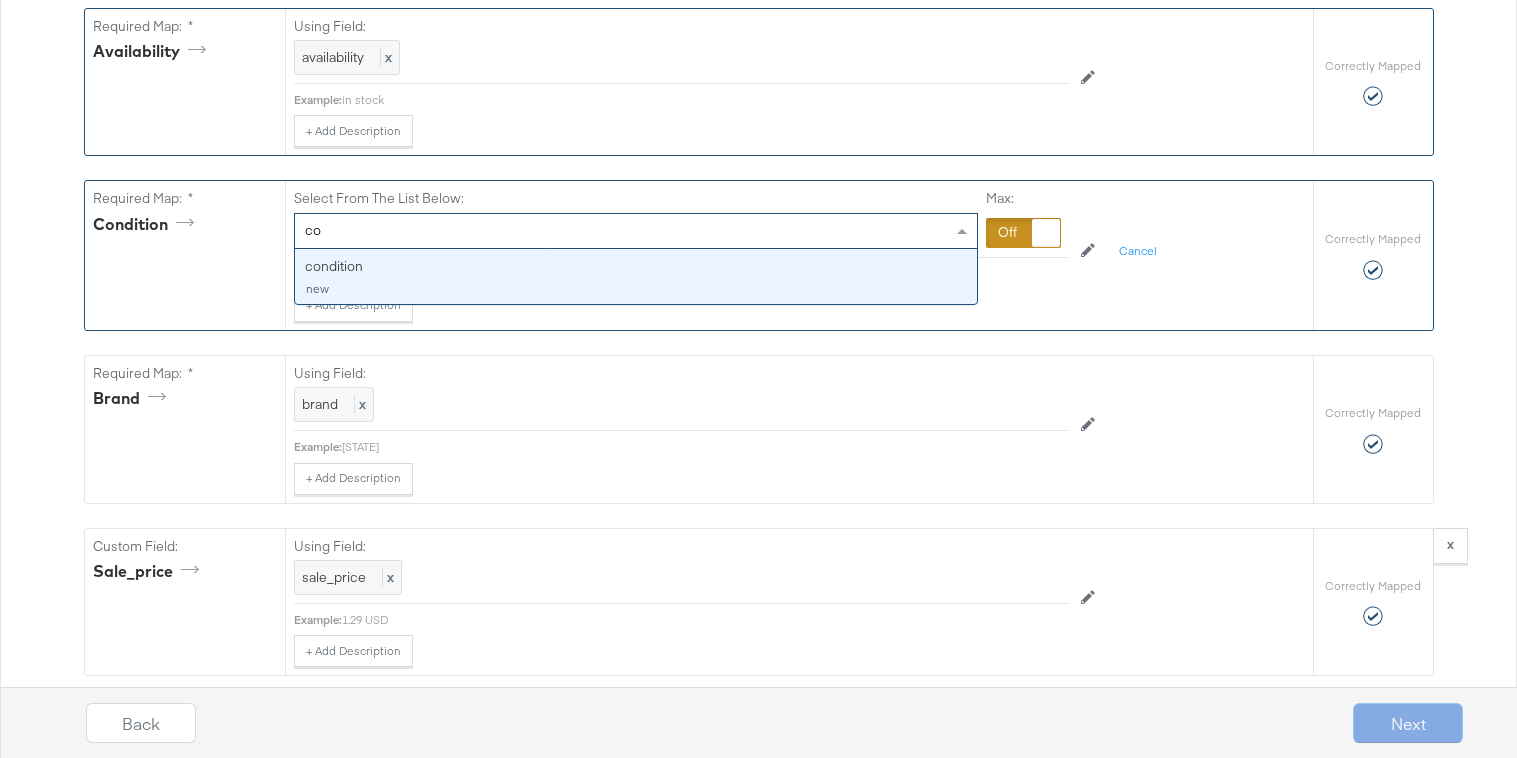 type on "con" 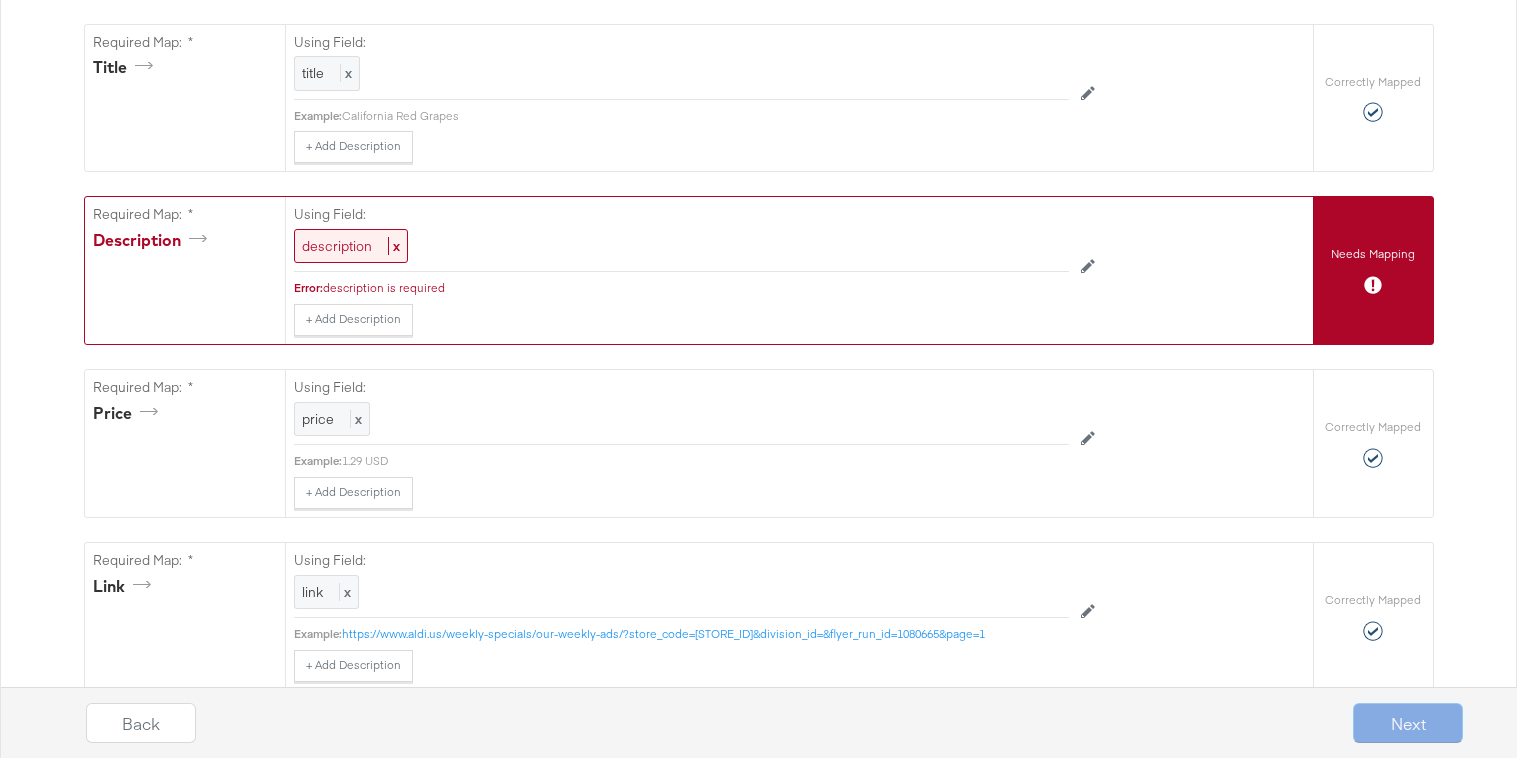 scroll, scrollTop: 545, scrollLeft: 0, axis: vertical 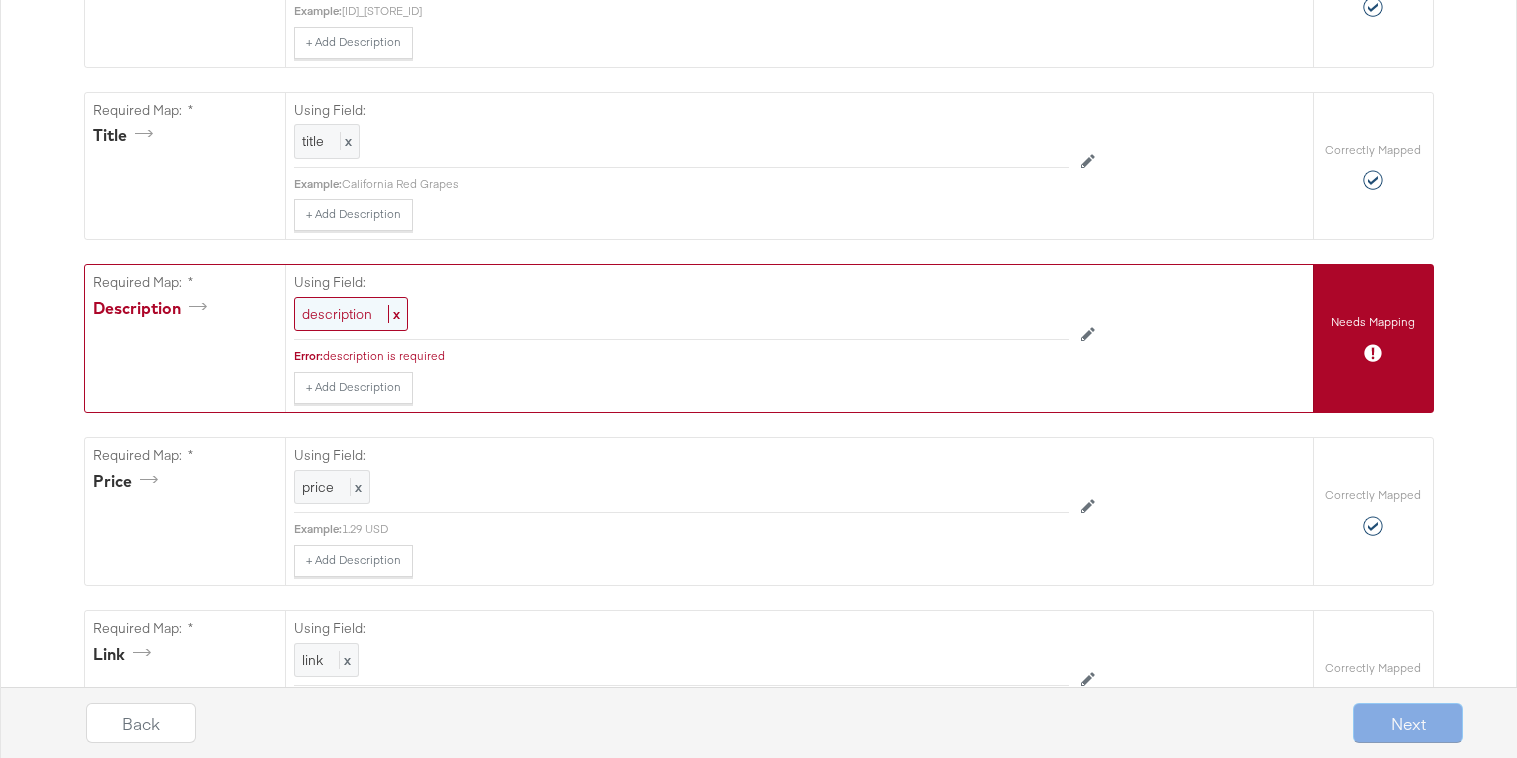 click on "description" at bounding box center (337, 314) 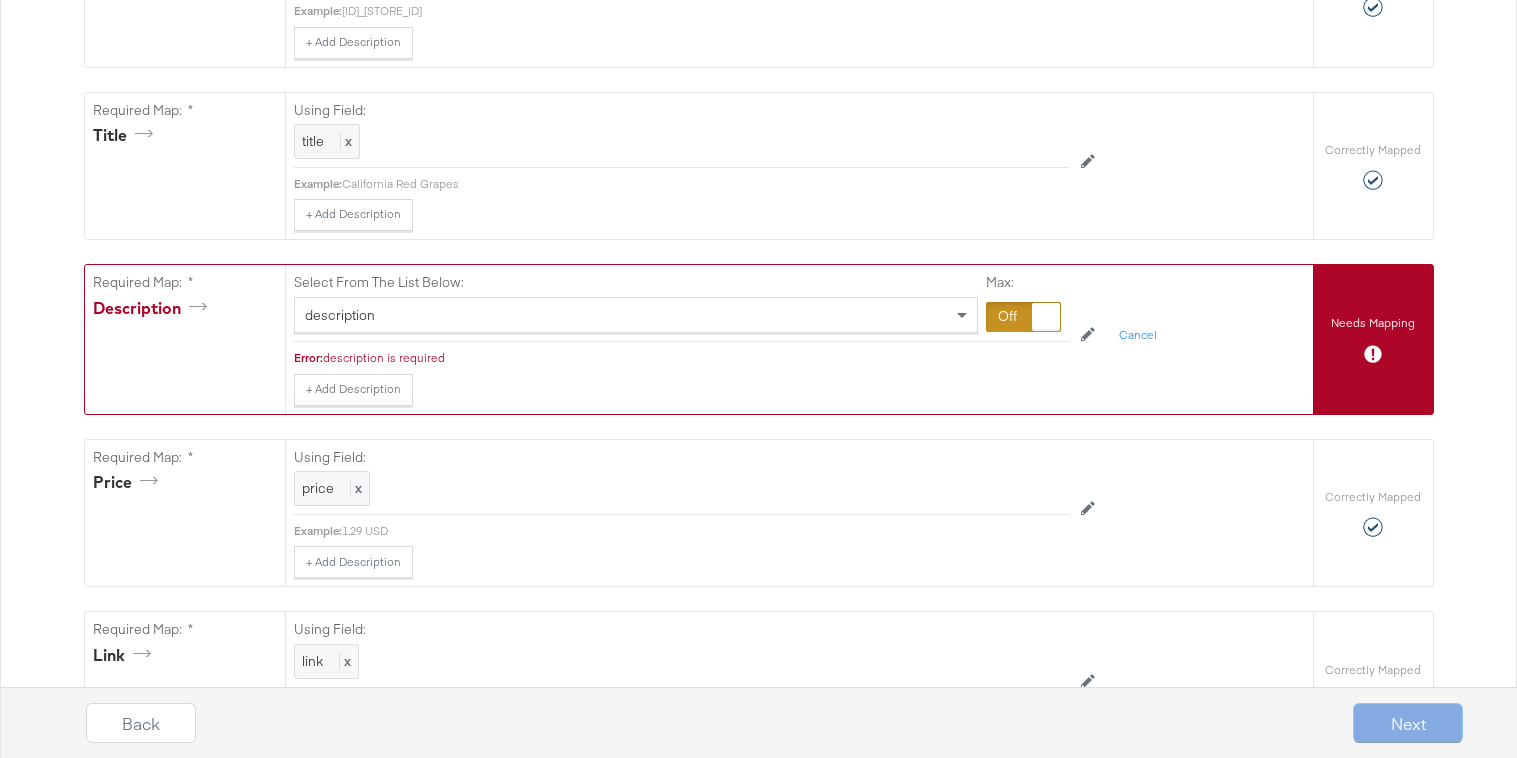 click at bounding box center (1023, 317) 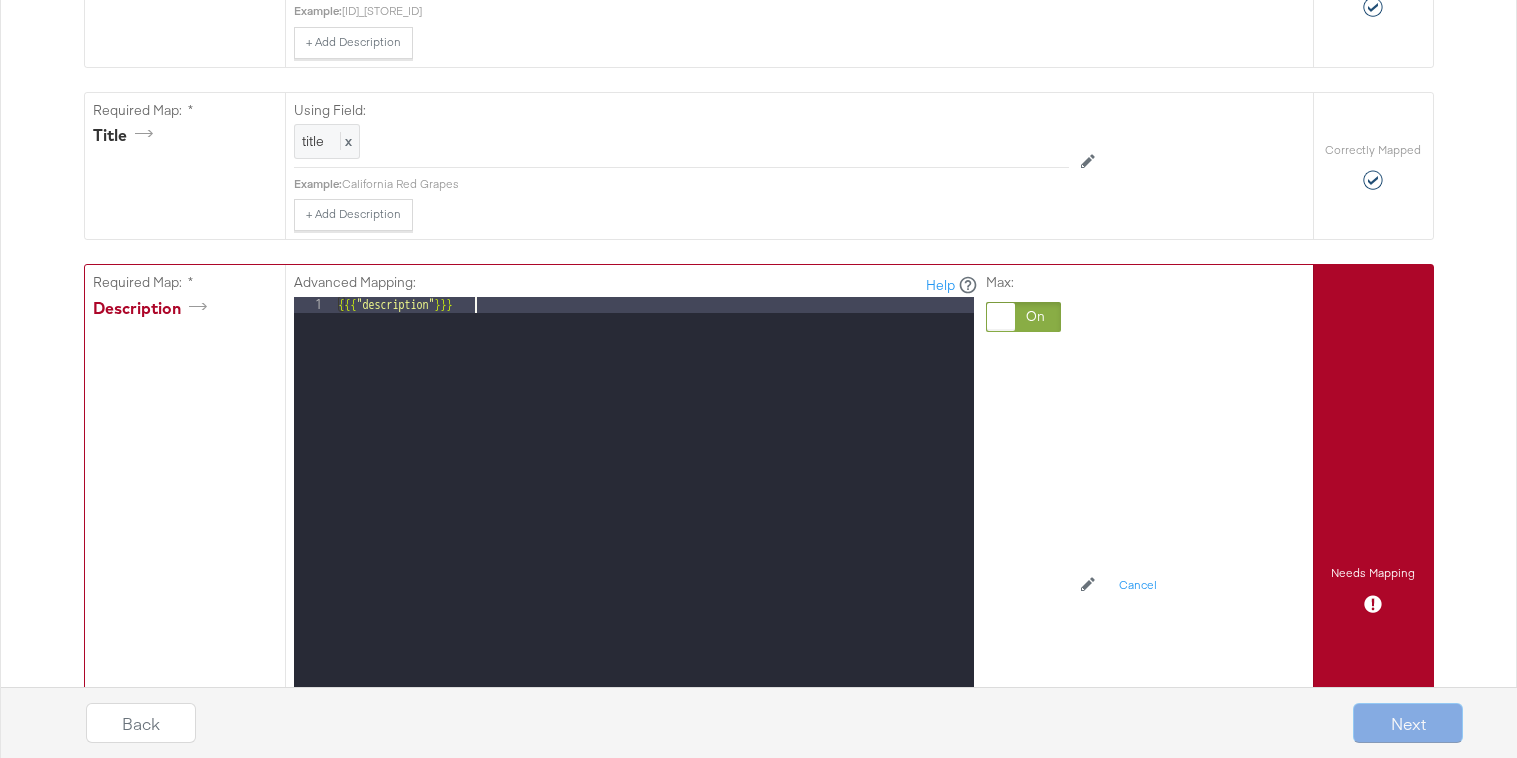 drag, startPoint x: 793, startPoint y: 312, endPoint x: 125, endPoint y: 279, distance: 668.81464 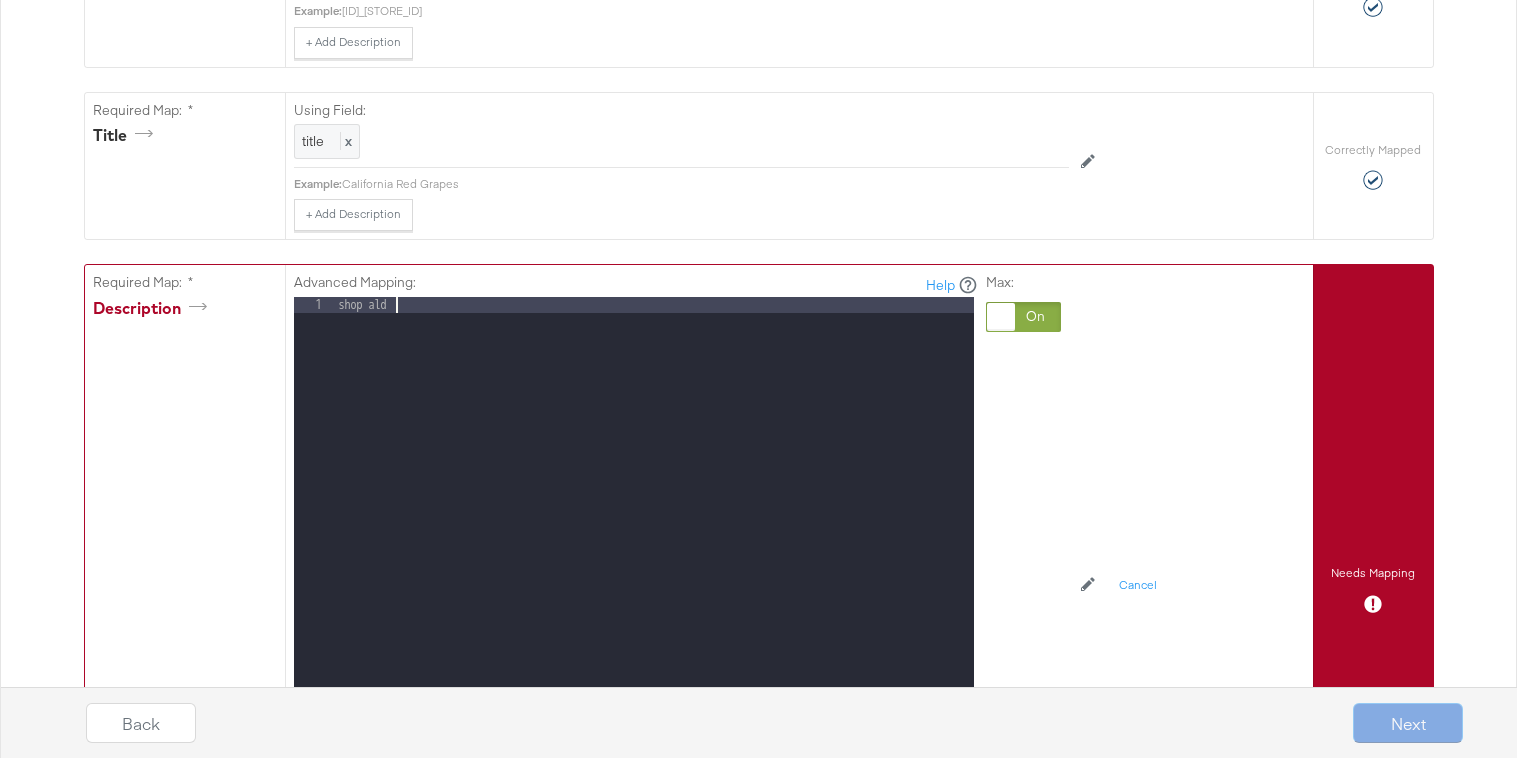 type 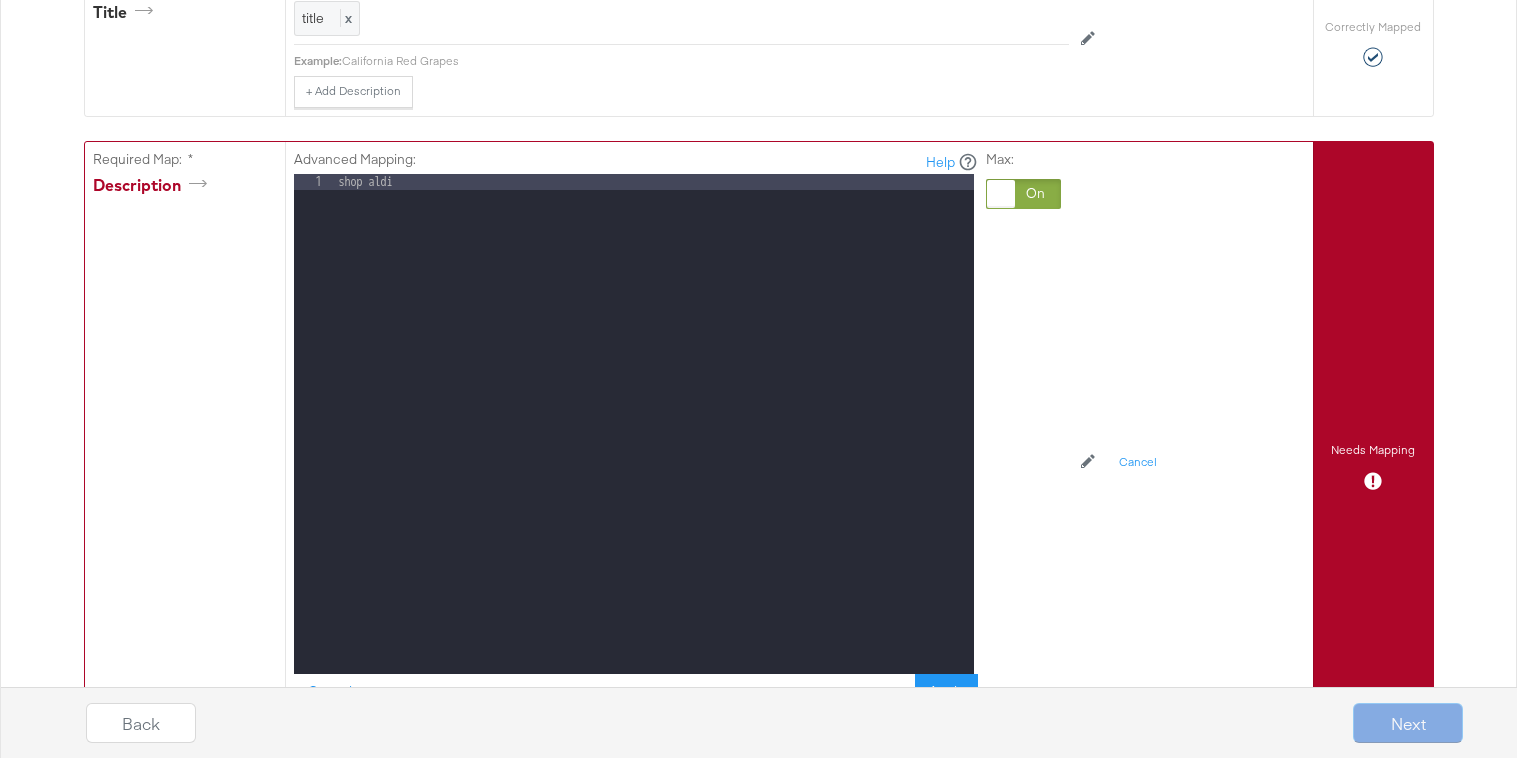 scroll, scrollTop: 773, scrollLeft: 0, axis: vertical 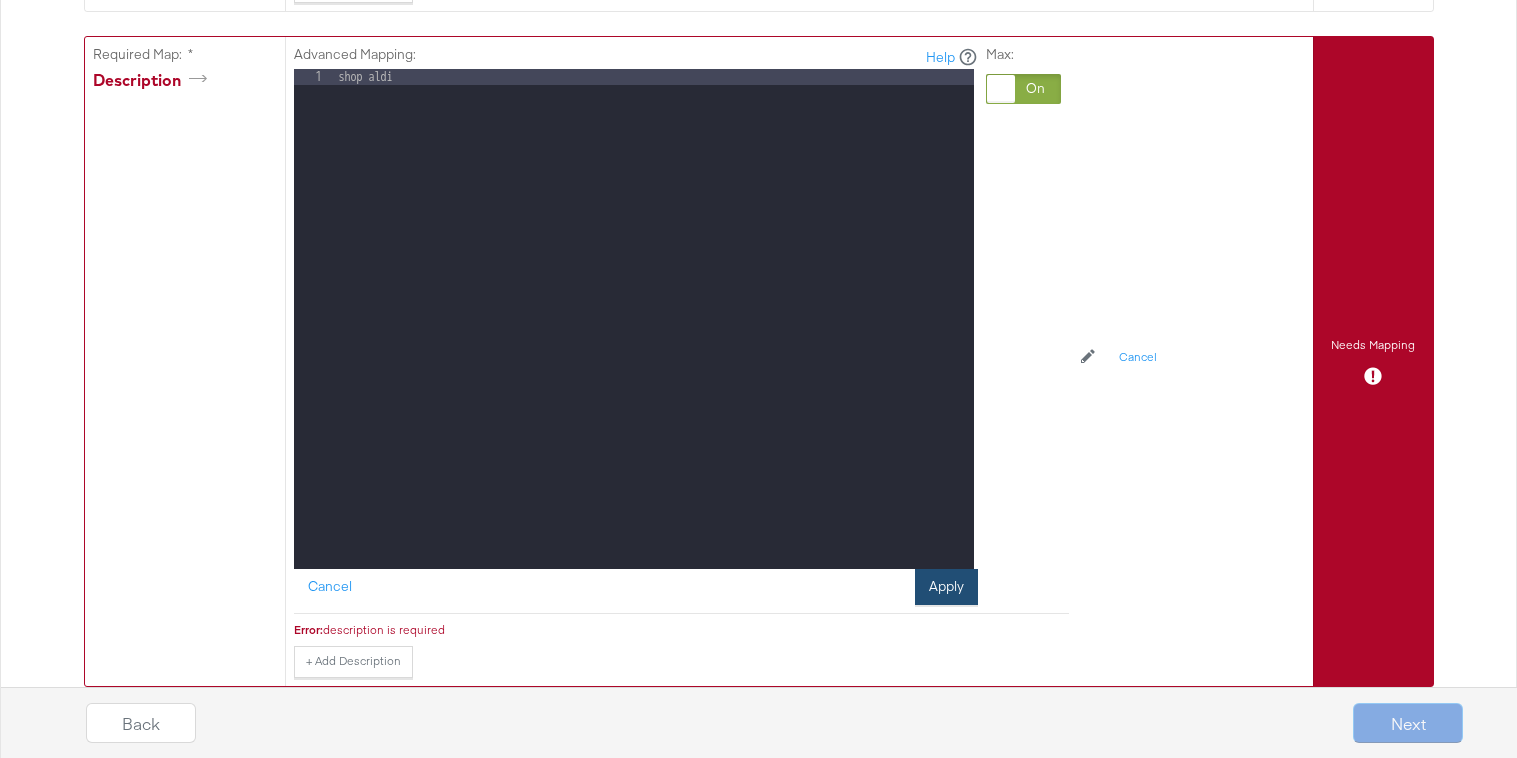 click on "Apply" at bounding box center (946, 587) 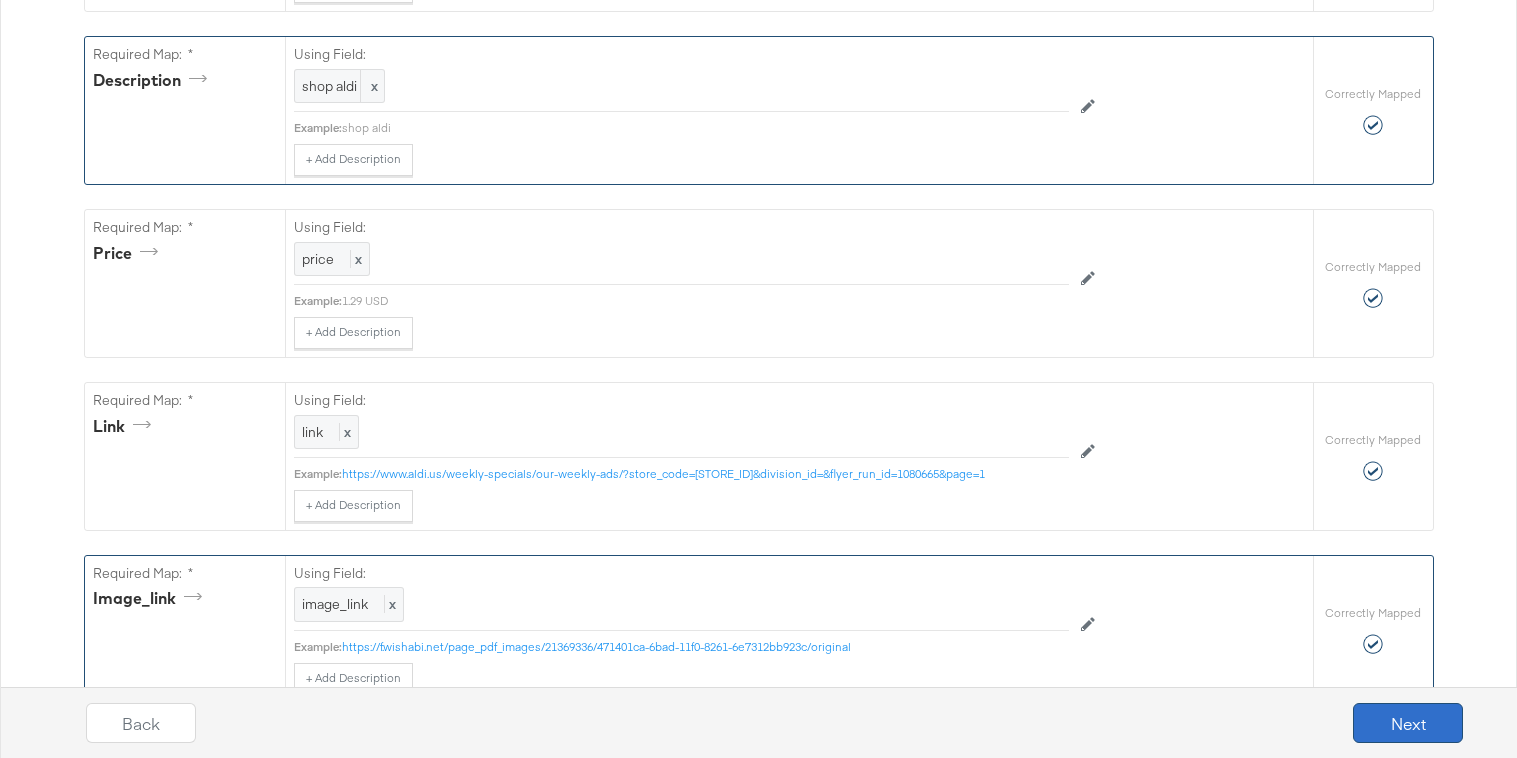 click on "Next" at bounding box center [1408, 723] 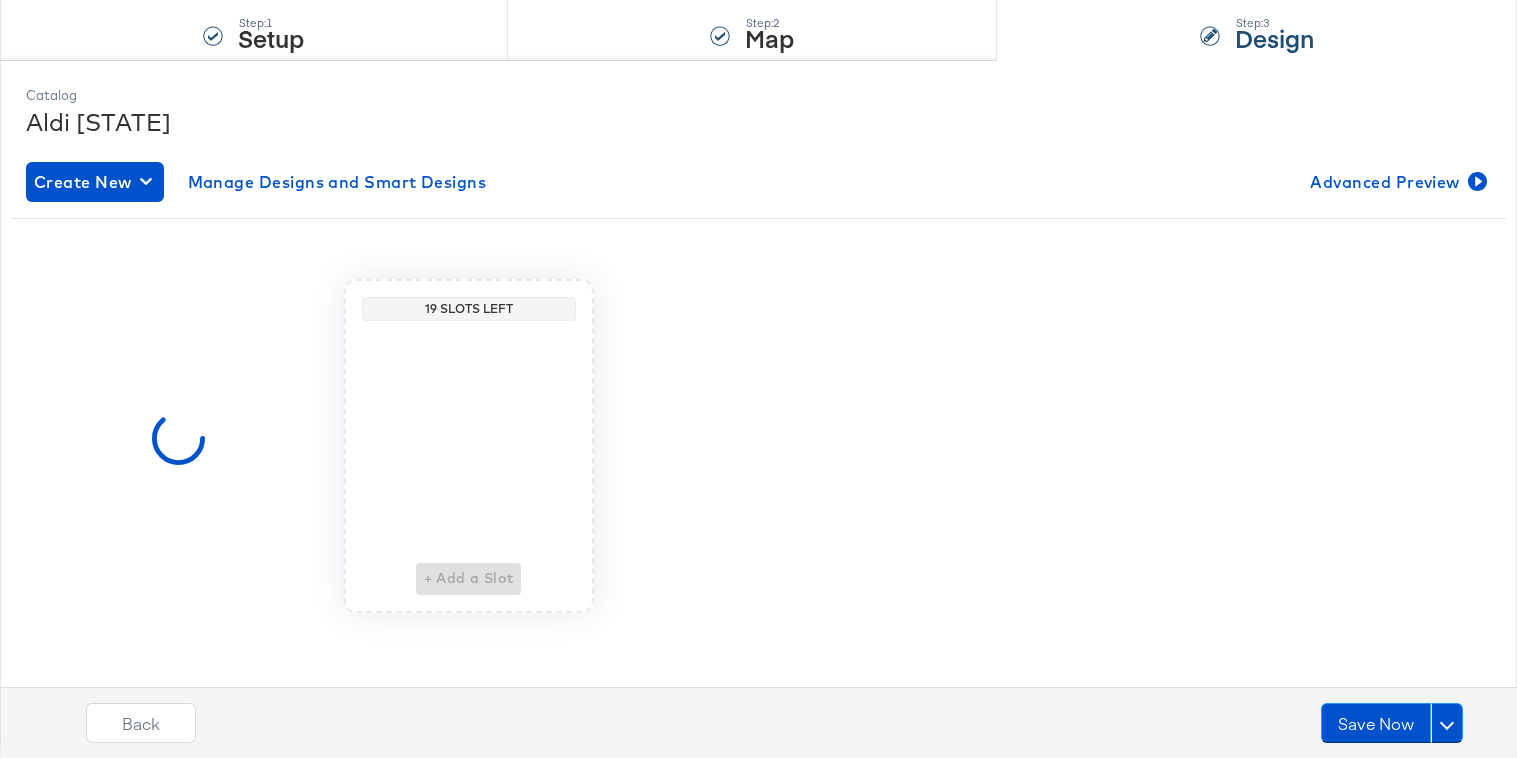scroll, scrollTop: 0, scrollLeft: 0, axis: both 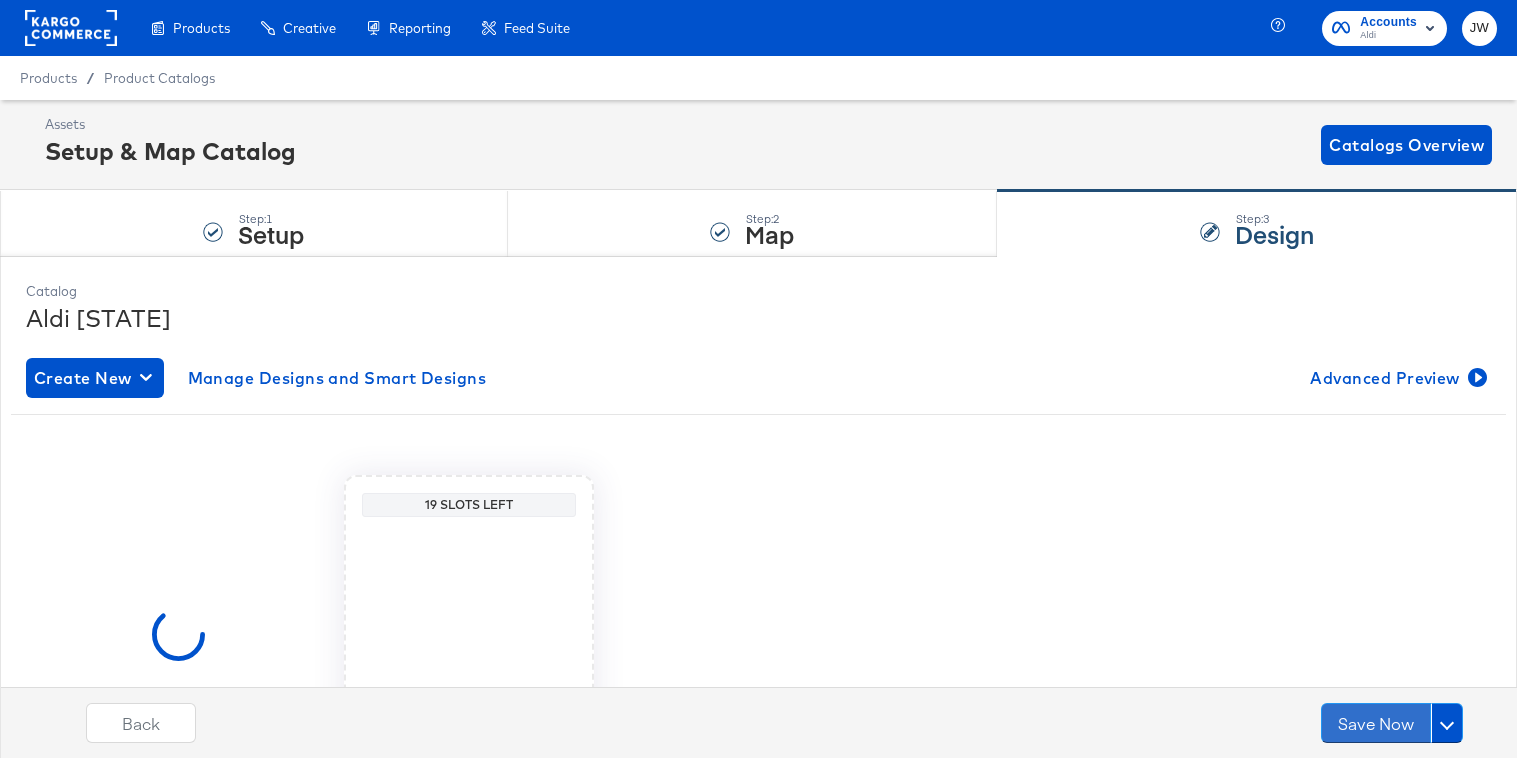 click on "Save Now" at bounding box center [1376, 723] 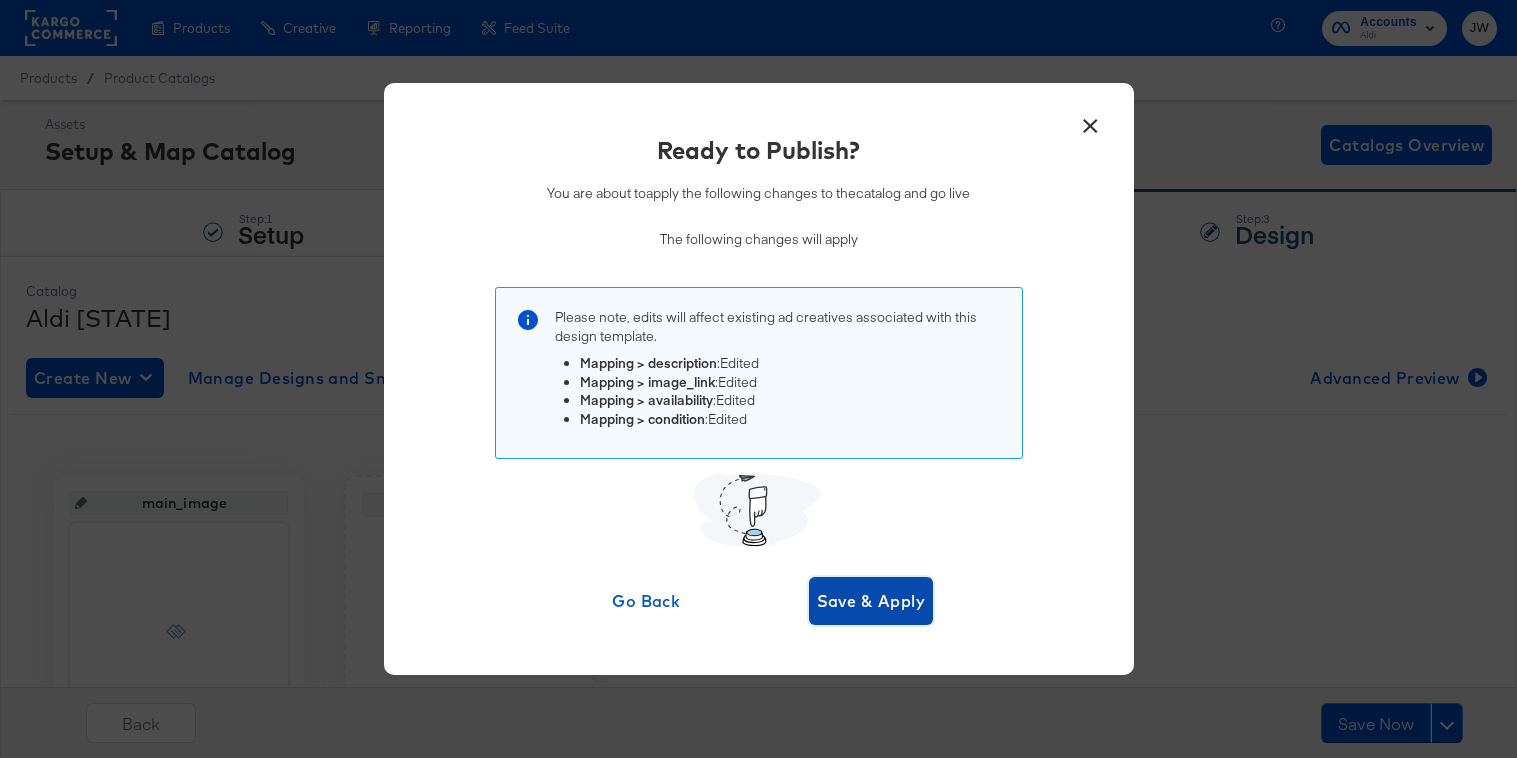 click on "Save & Apply" at bounding box center (871, 601) 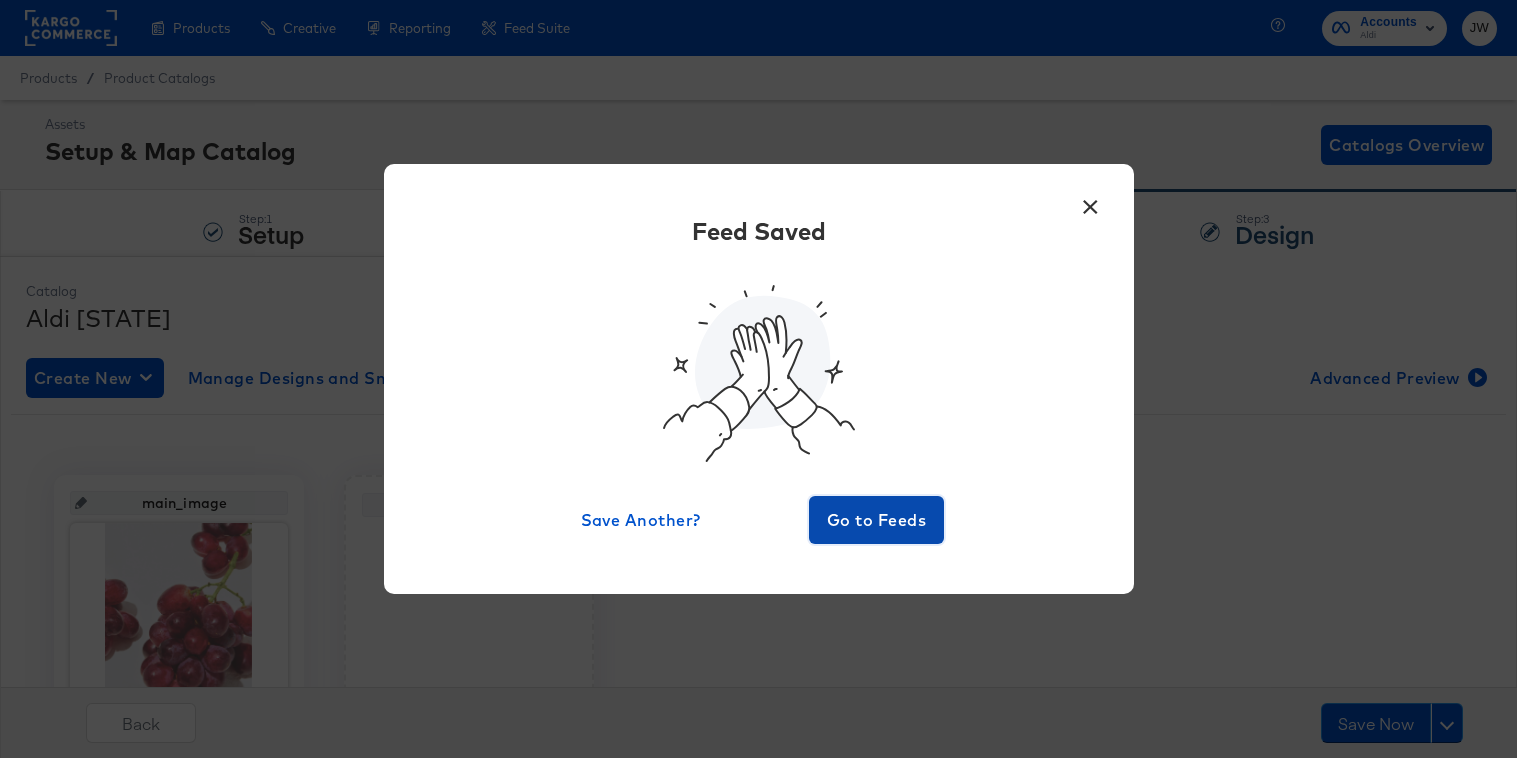 click on "Go to Feeds" at bounding box center [877, 520] 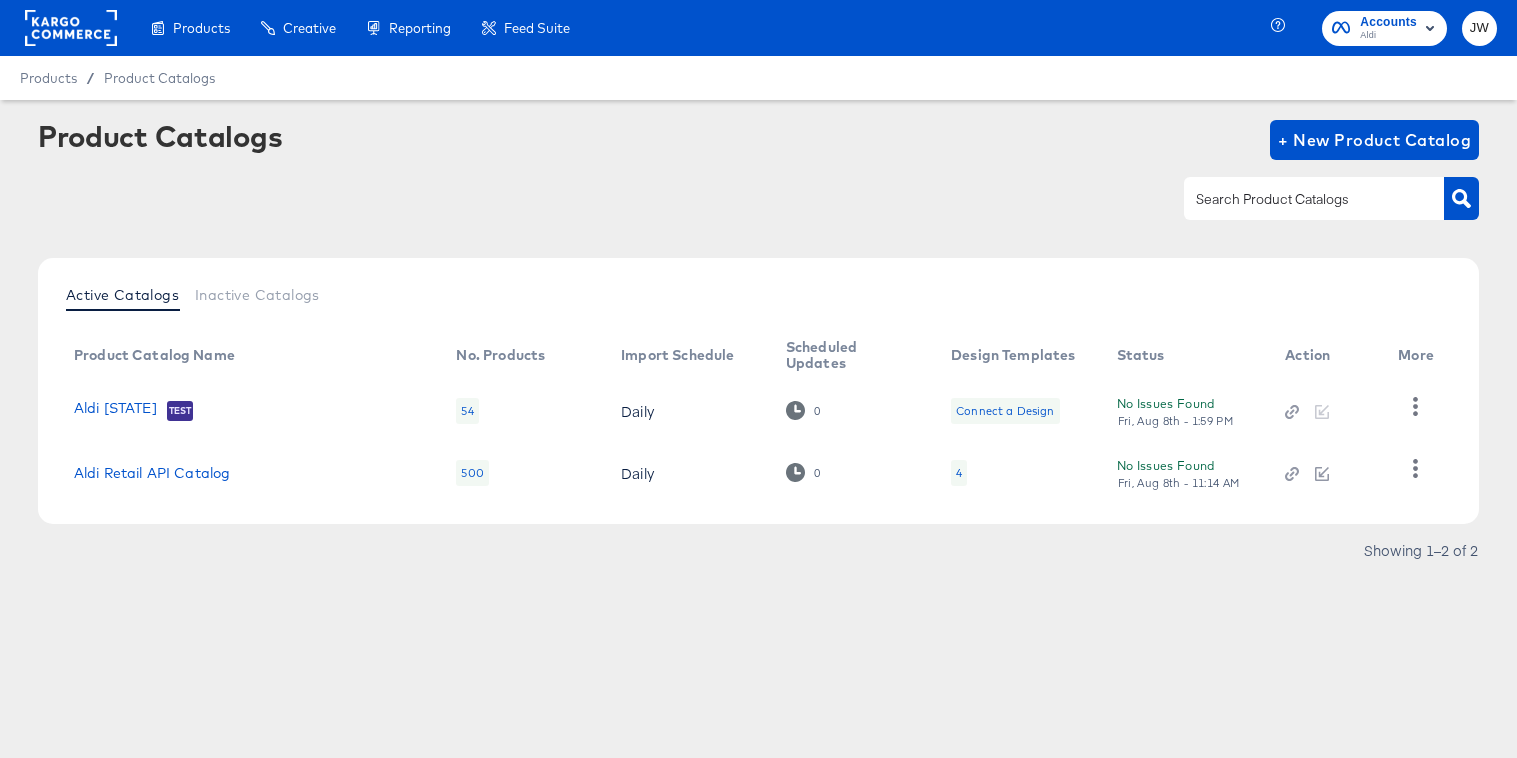 click 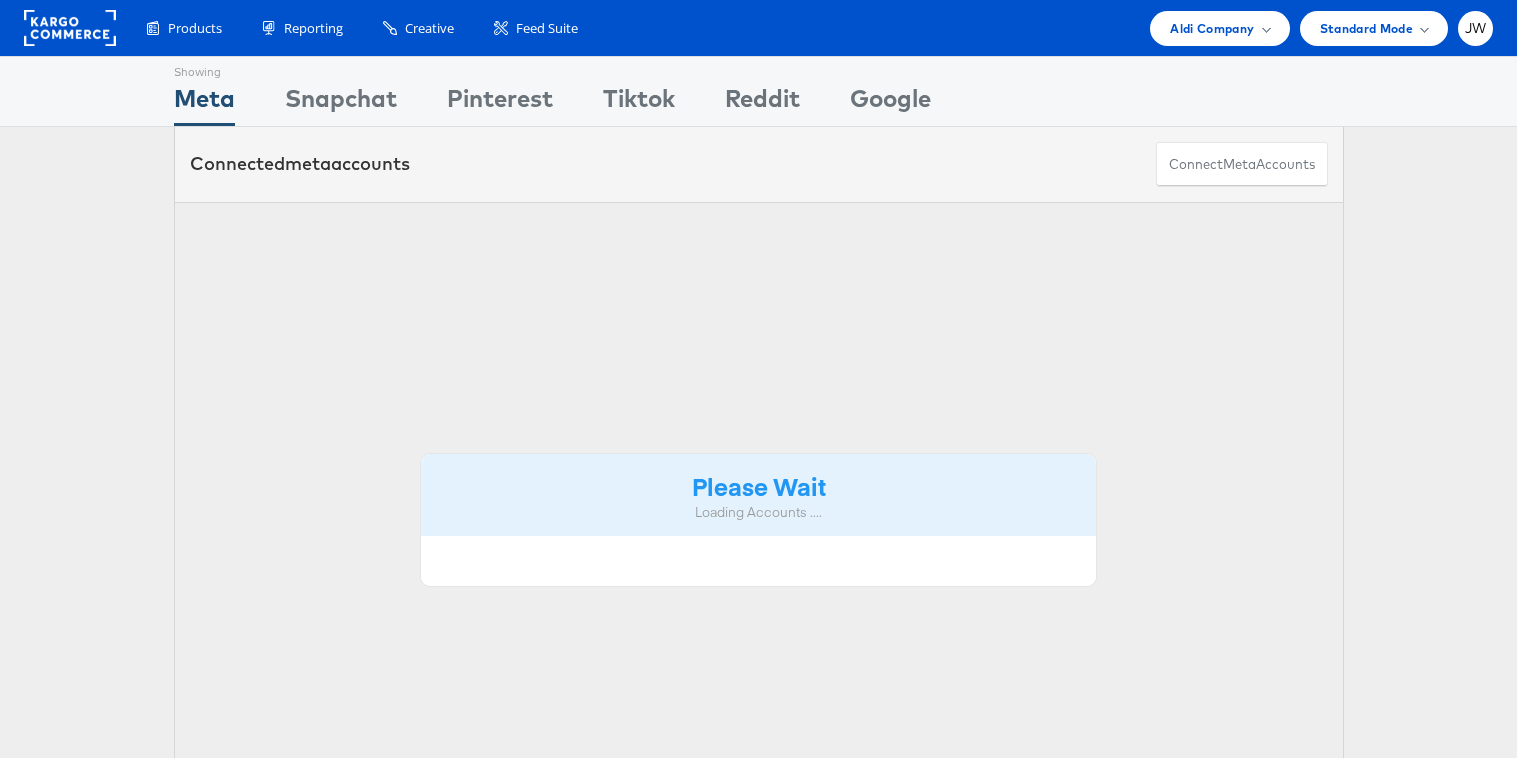 scroll, scrollTop: 0, scrollLeft: 0, axis: both 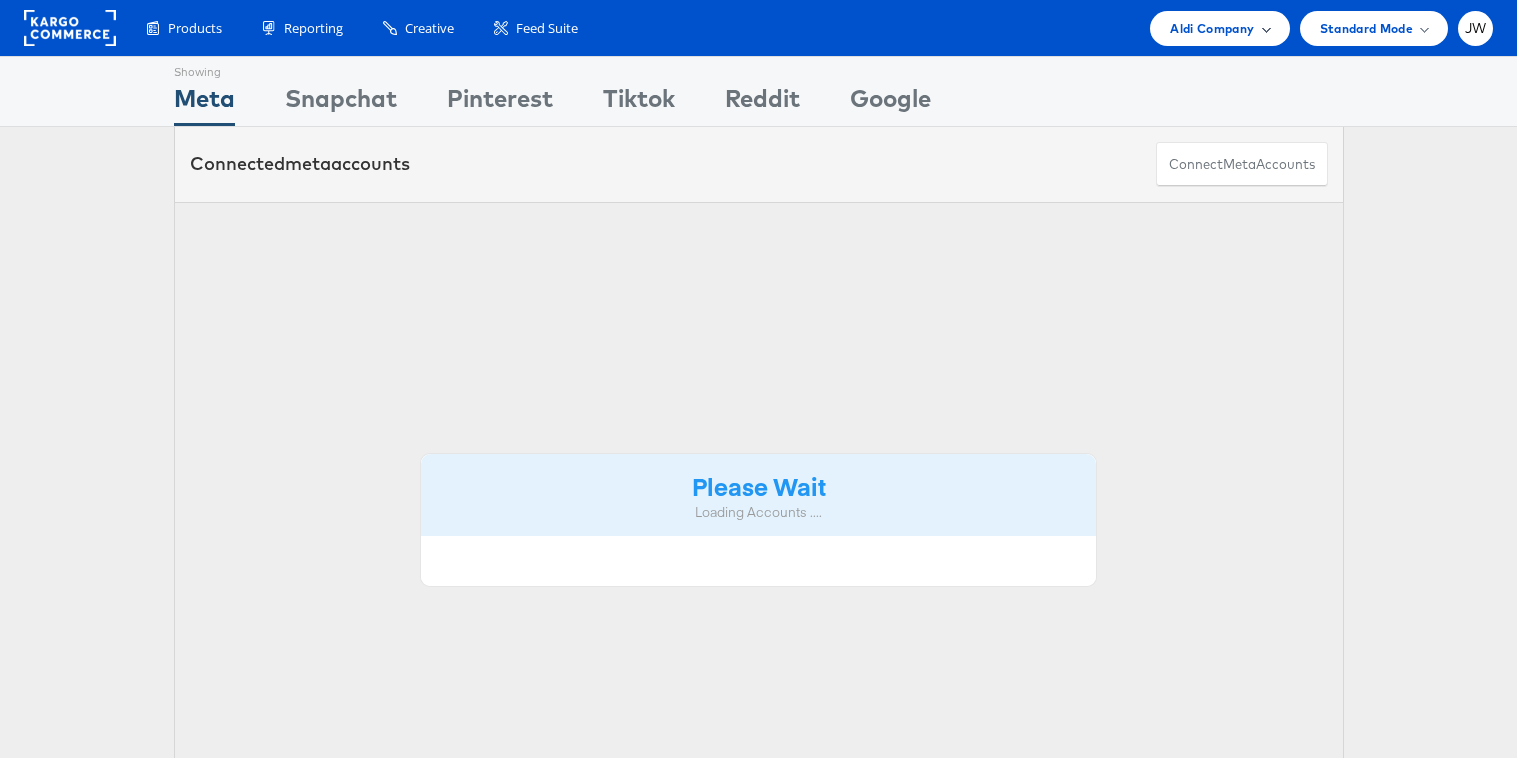click on "Aldi Company" at bounding box center [1212, 28] 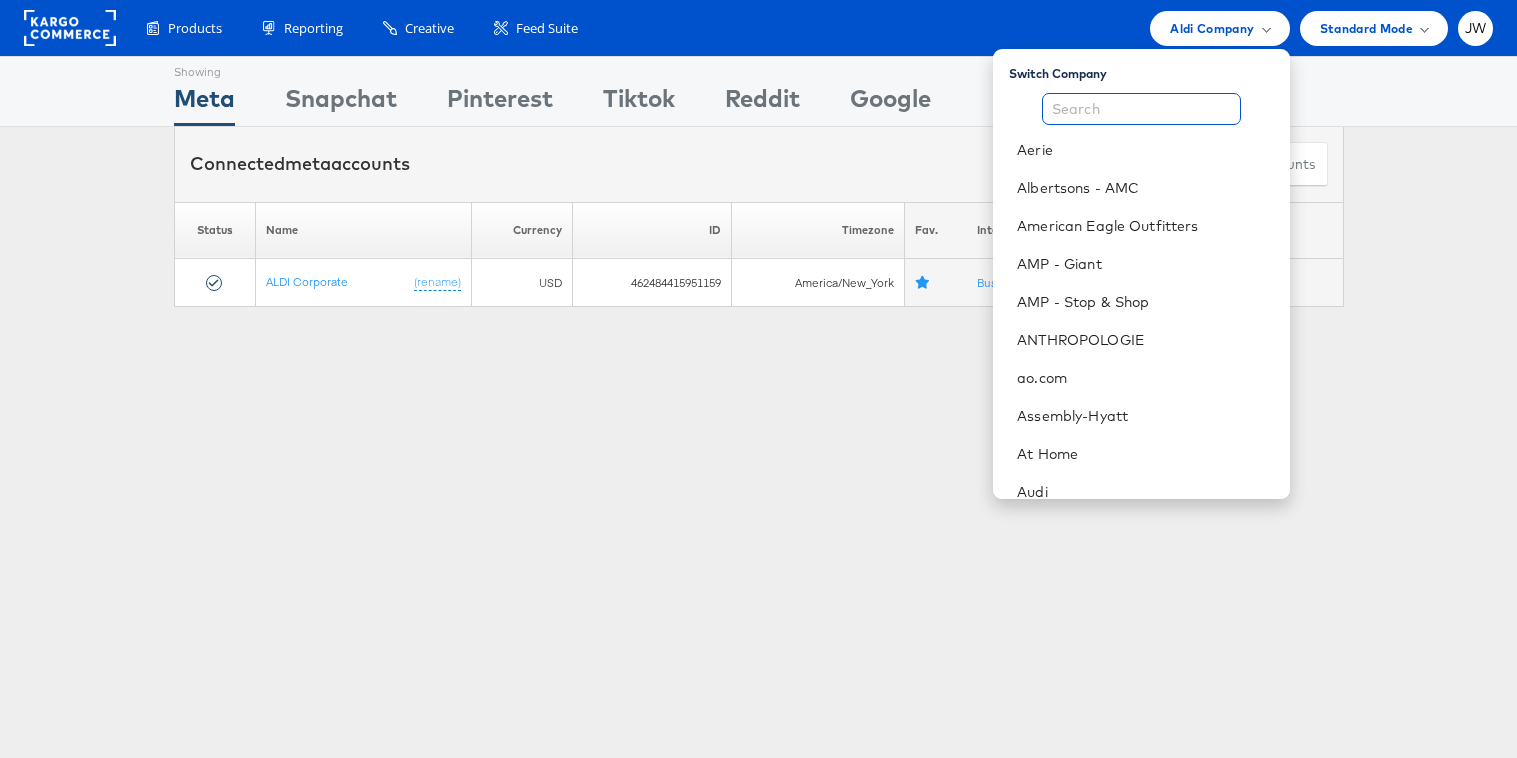 click at bounding box center [1141, 109] 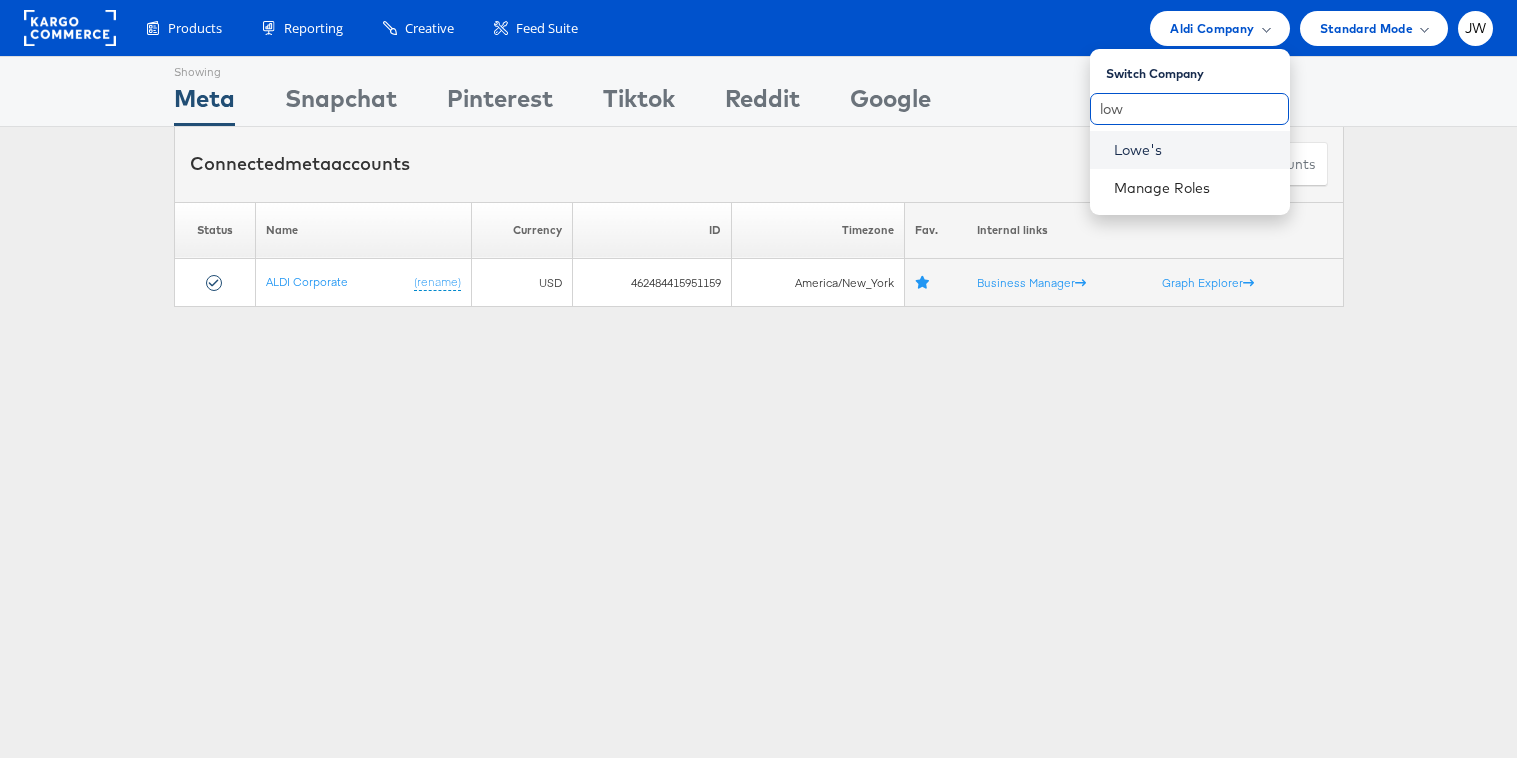 type on "low" 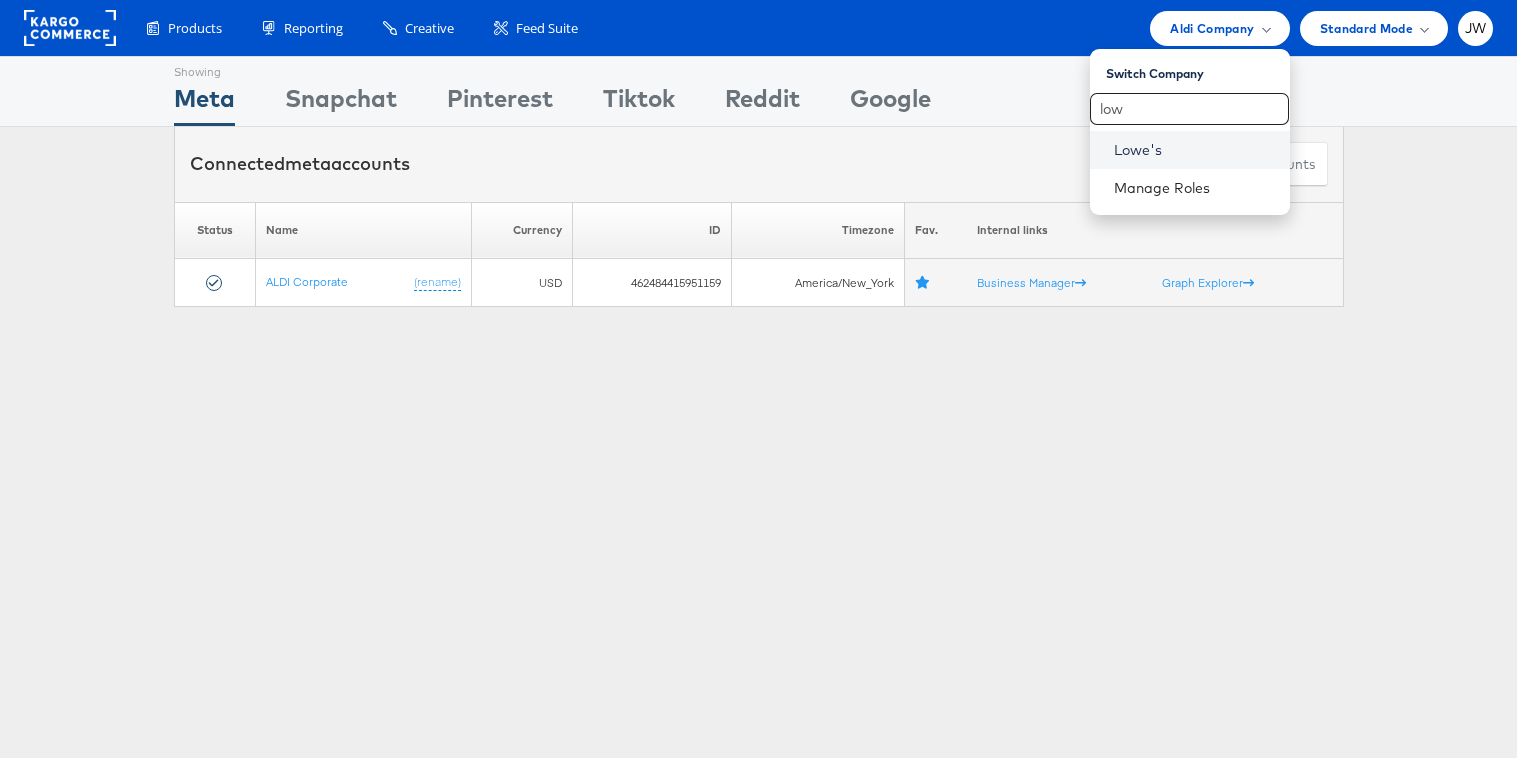 click on "Lowe's" at bounding box center (1194, 150) 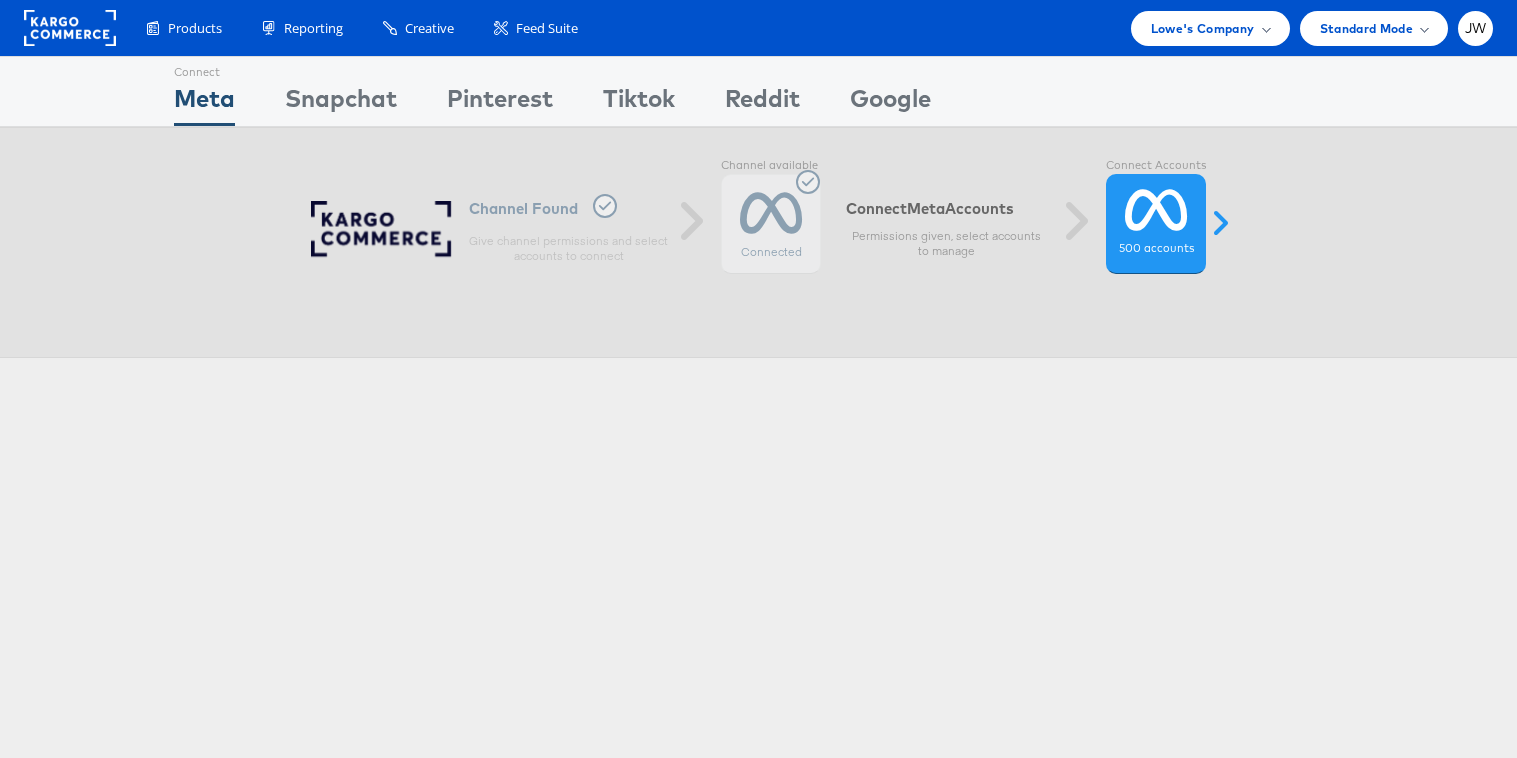 scroll, scrollTop: 0, scrollLeft: 0, axis: both 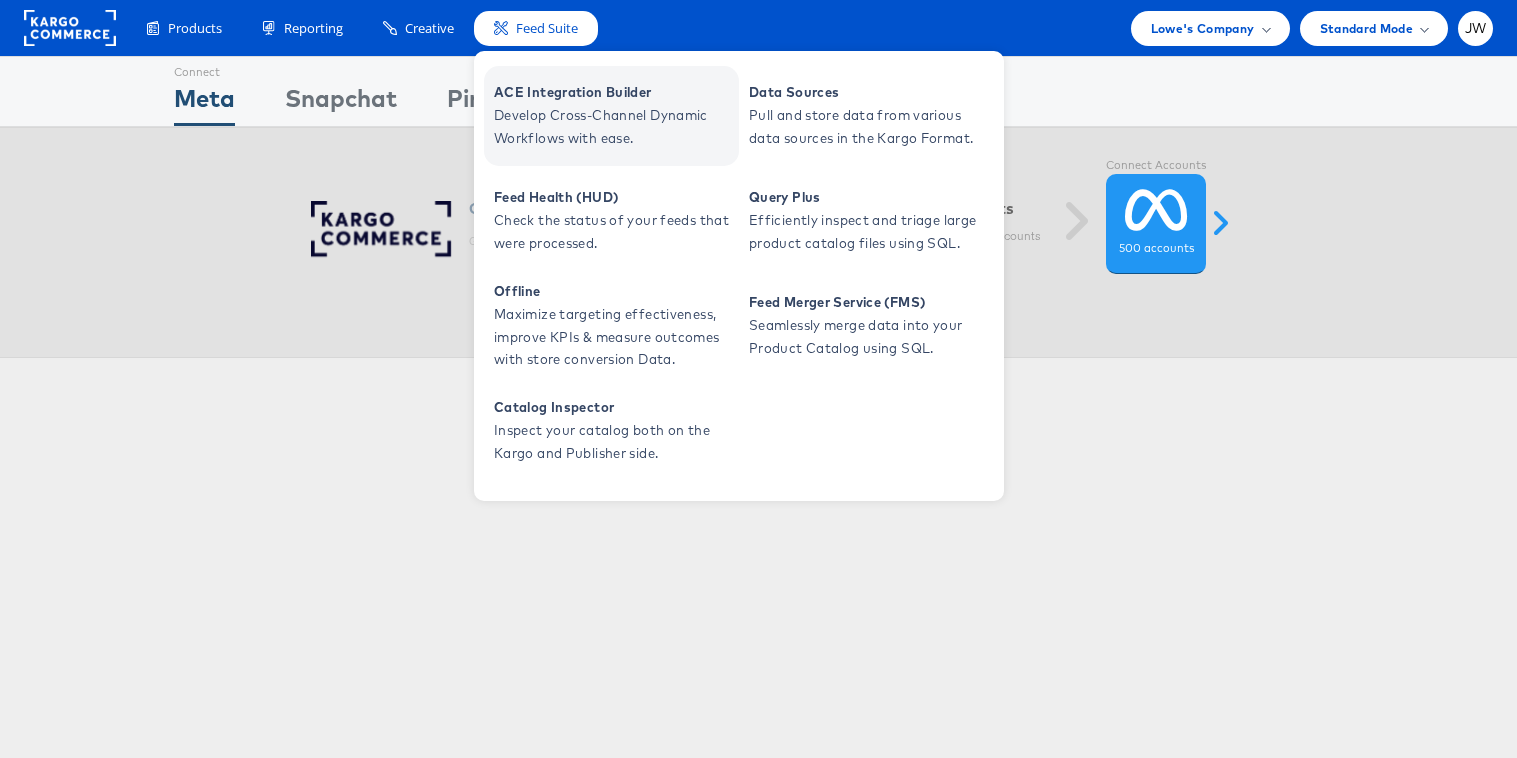 click on "Develop Cross-Channel Dynamic Workflows with ease." at bounding box center [614, 127] 